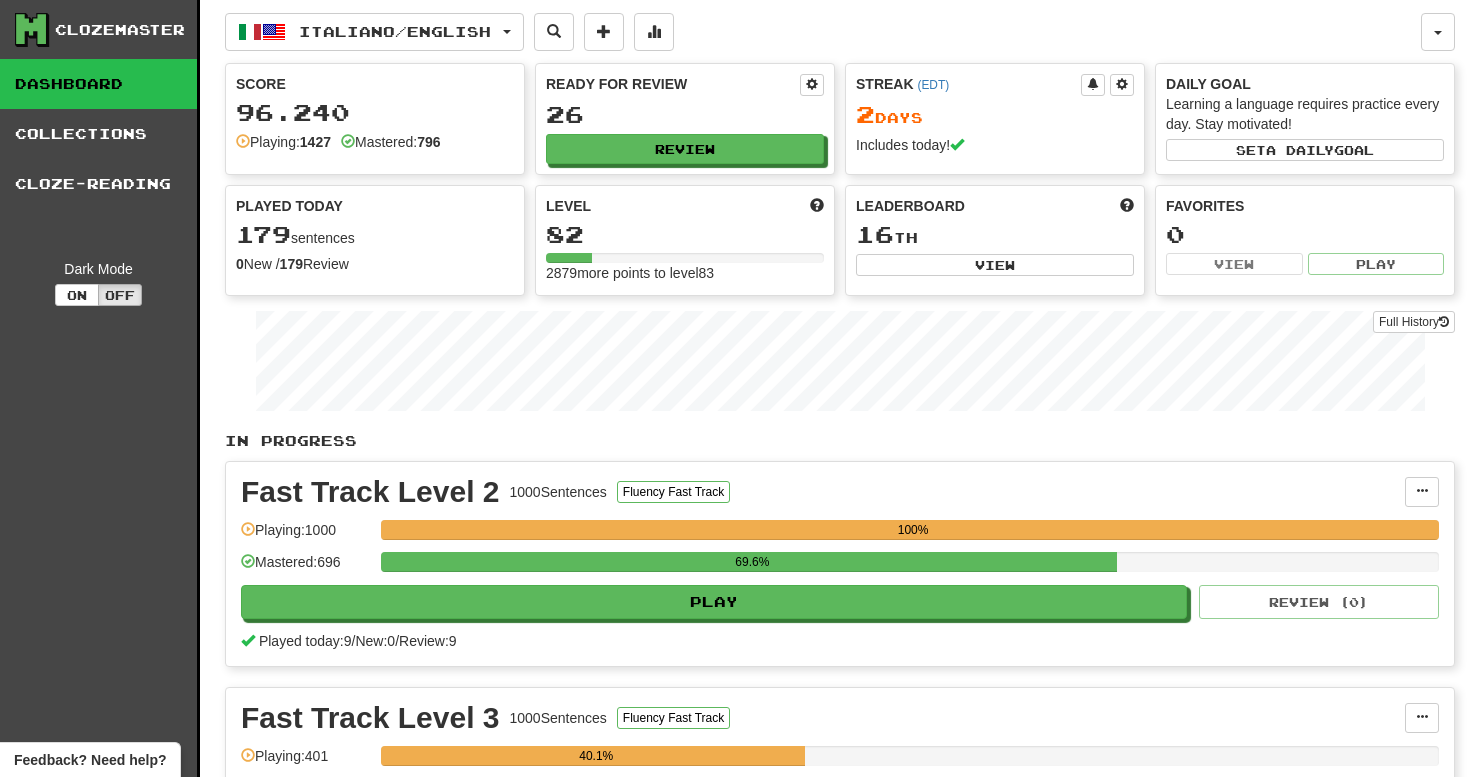 scroll, scrollTop: 0, scrollLeft: 0, axis: both 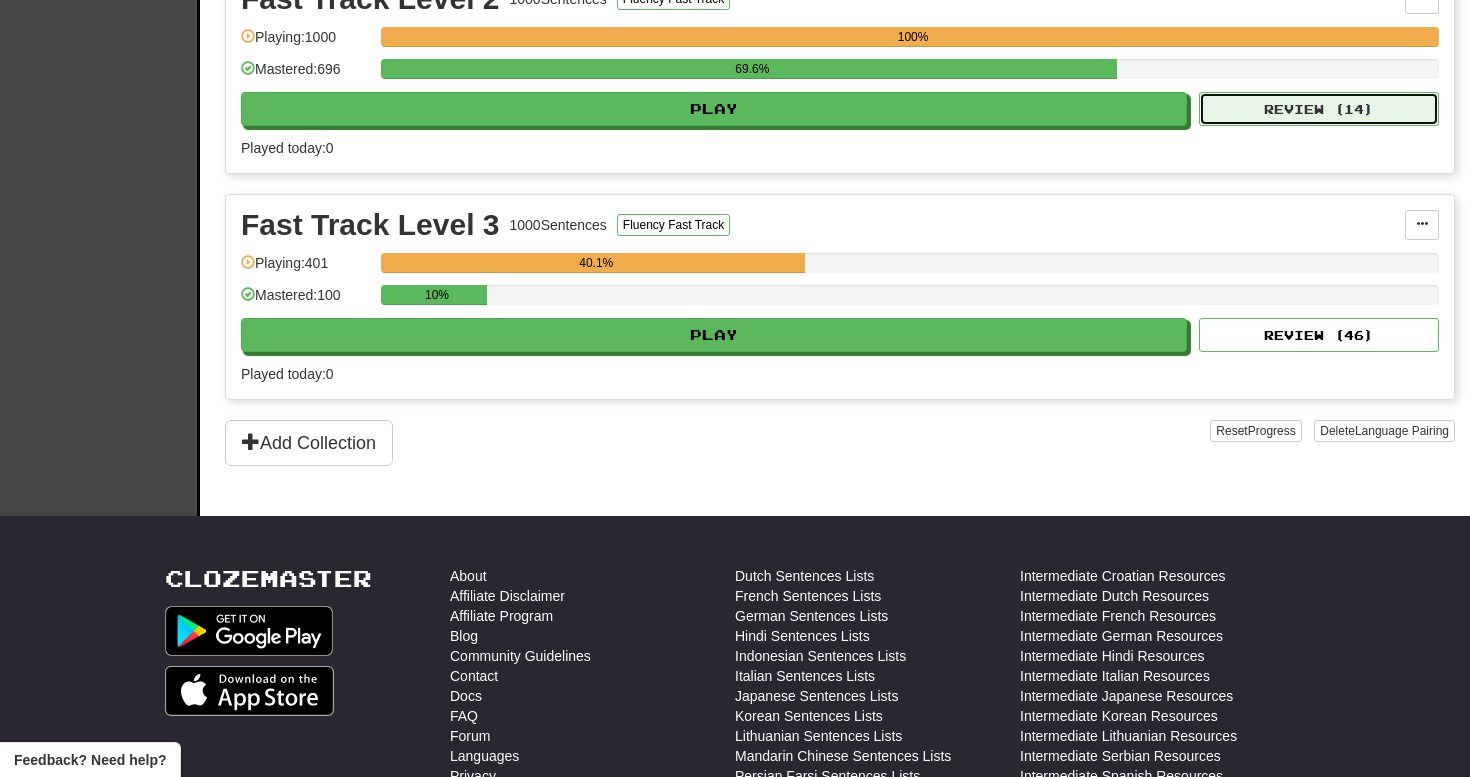 click on "Review ( 14 )" at bounding box center [1319, 109] 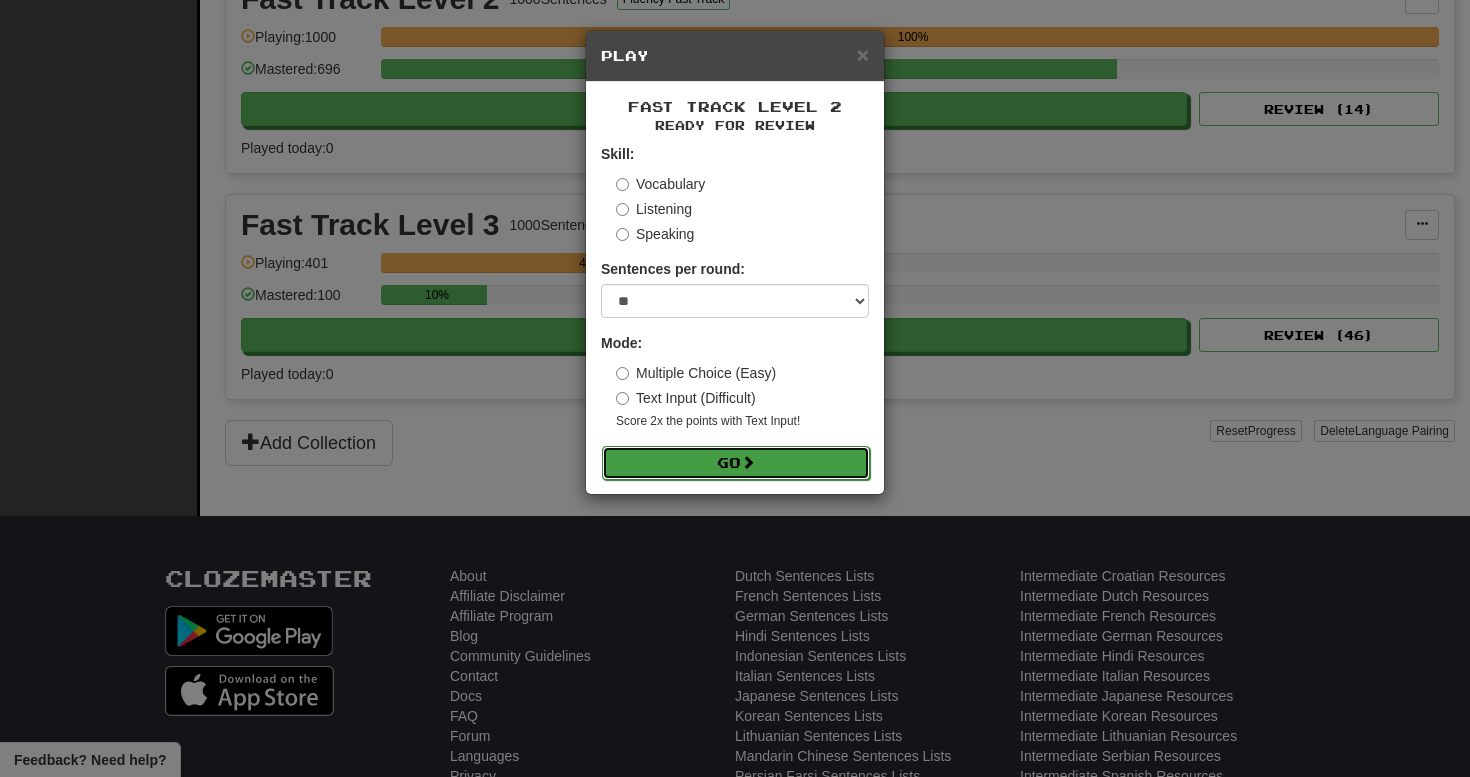 click on "Go" at bounding box center (736, 463) 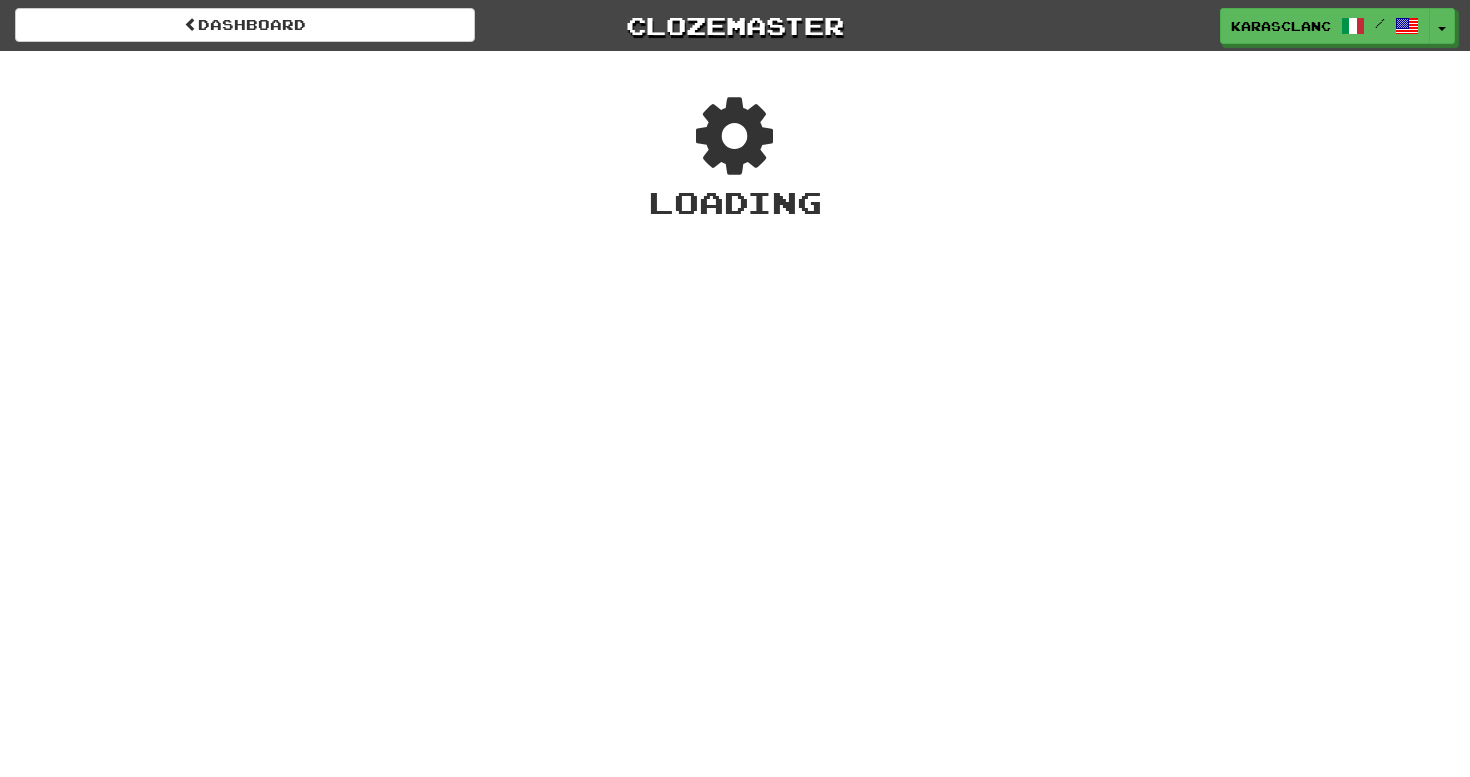 scroll, scrollTop: 0, scrollLeft: 0, axis: both 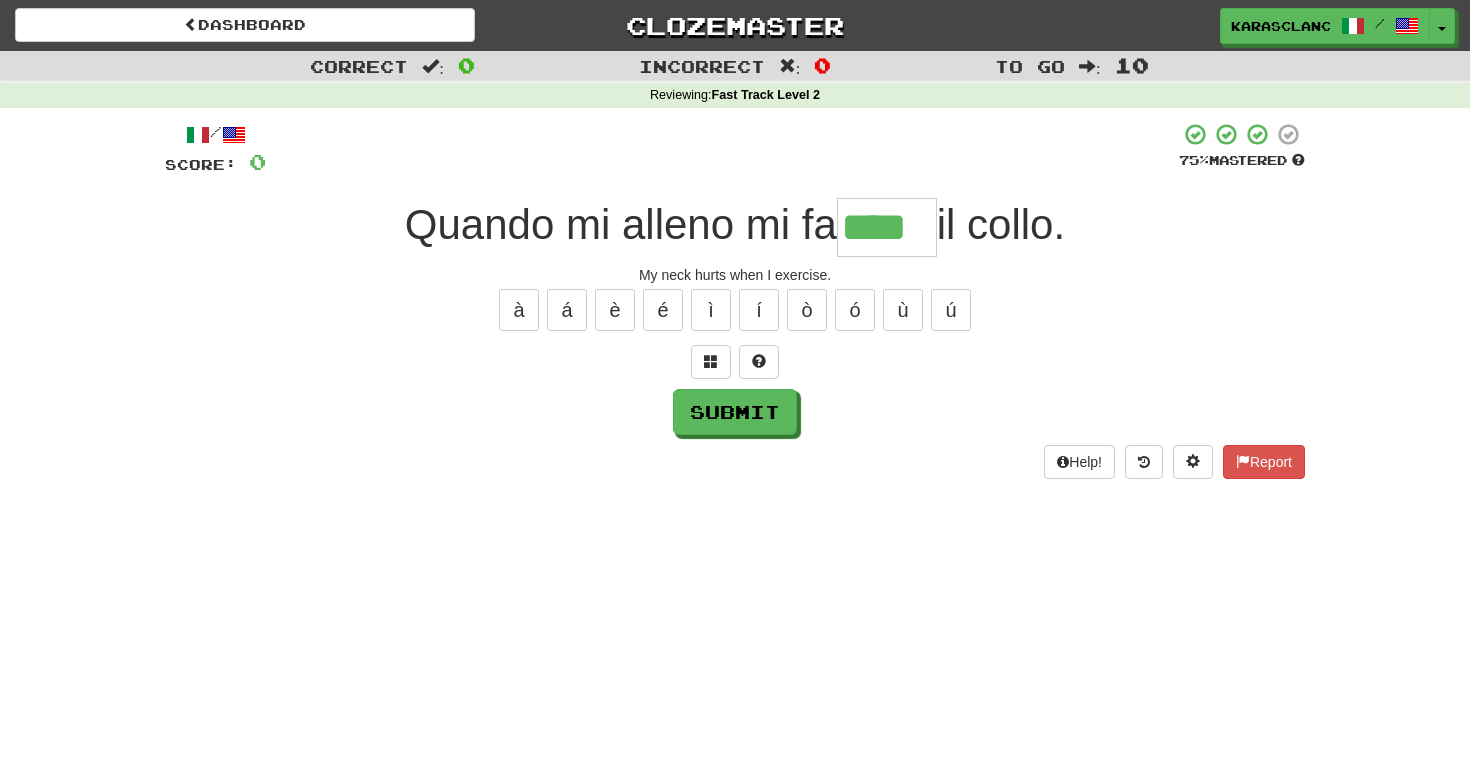 type on "****" 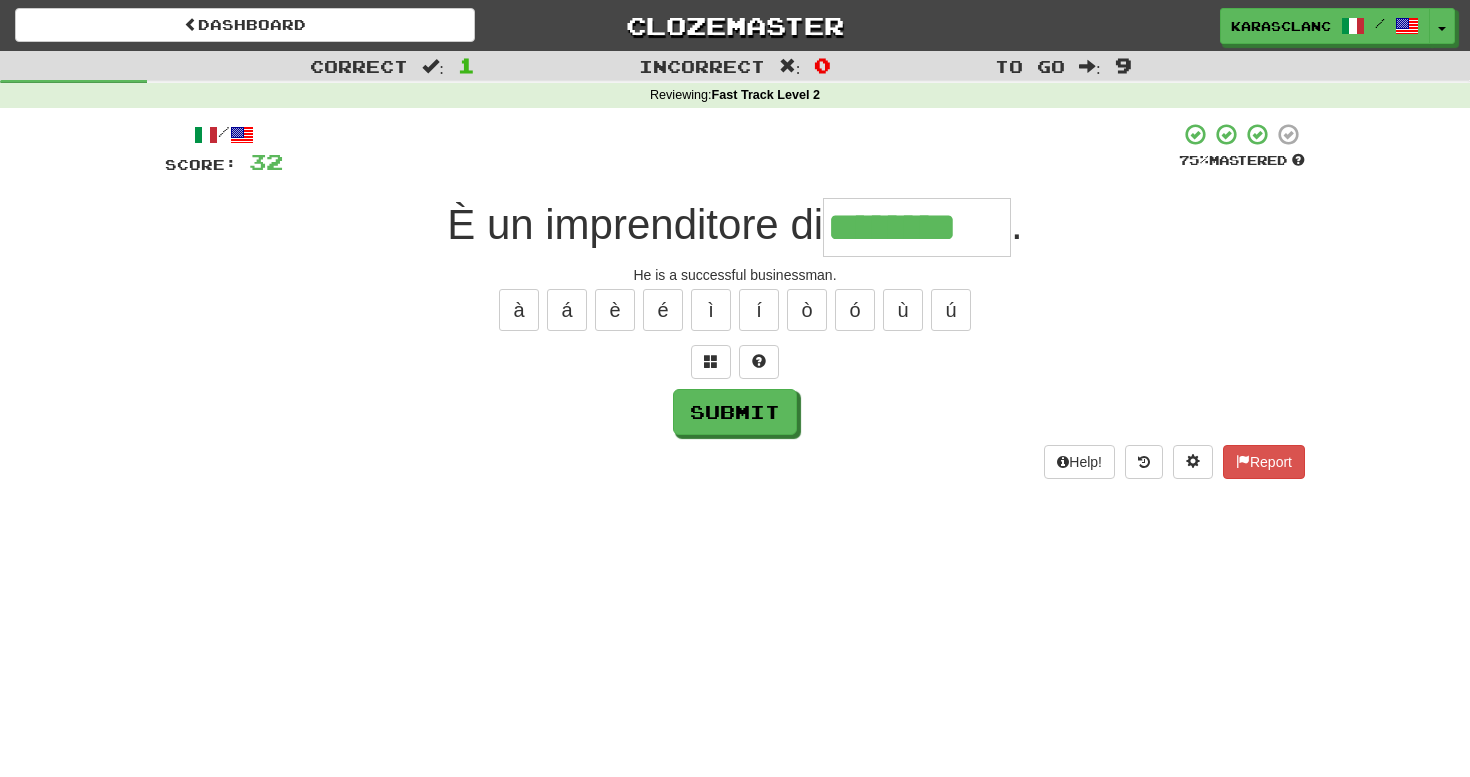 type on "********" 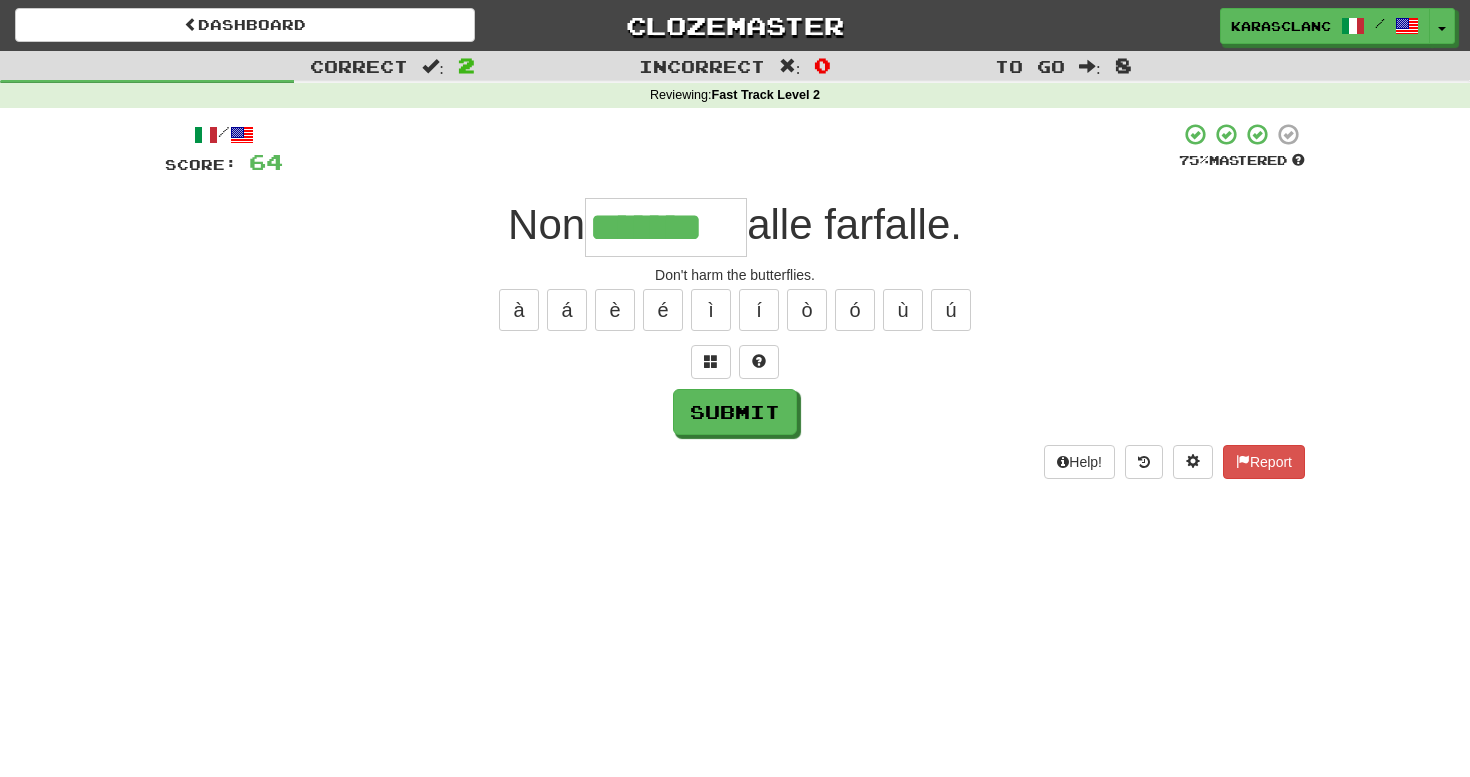type on "*******" 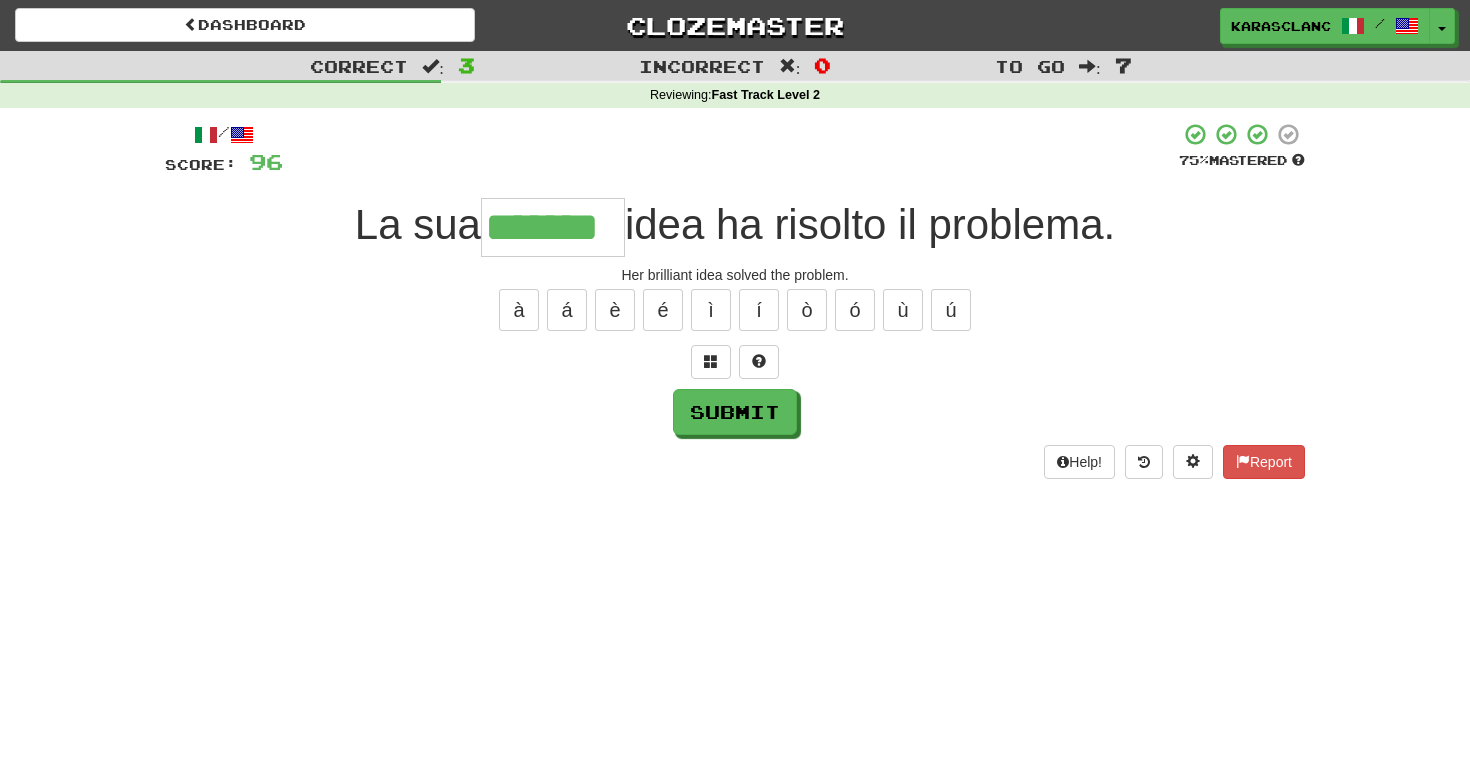 type on "*******" 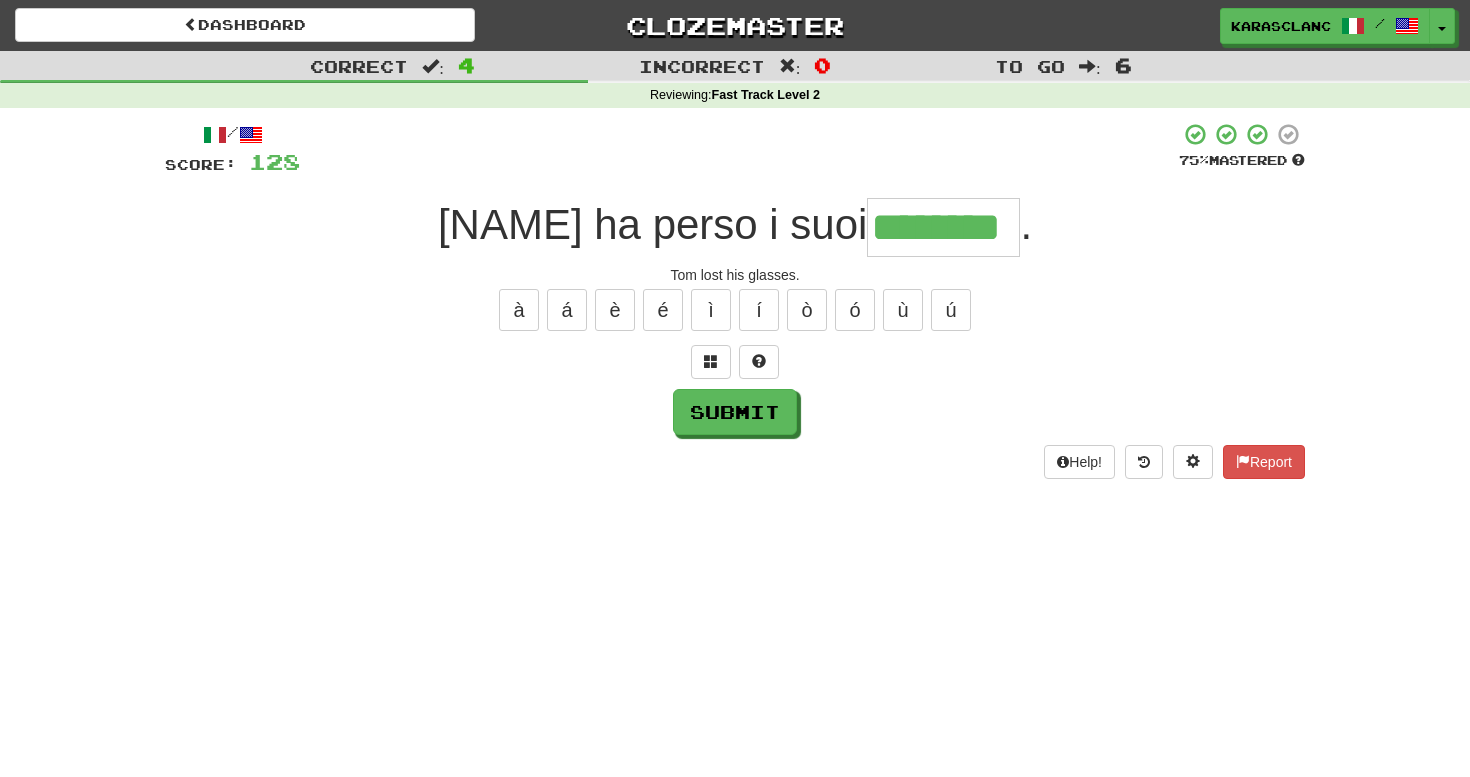 type on "********" 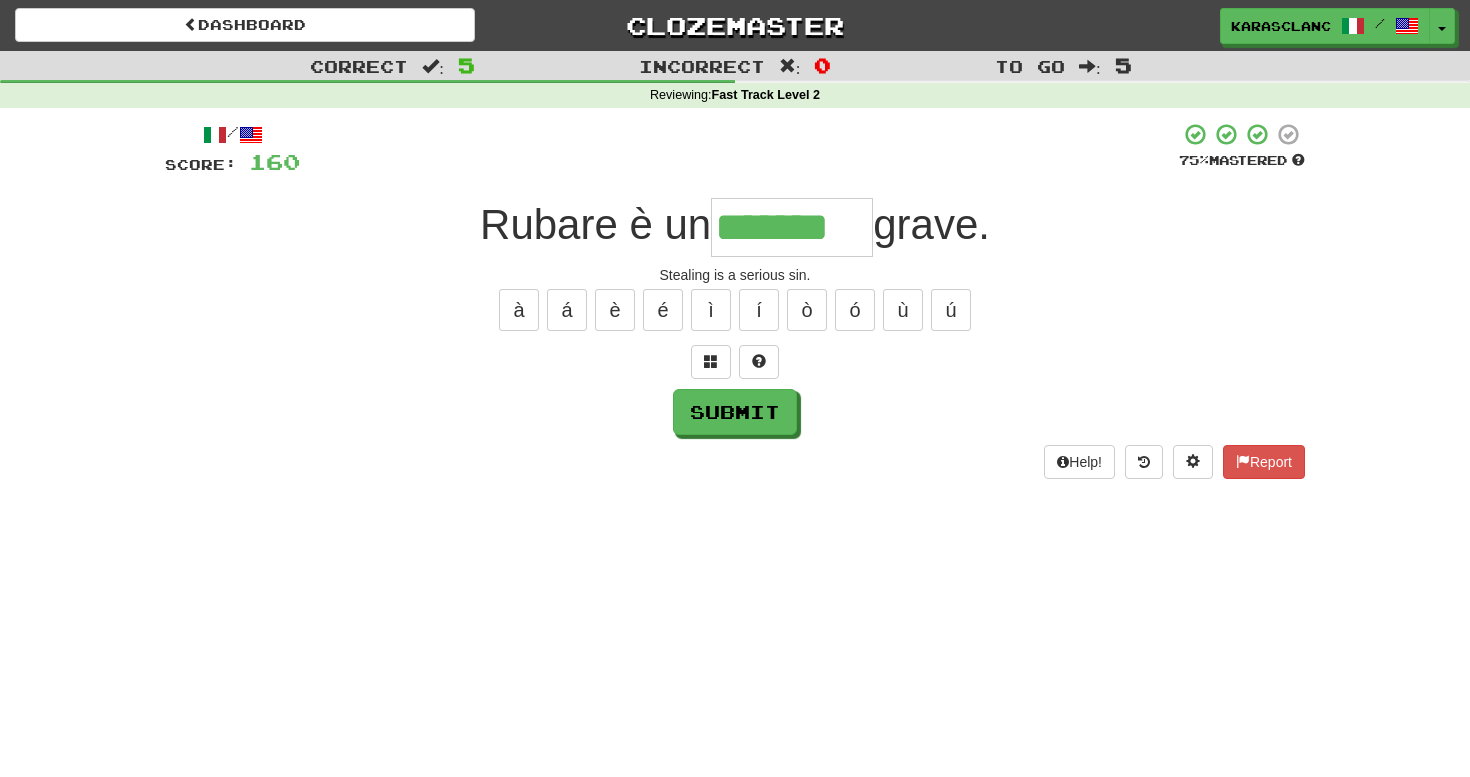 type on "*******" 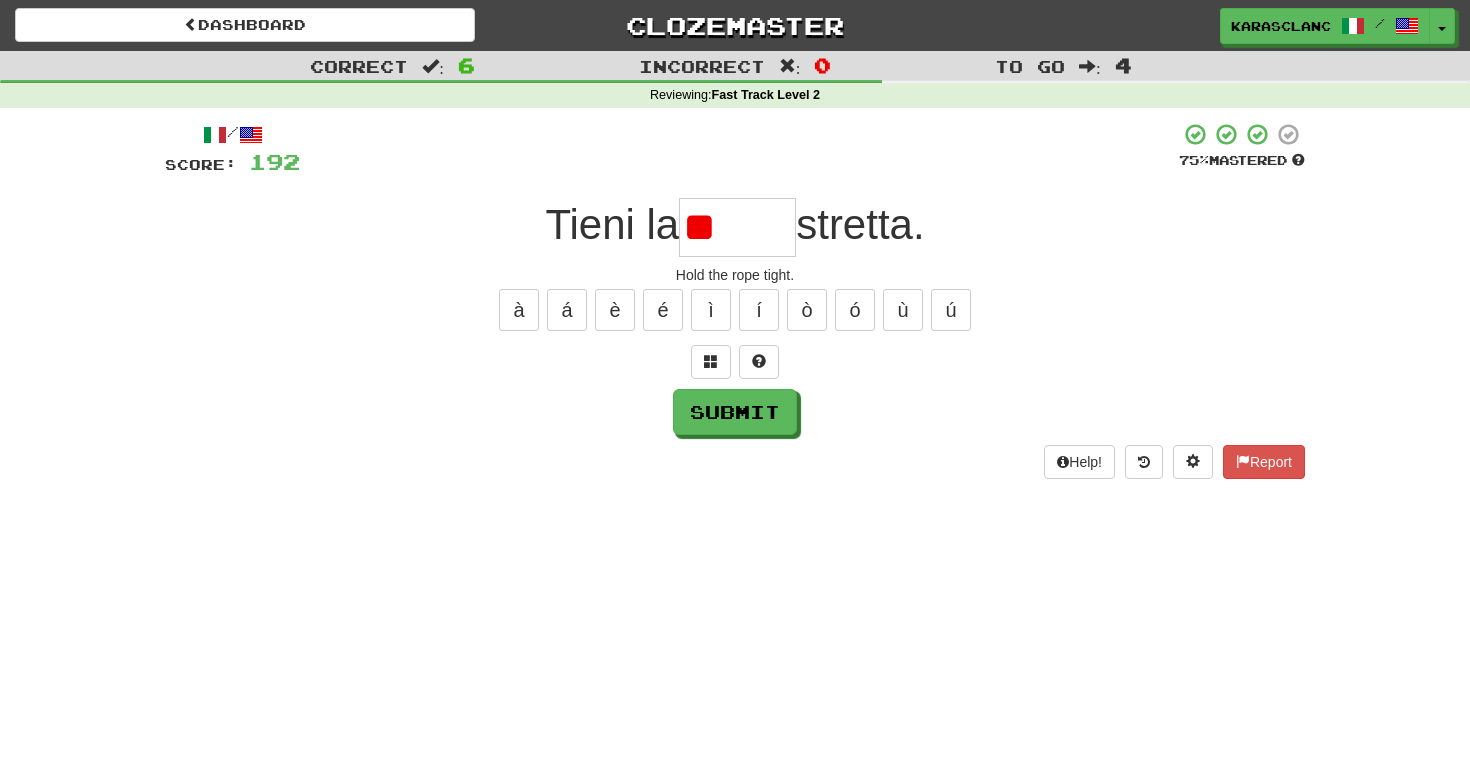 type on "*" 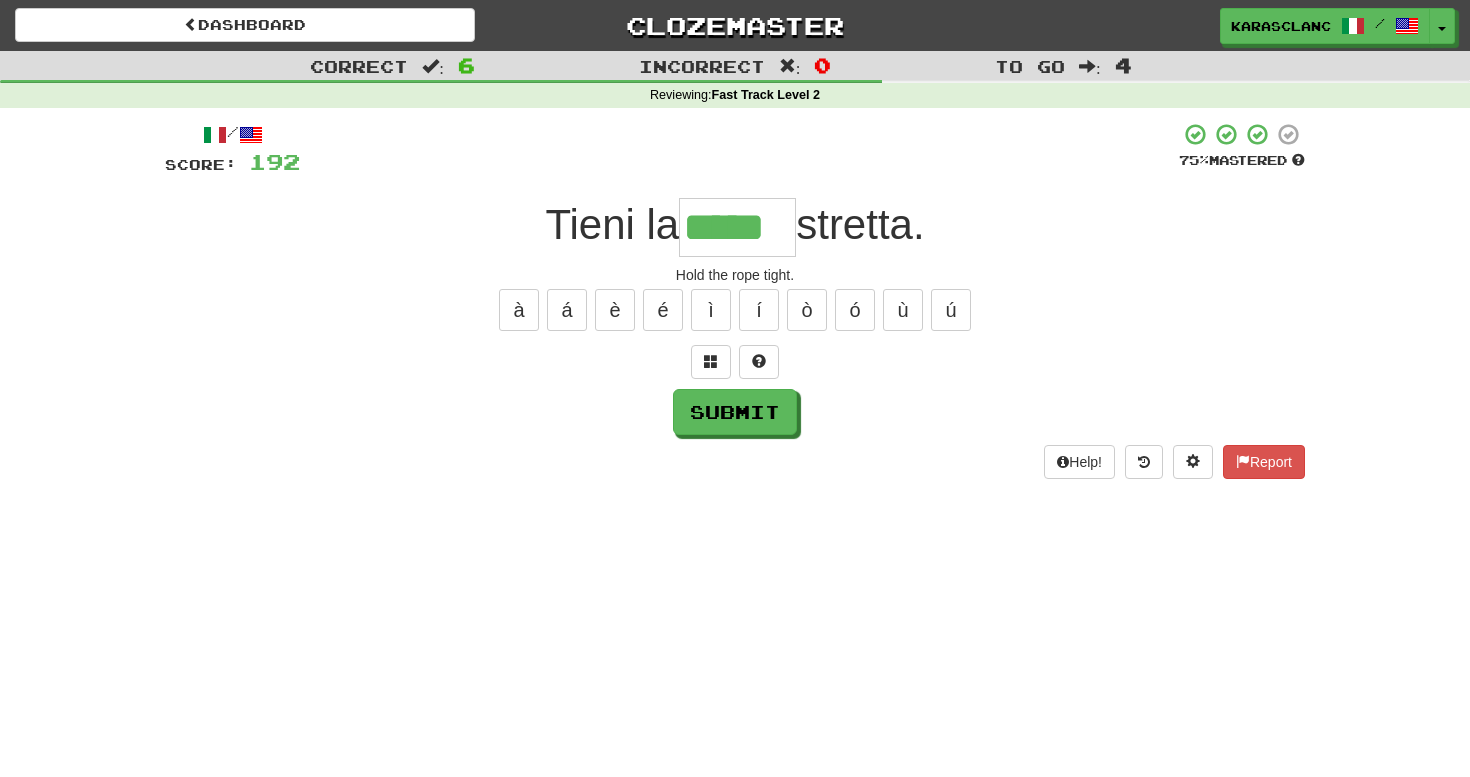 type on "*****" 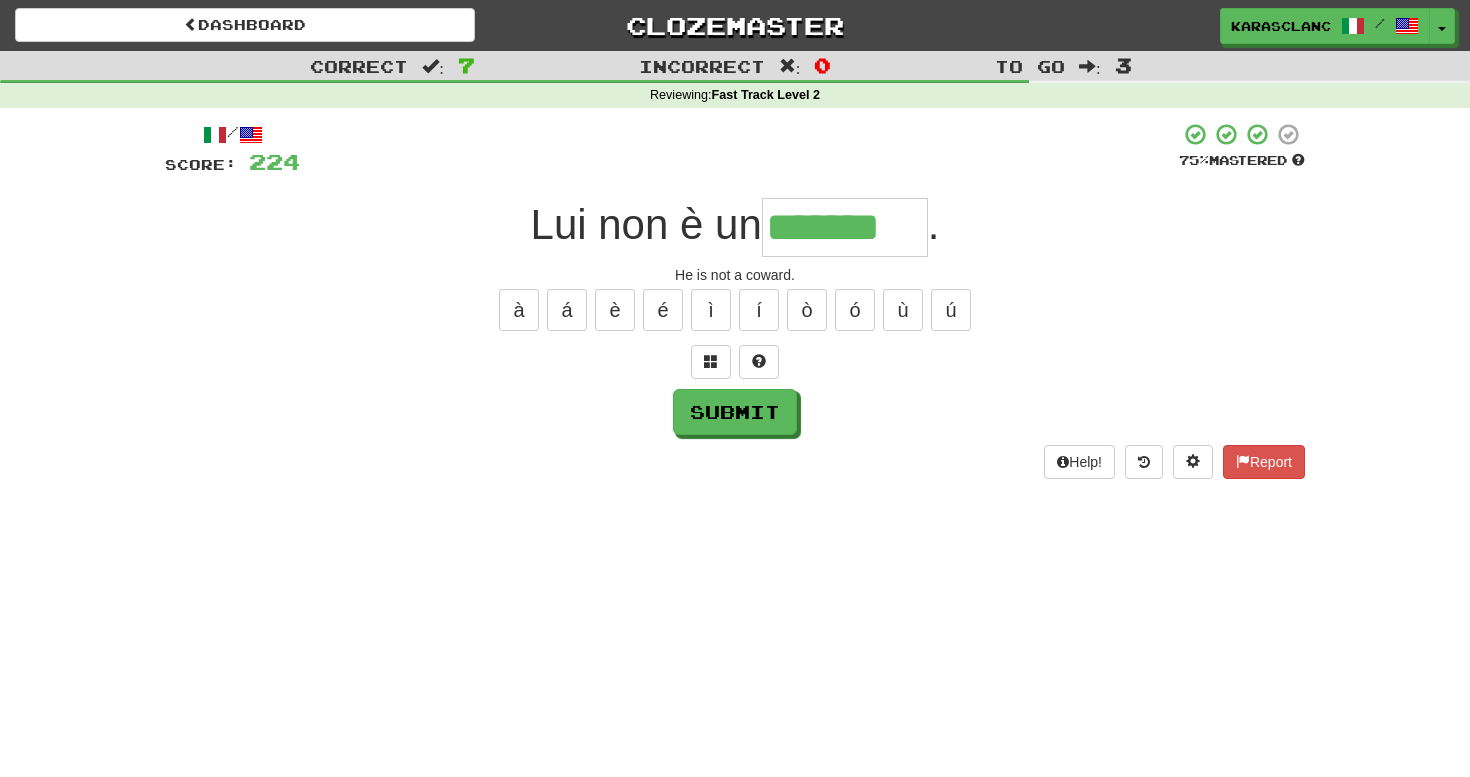 type on "*******" 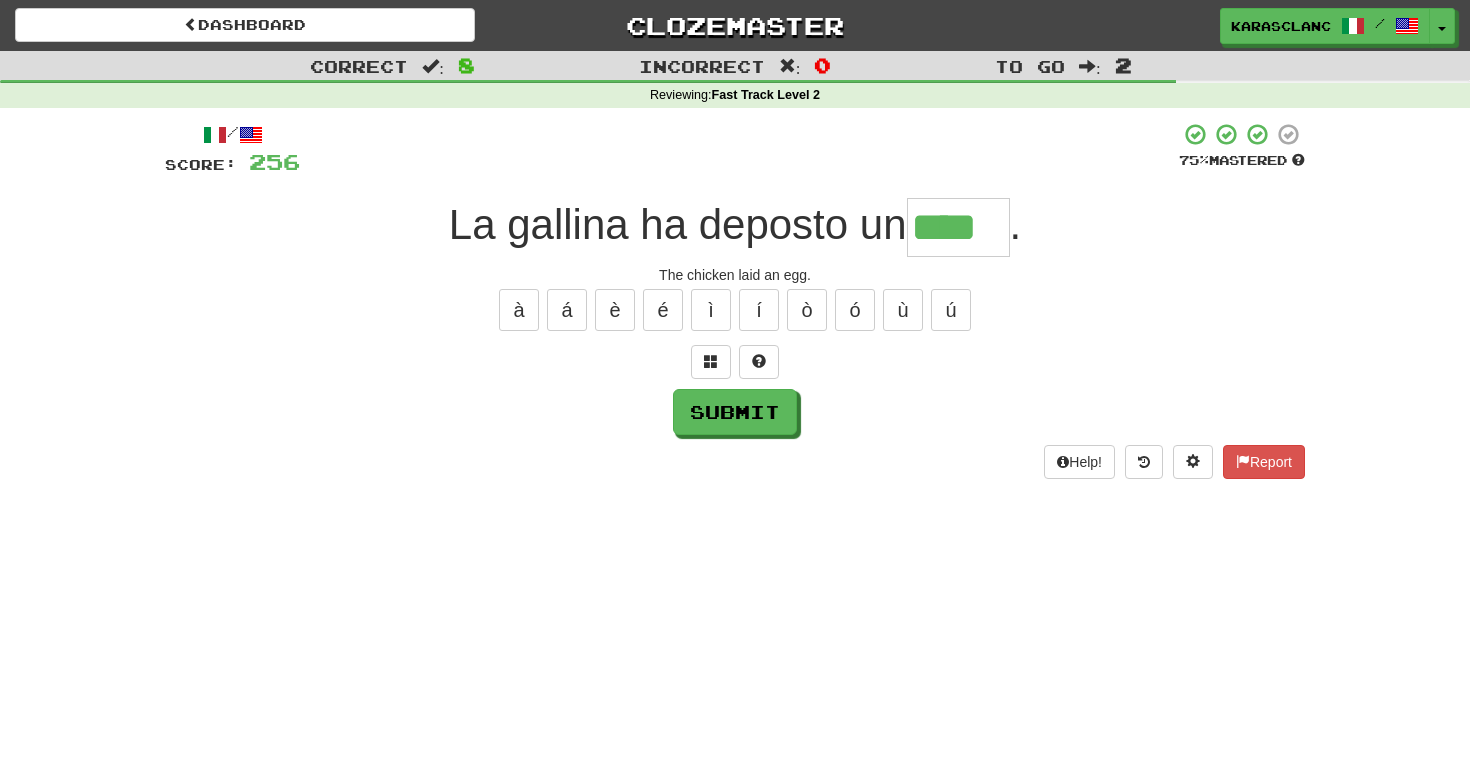 type on "****" 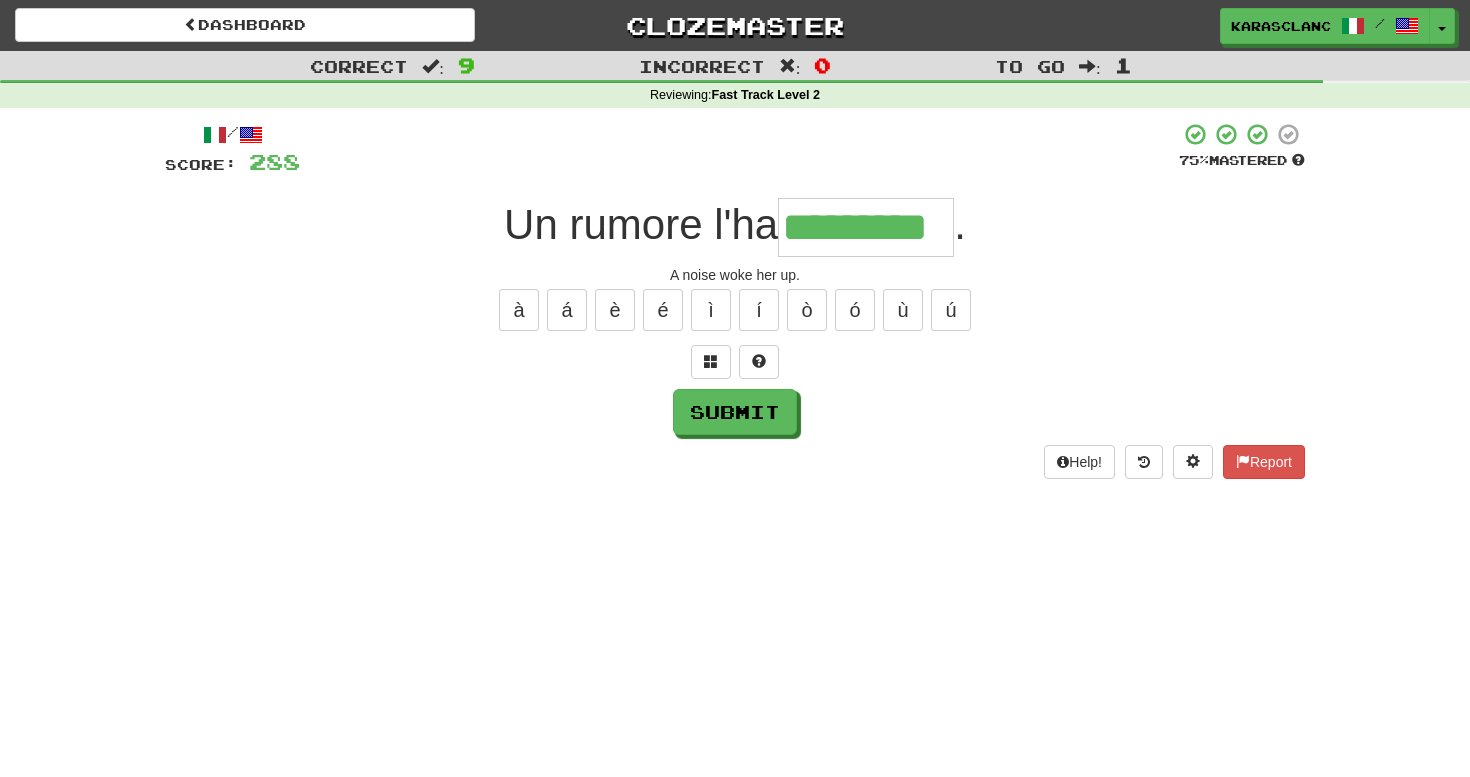 type on "*********" 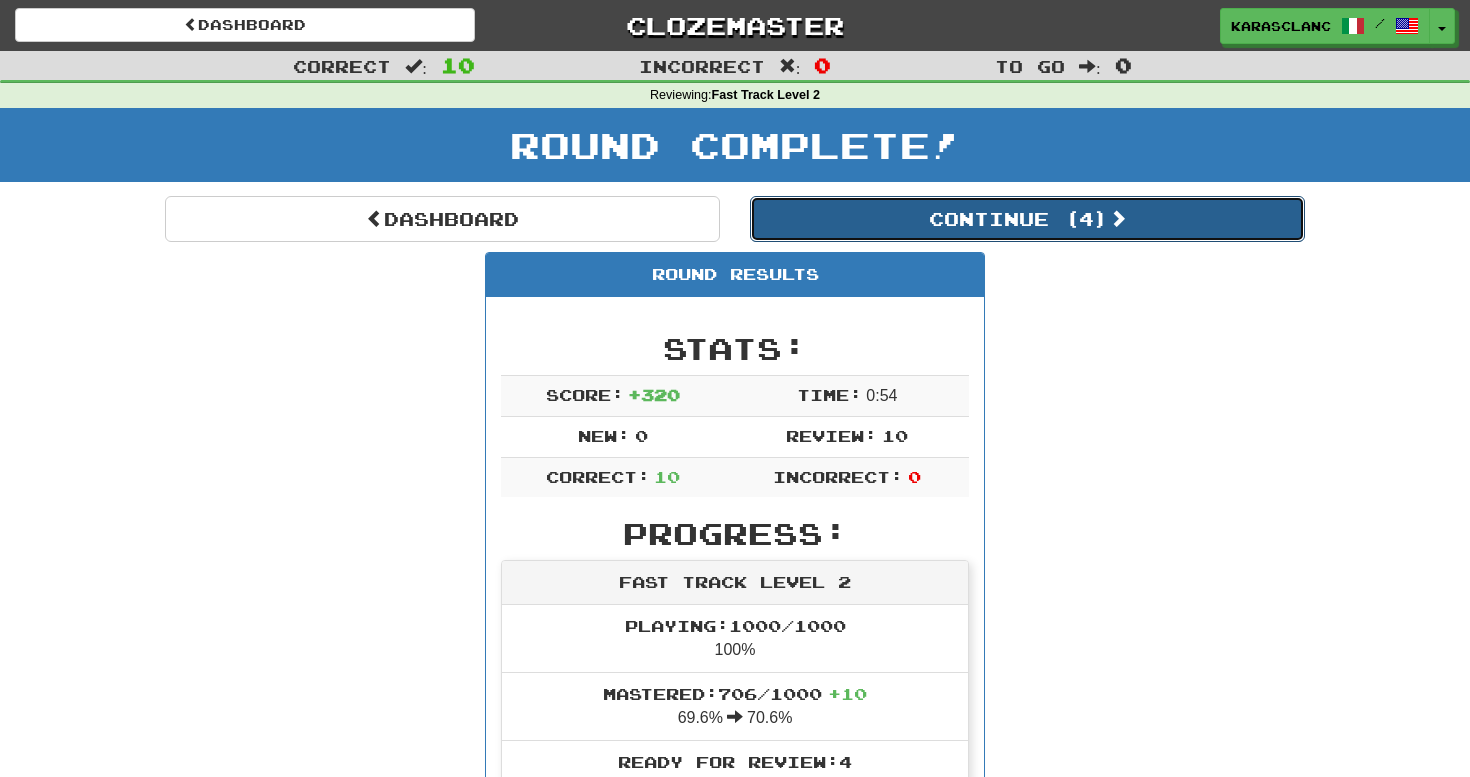 click on "Continue ( 4 )" at bounding box center (1027, 219) 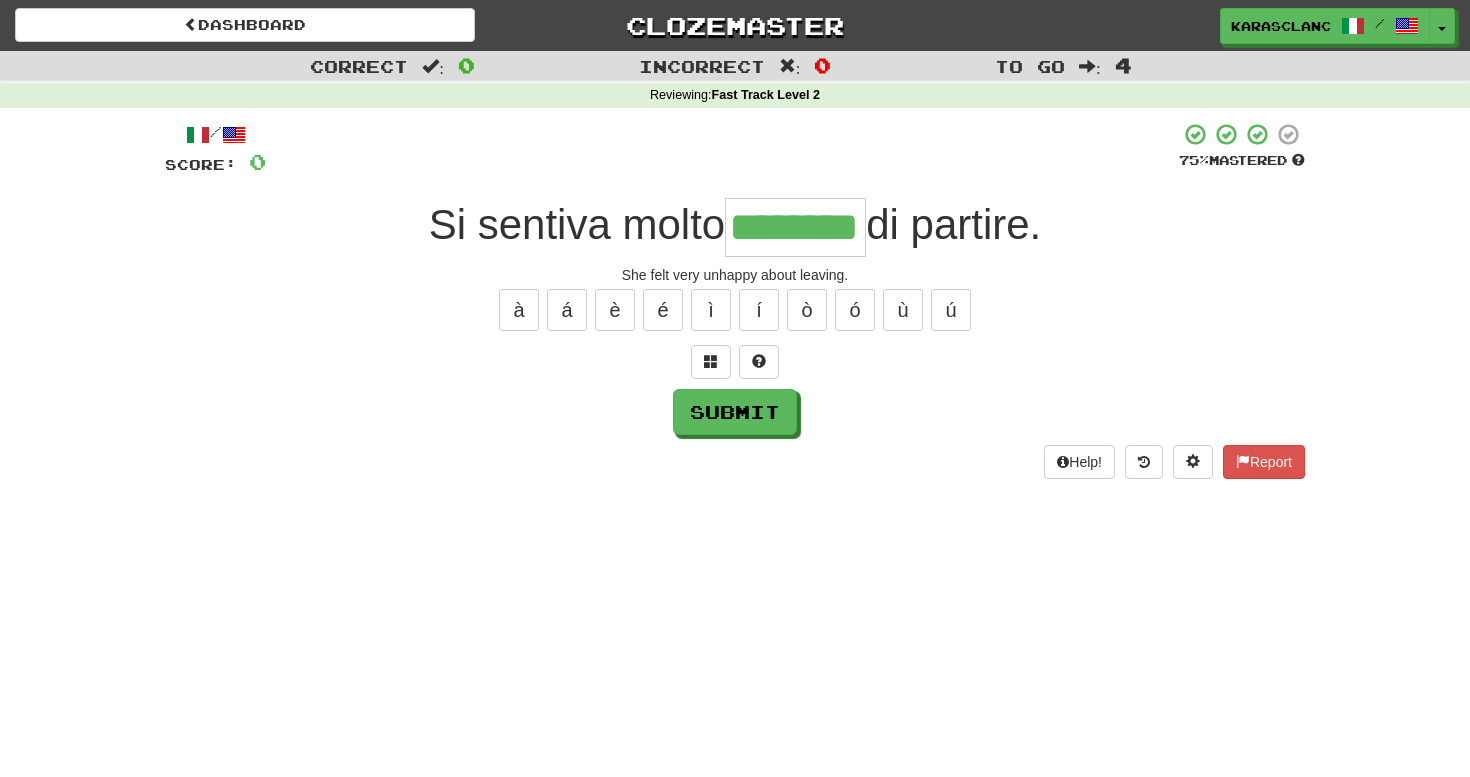 type on "********" 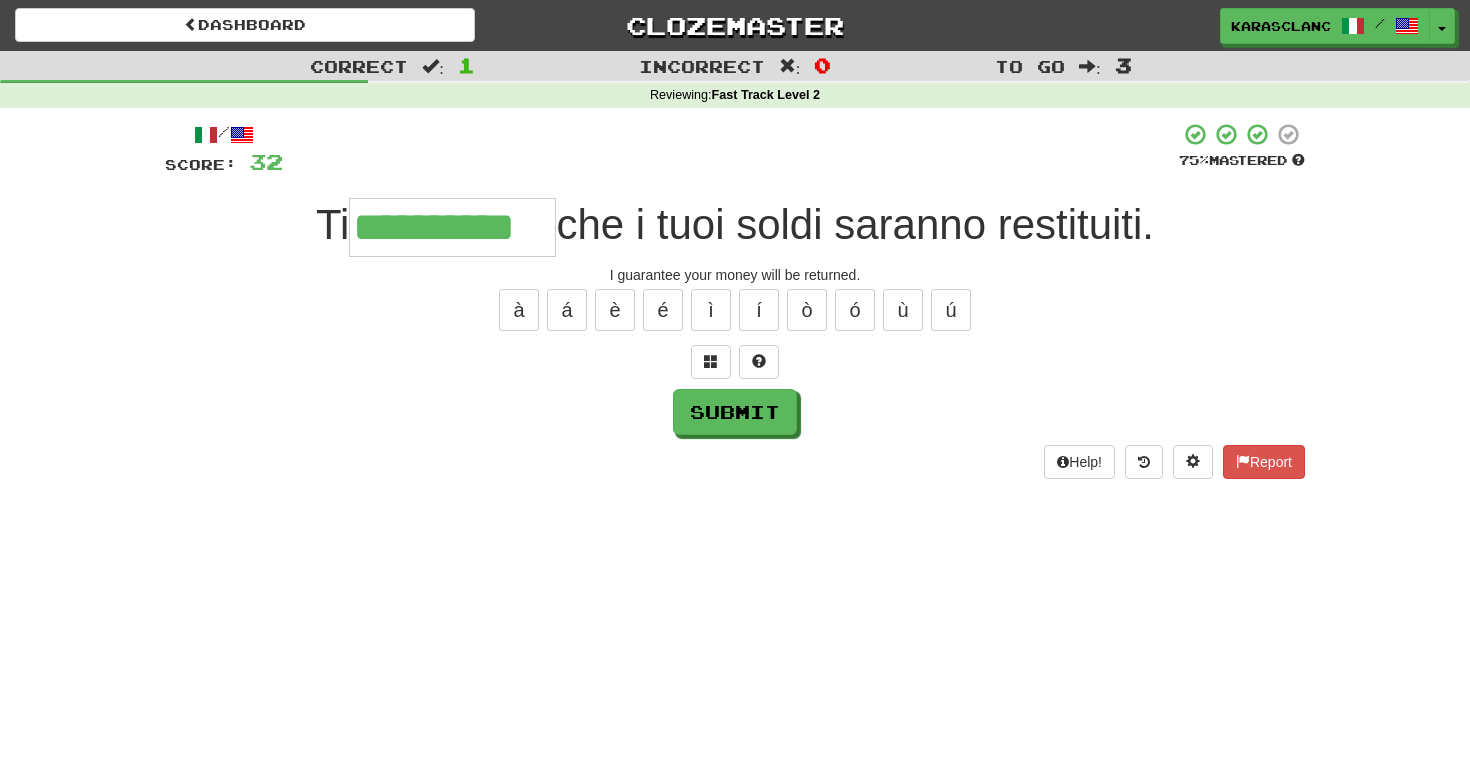 type on "**********" 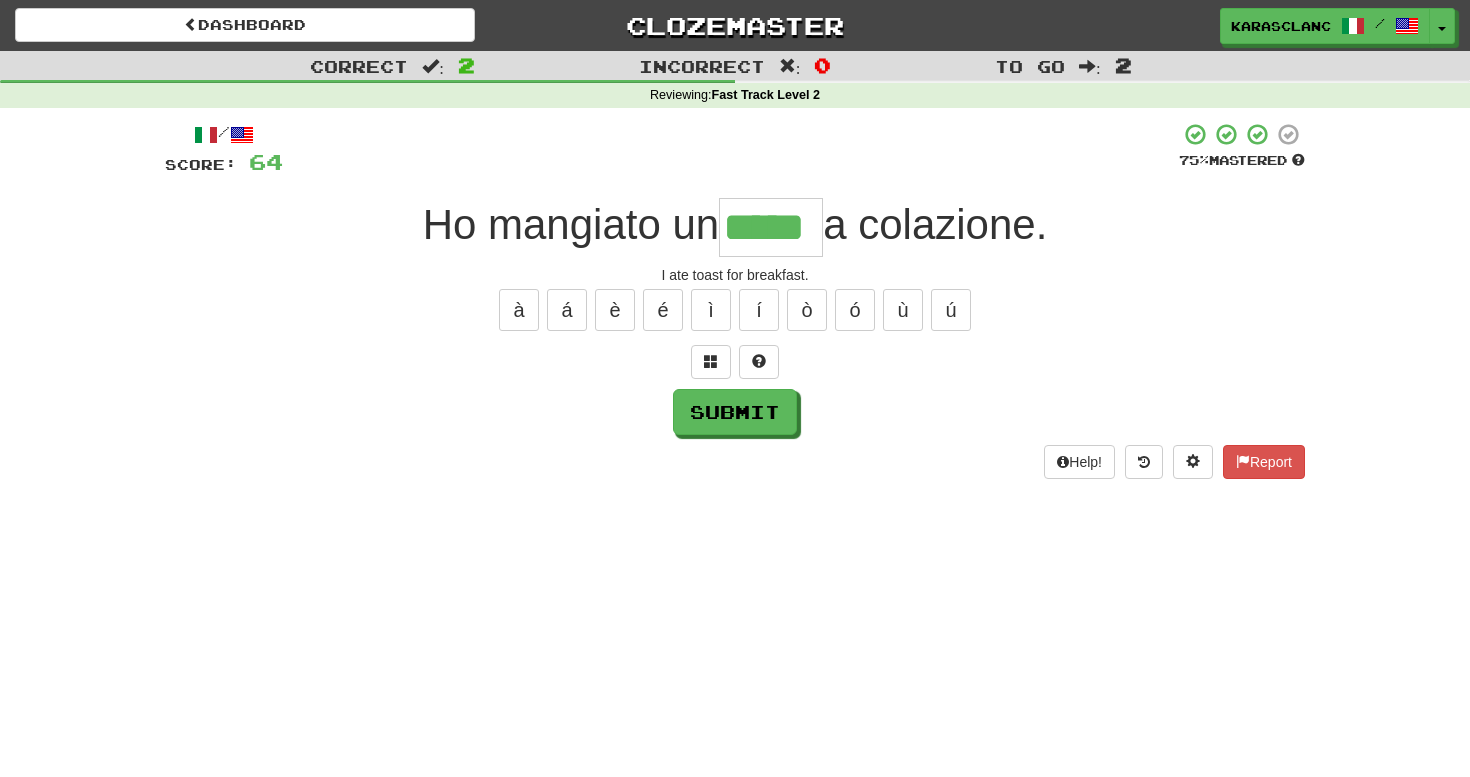type on "*****" 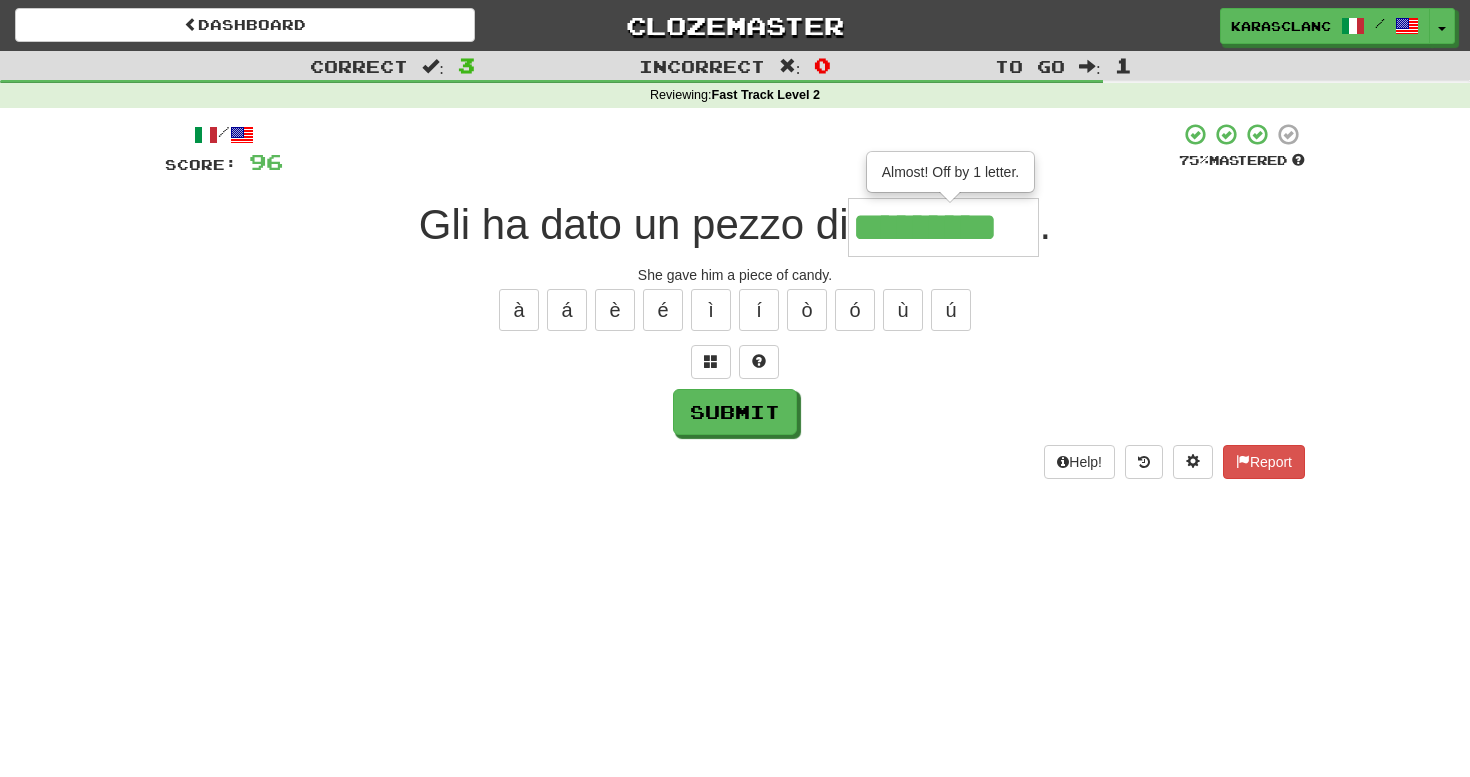 type on "*********" 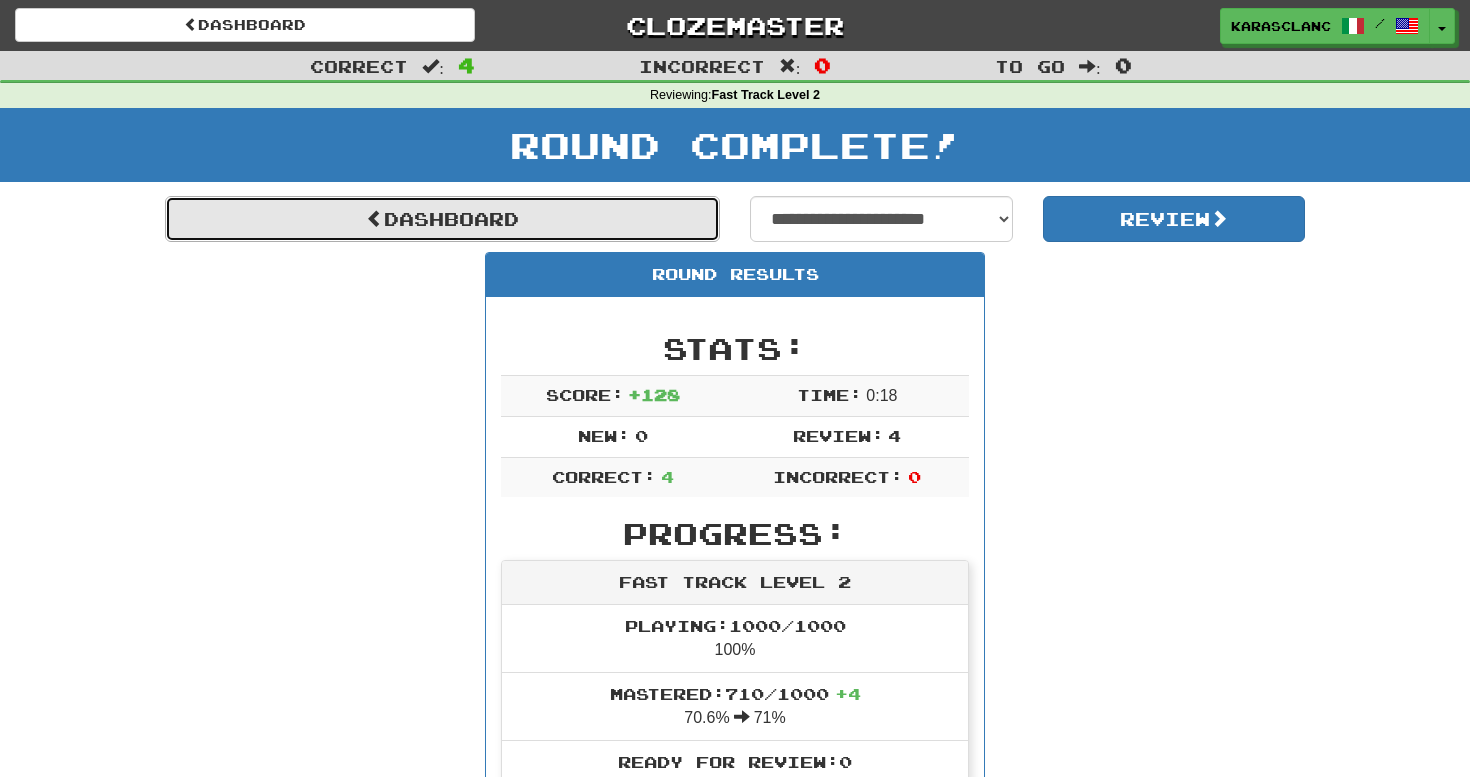 click on "Dashboard" at bounding box center (442, 219) 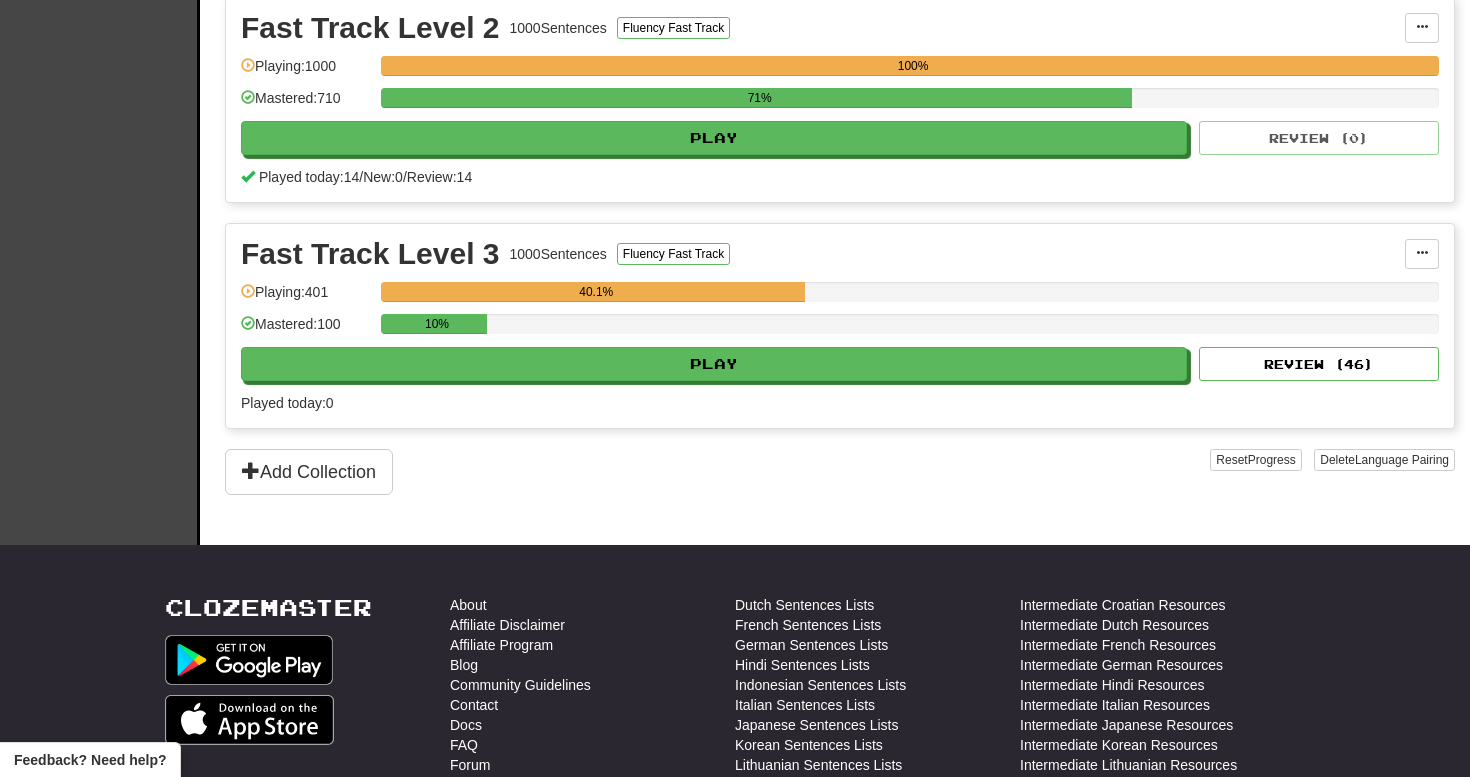 scroll, scrollTop: 480, scrollLeft: 0, axis: vertical 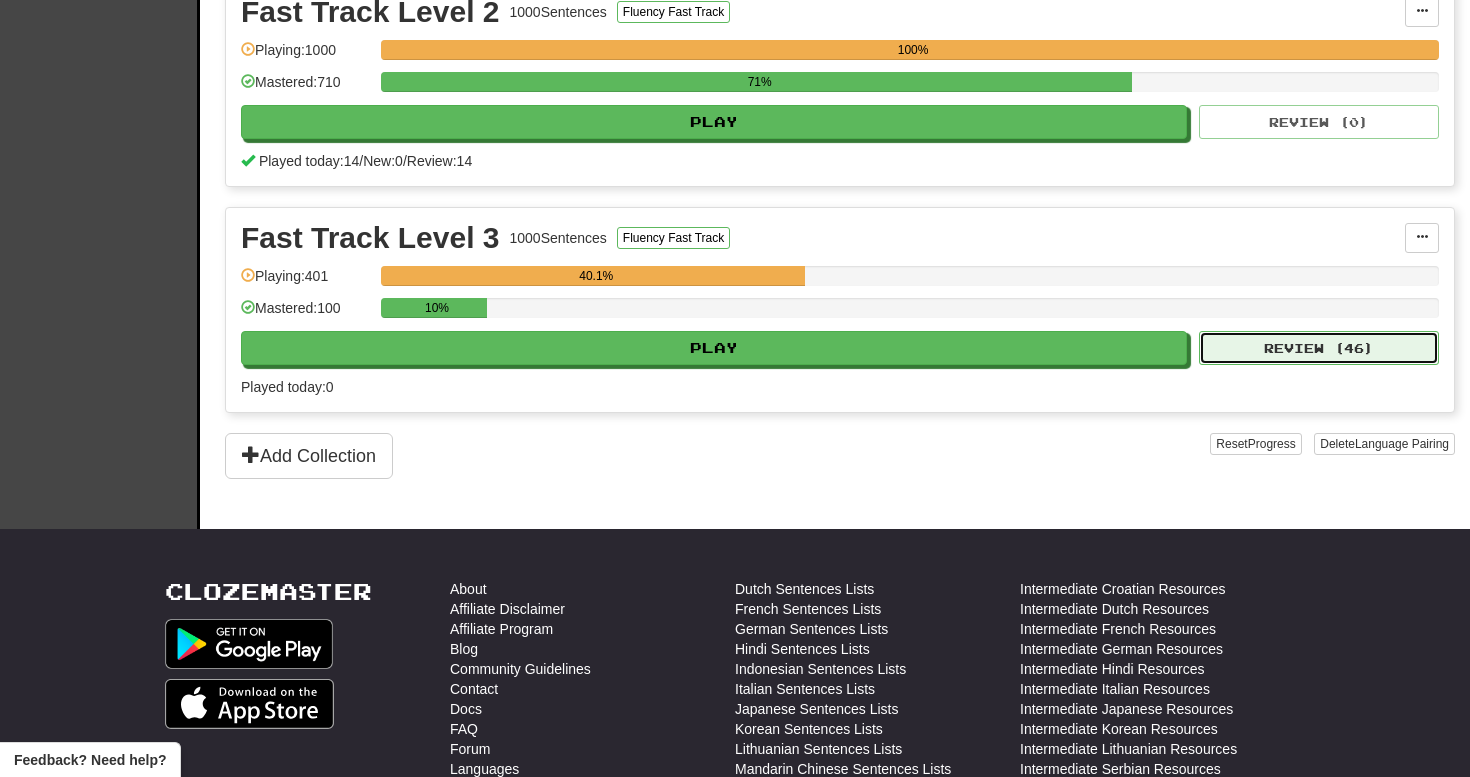 click on "Review ( 46 )" at bounding box center (1319, 348) 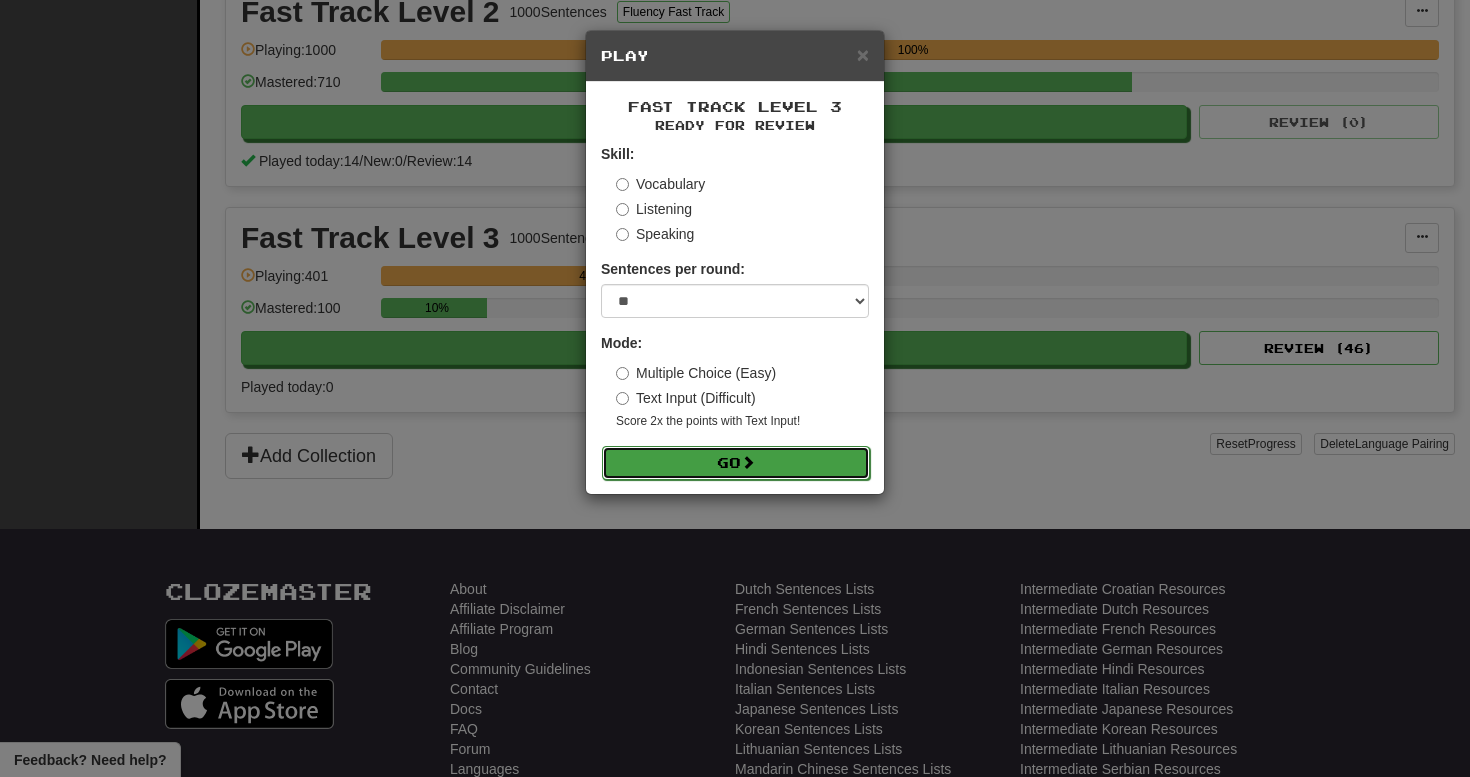 click on "Go" at bounding box center (736, 463) 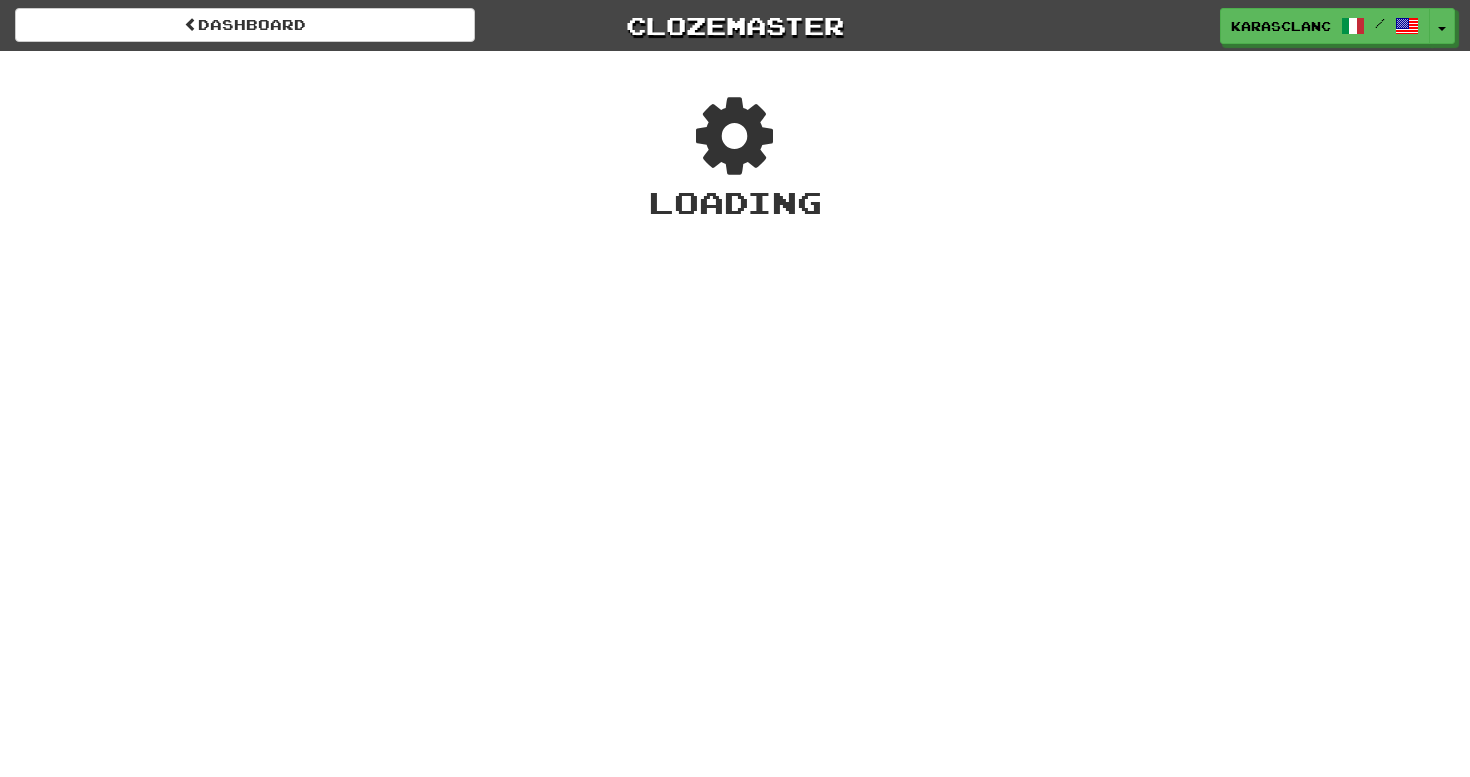 scroll, scrollTop: 0, scrollLeft: 0, axis: both 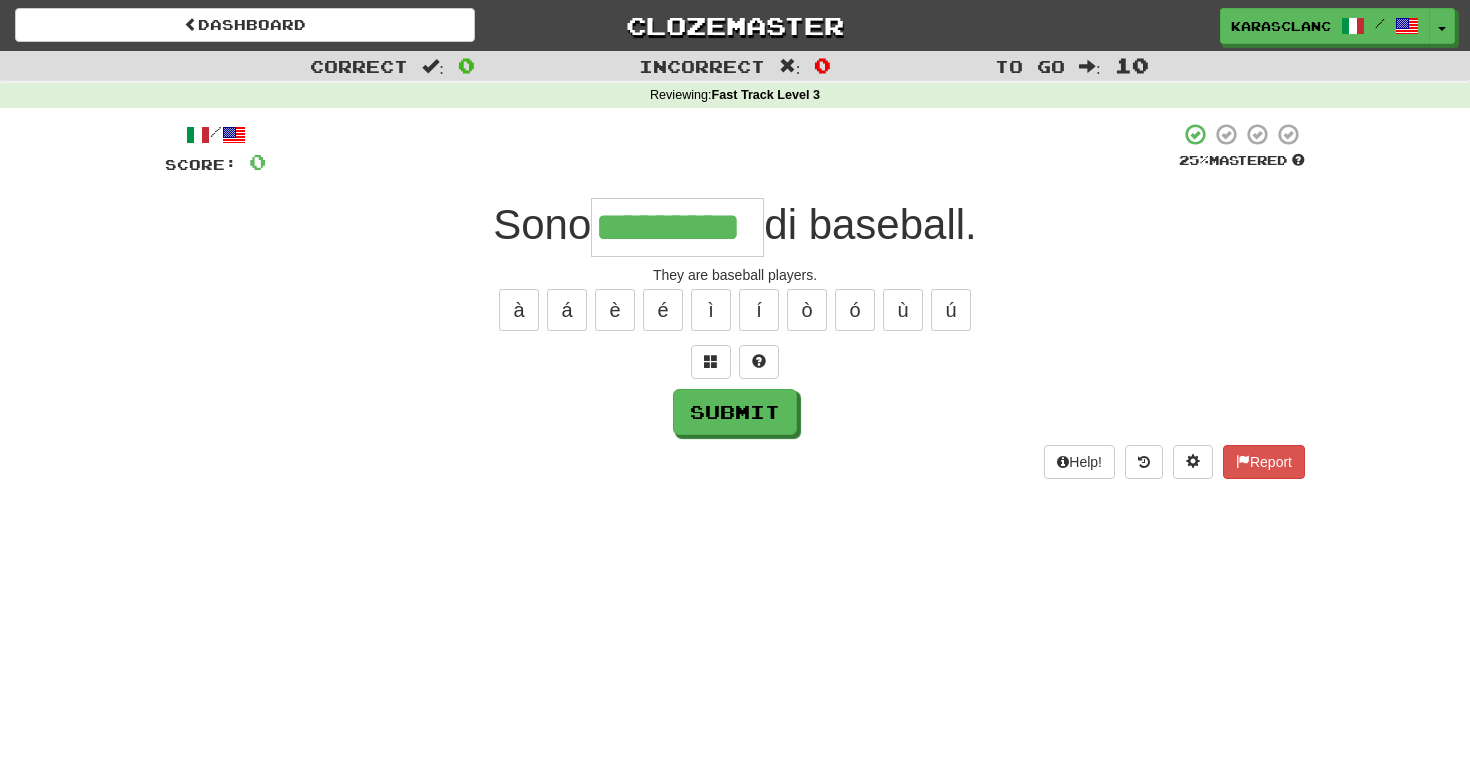 type on "*********" 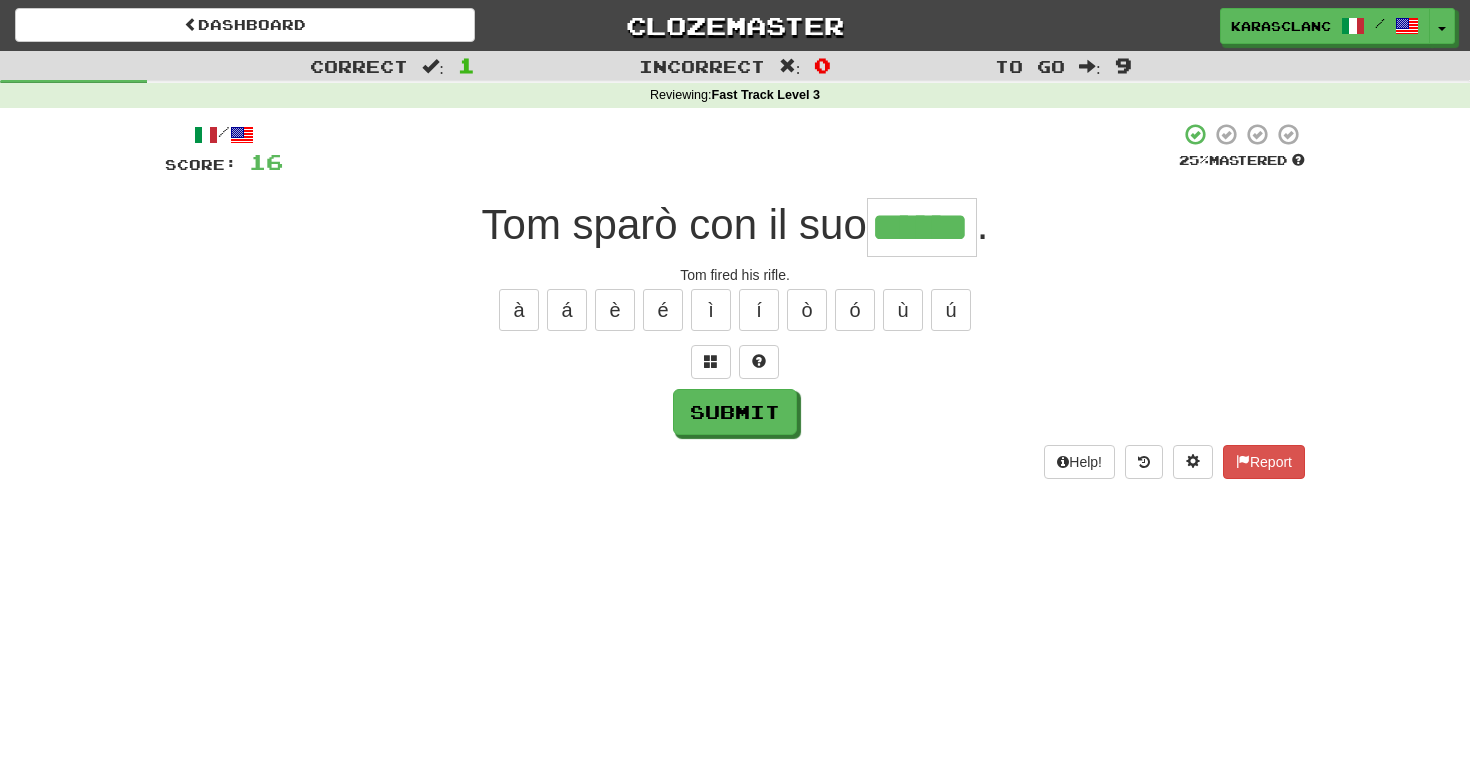 type on "******" 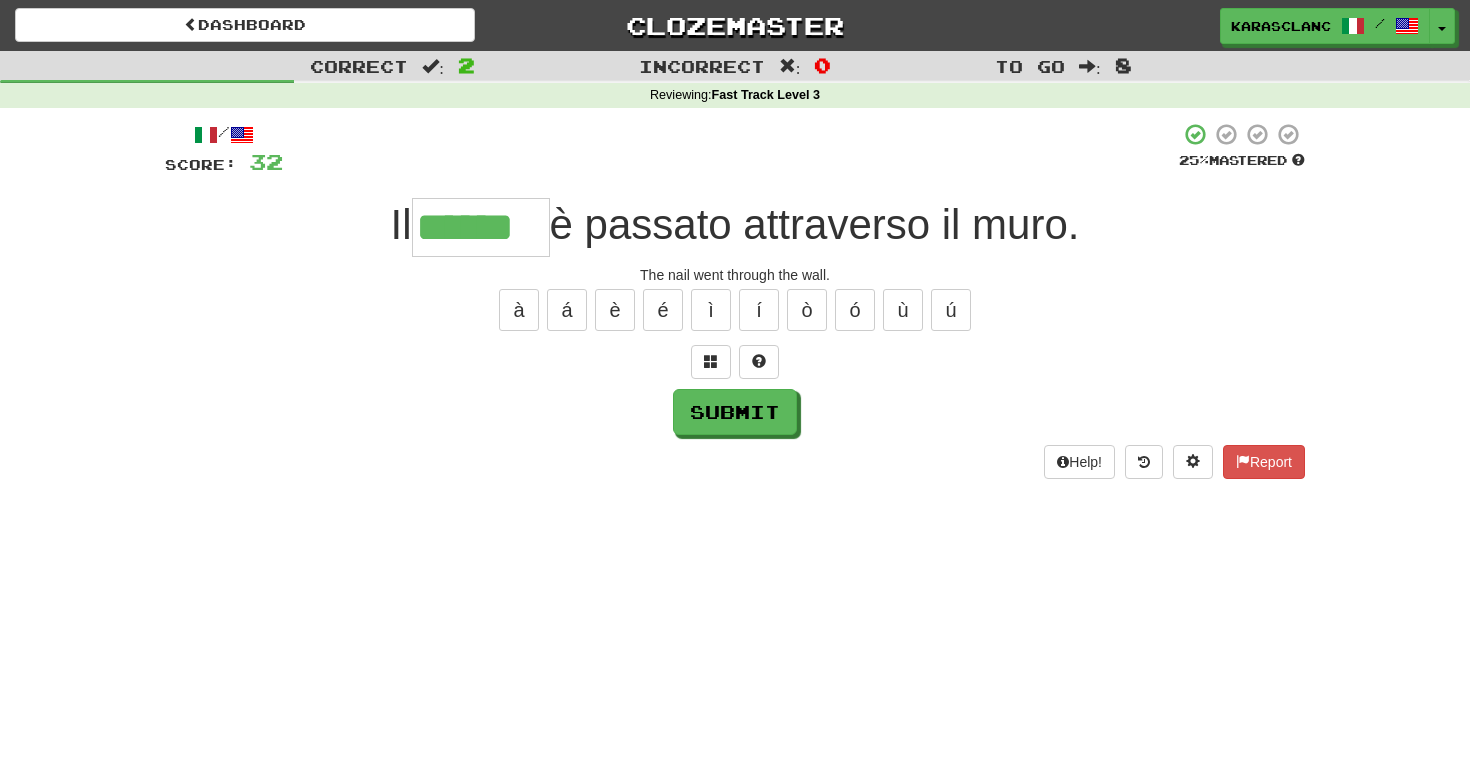 type on "******" 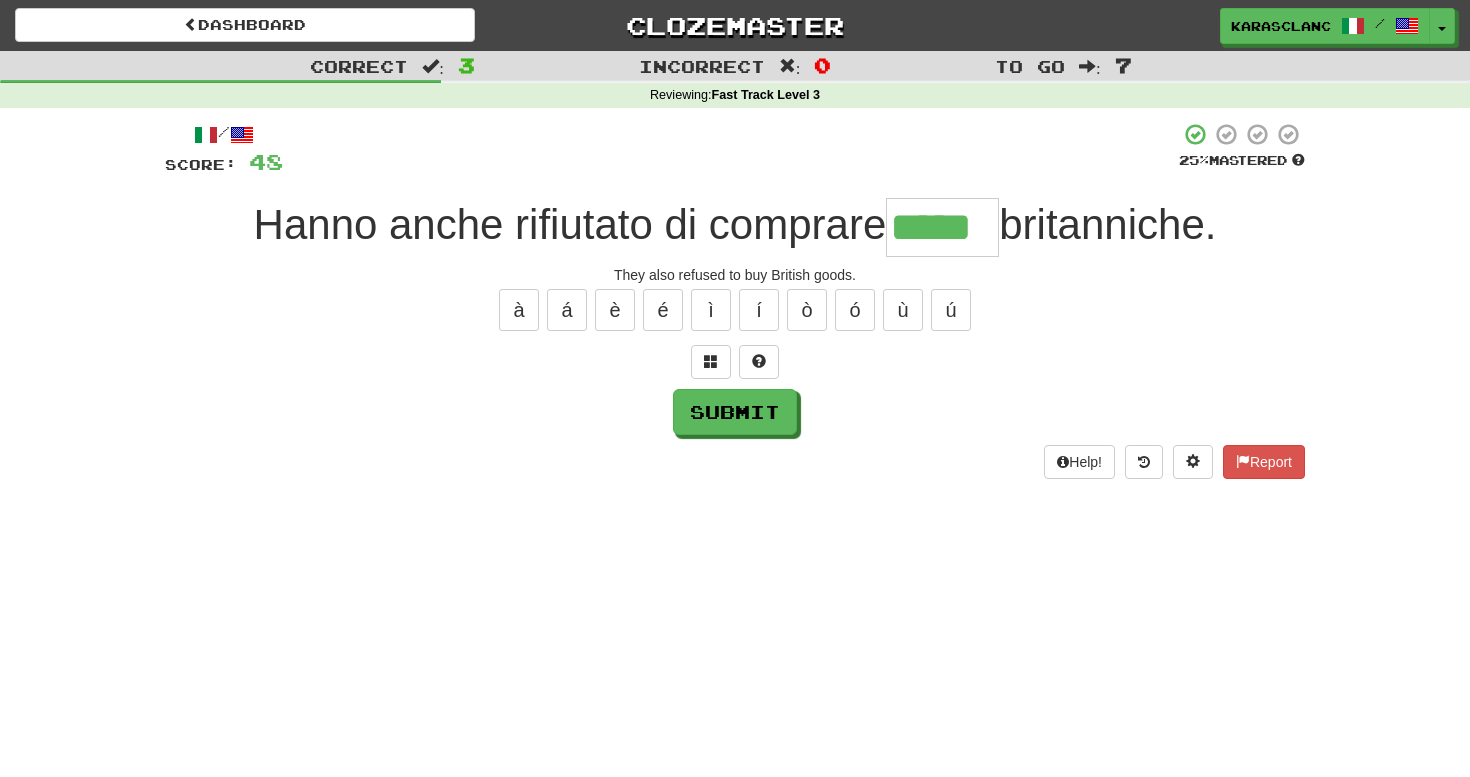 type on "*****" 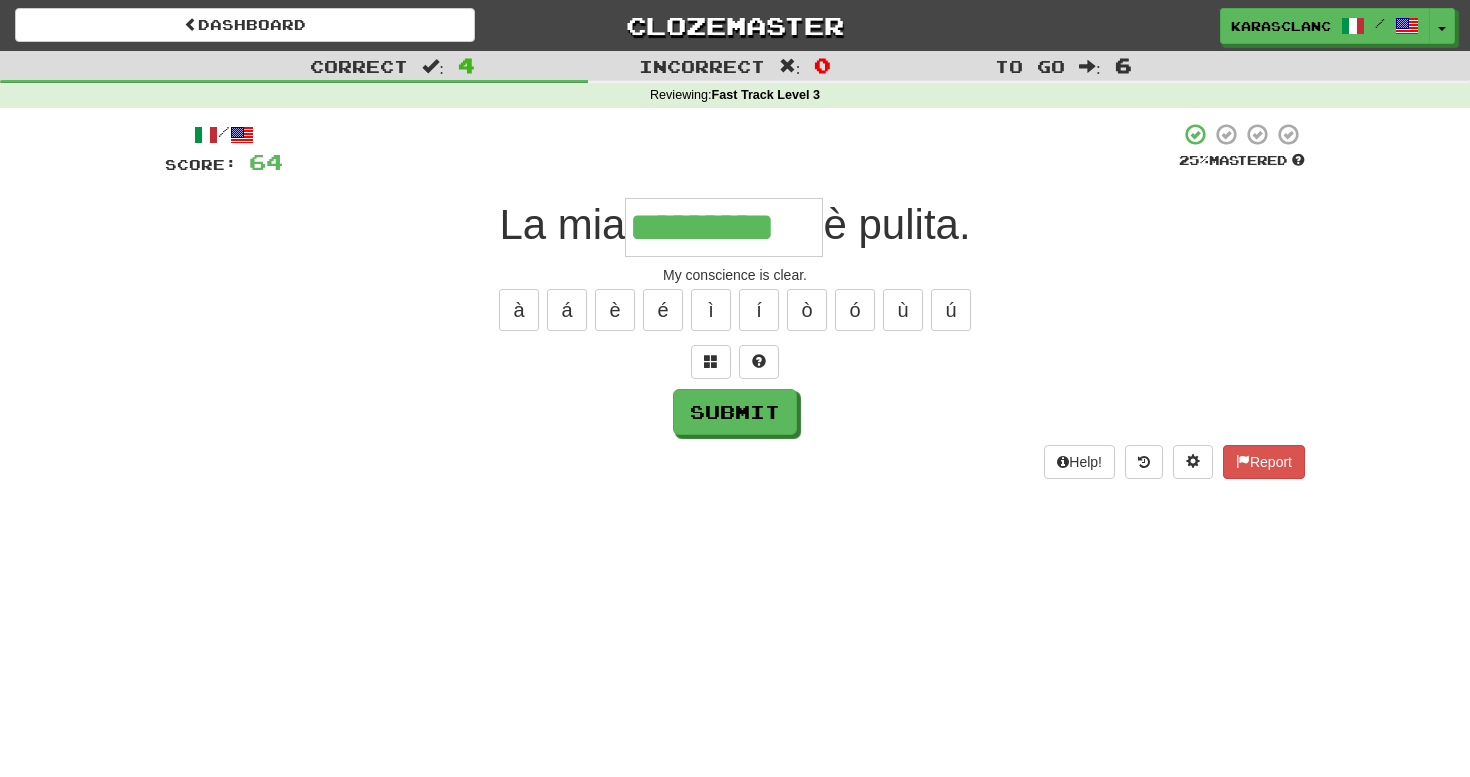 type on "*********" 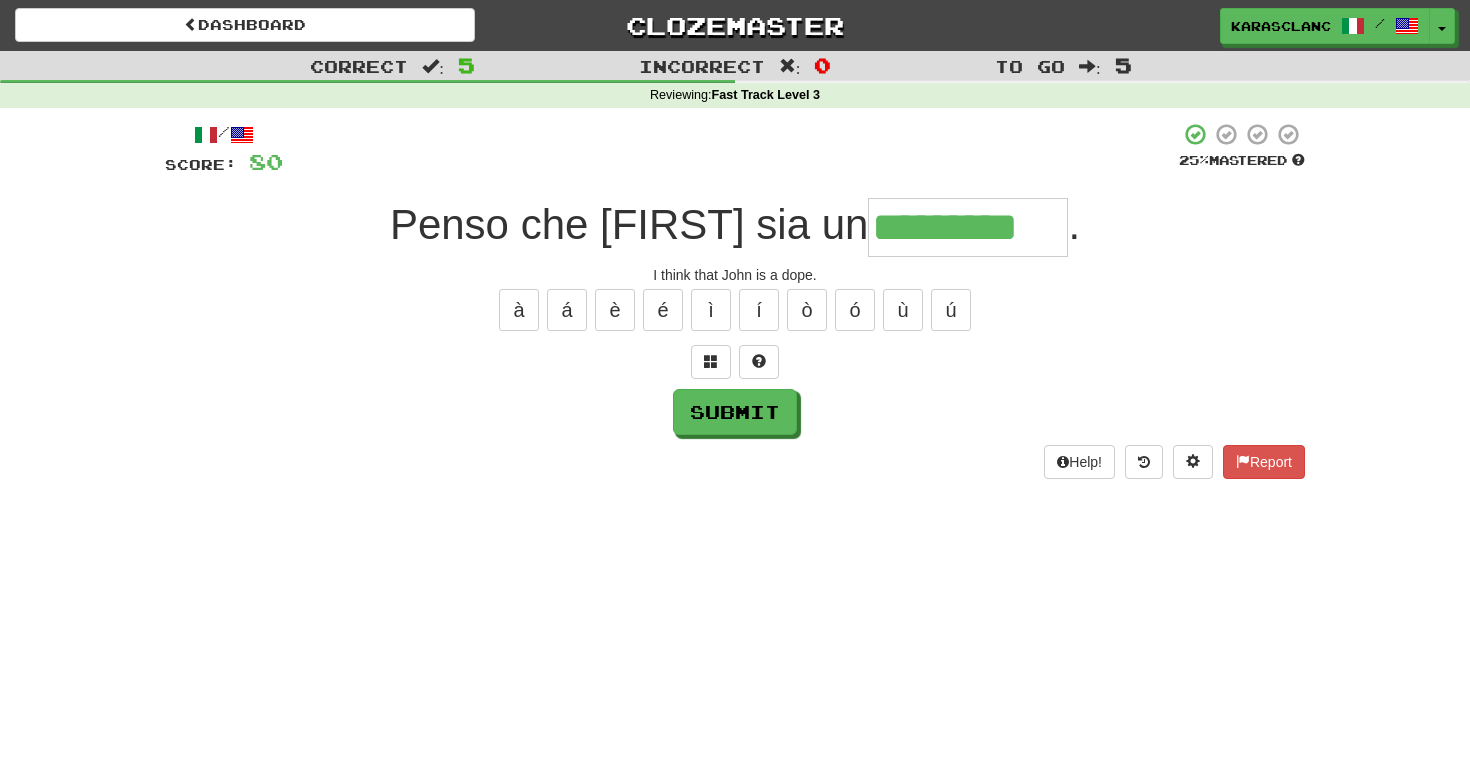 type on "*********" 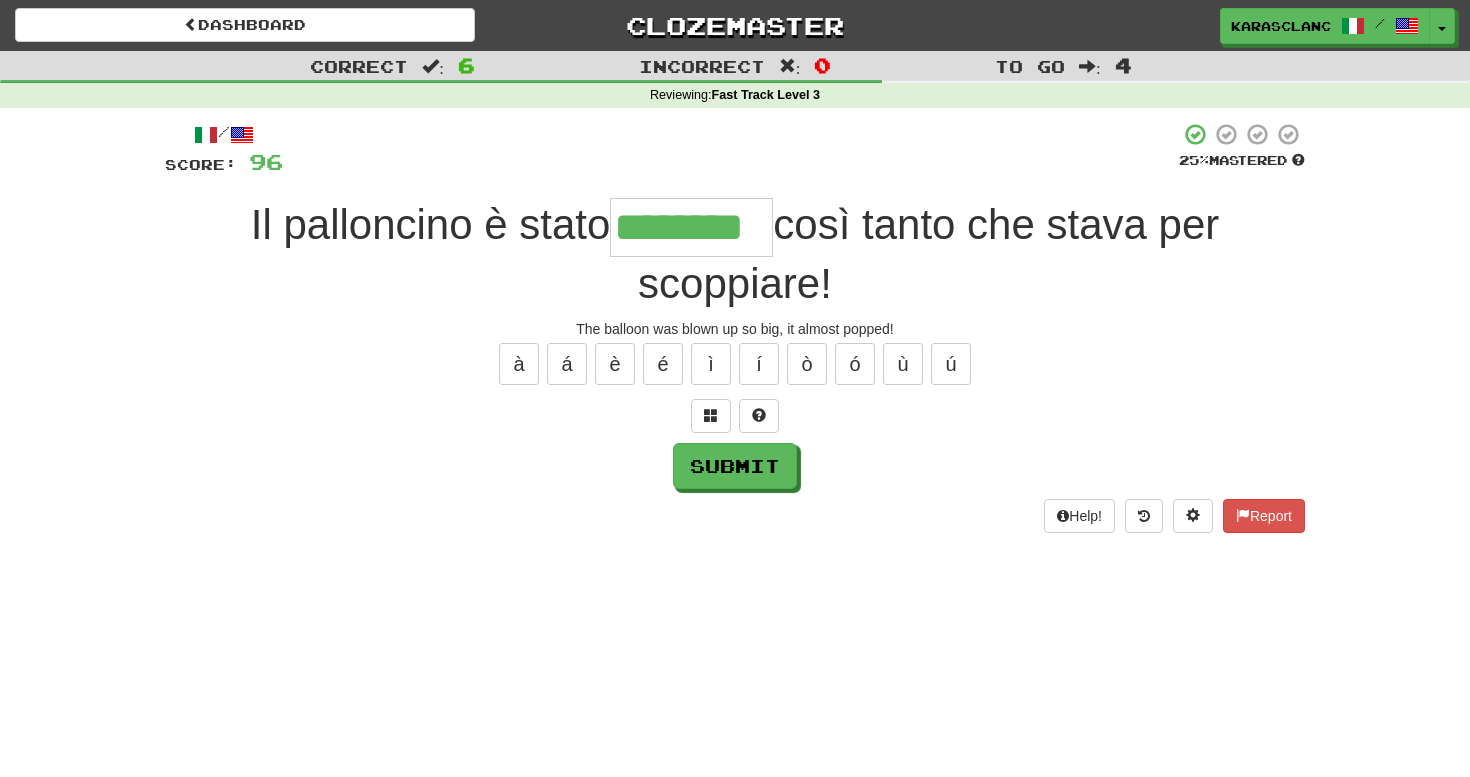 type on "********" 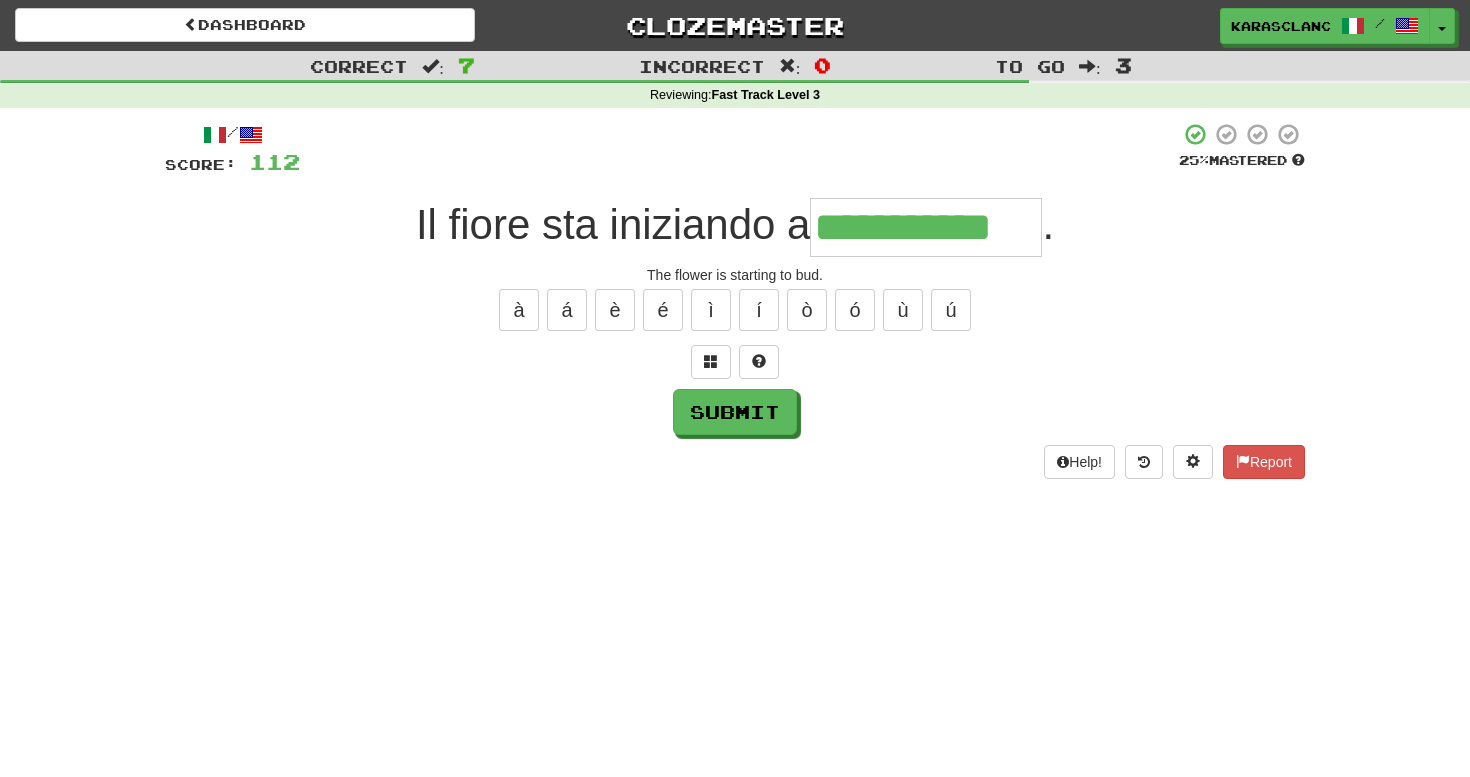 type on "**********" 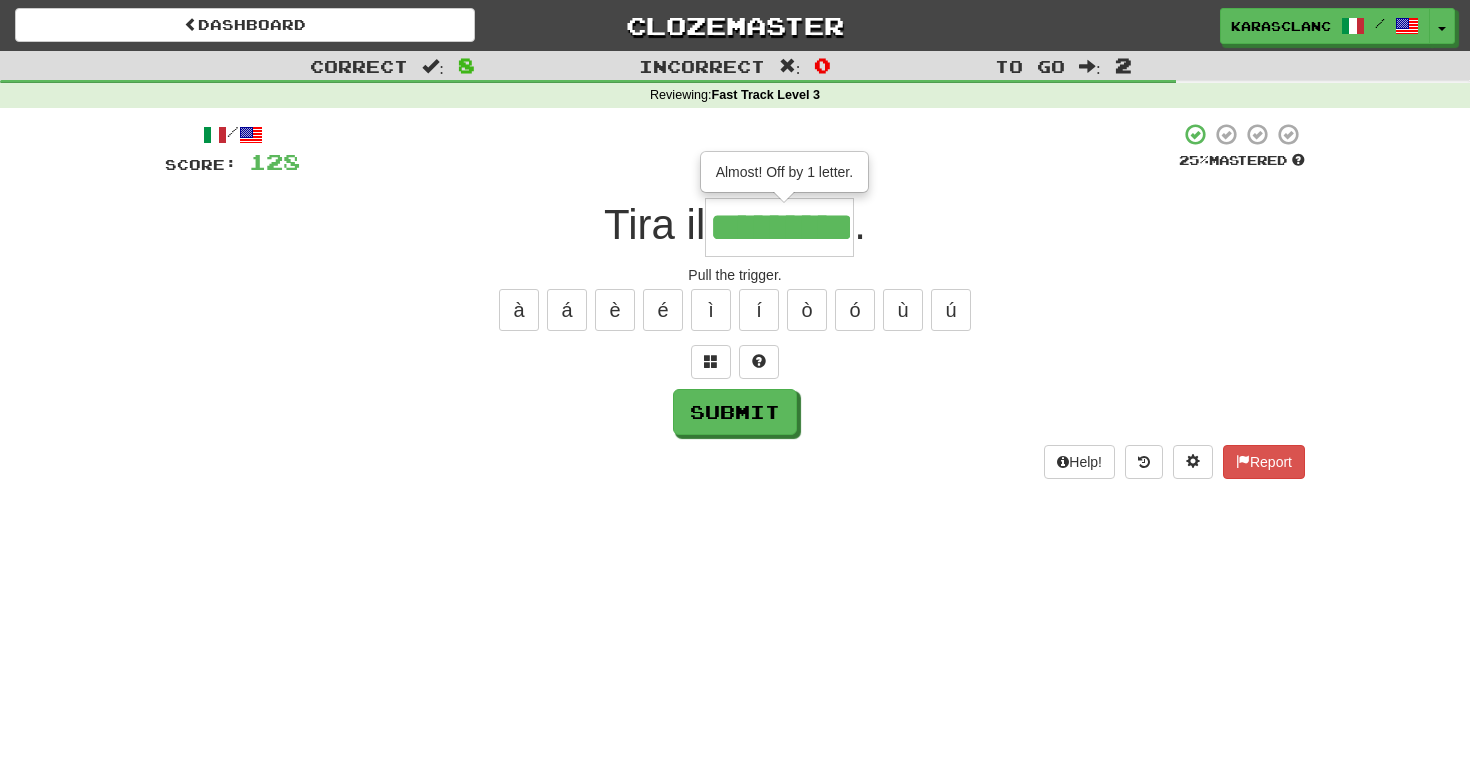 type on "*********" 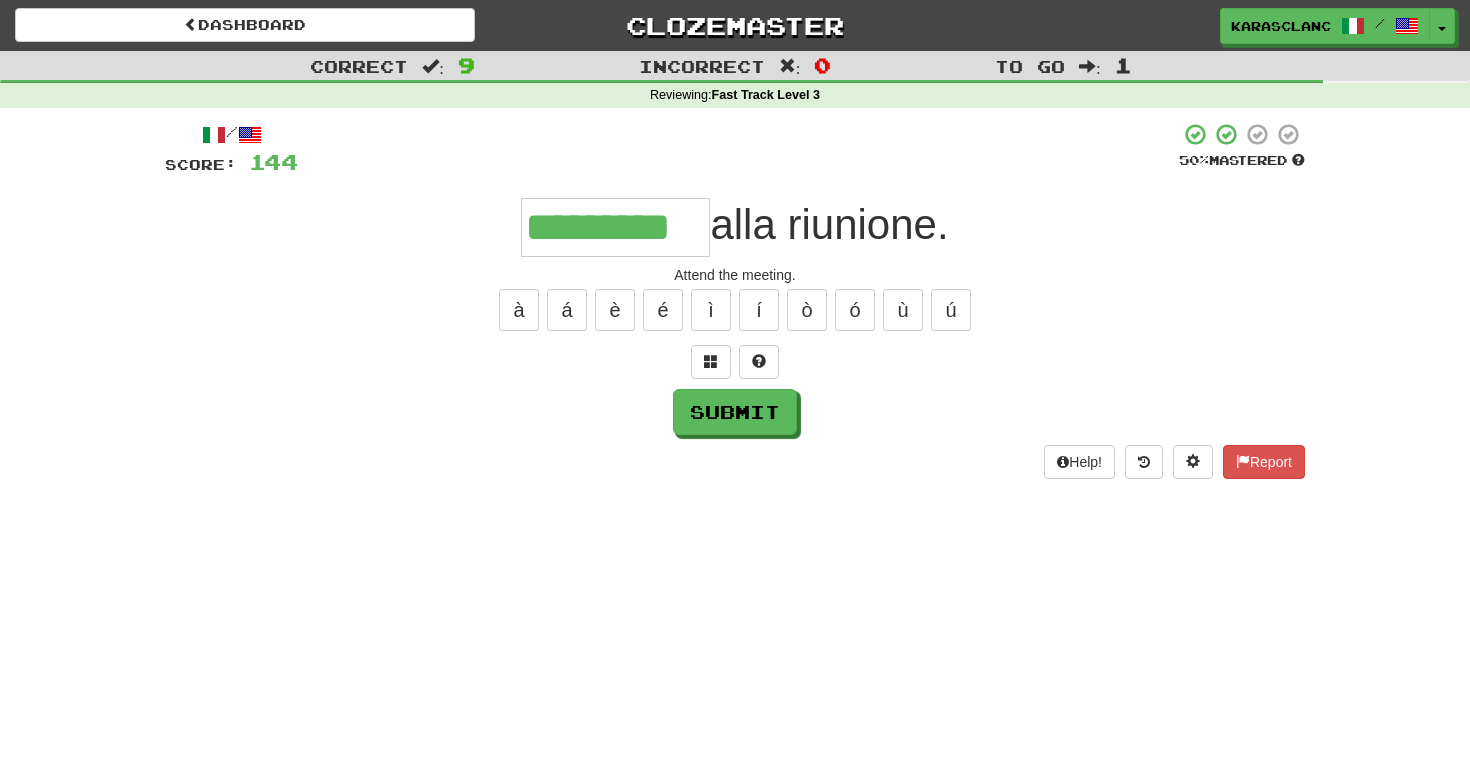 type on "*********" 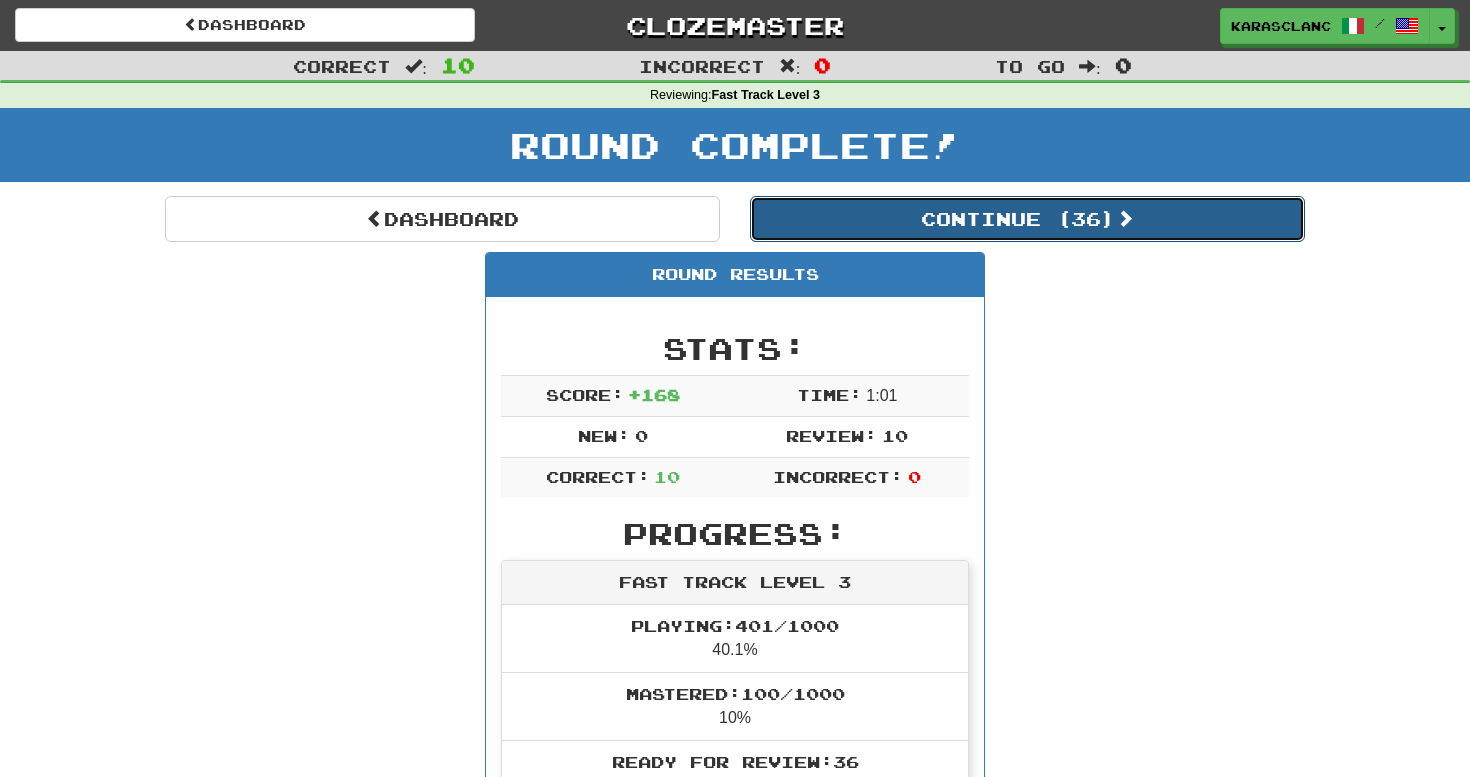 click on "Continue ( 36 )" at bounding box center [1027, 219] 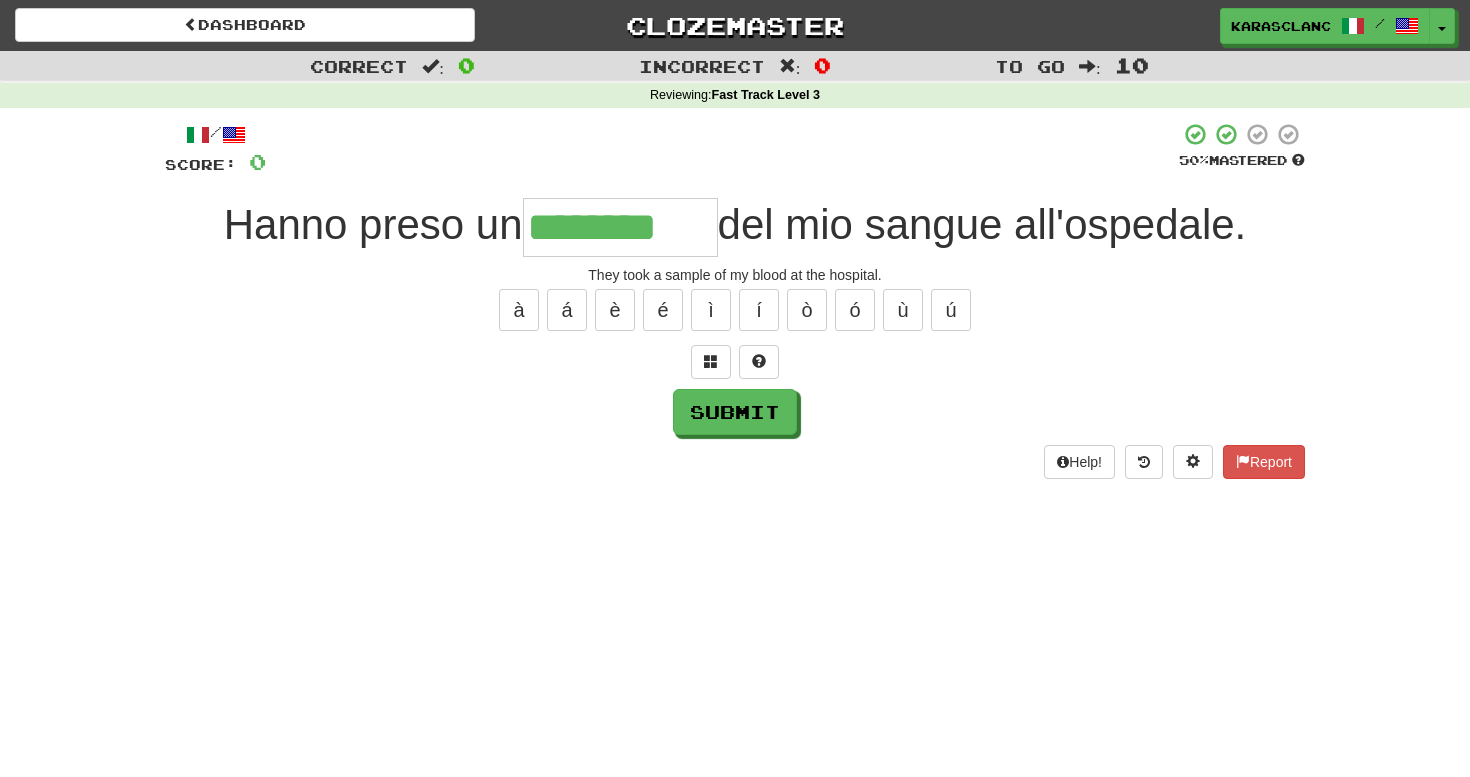 type on "********" 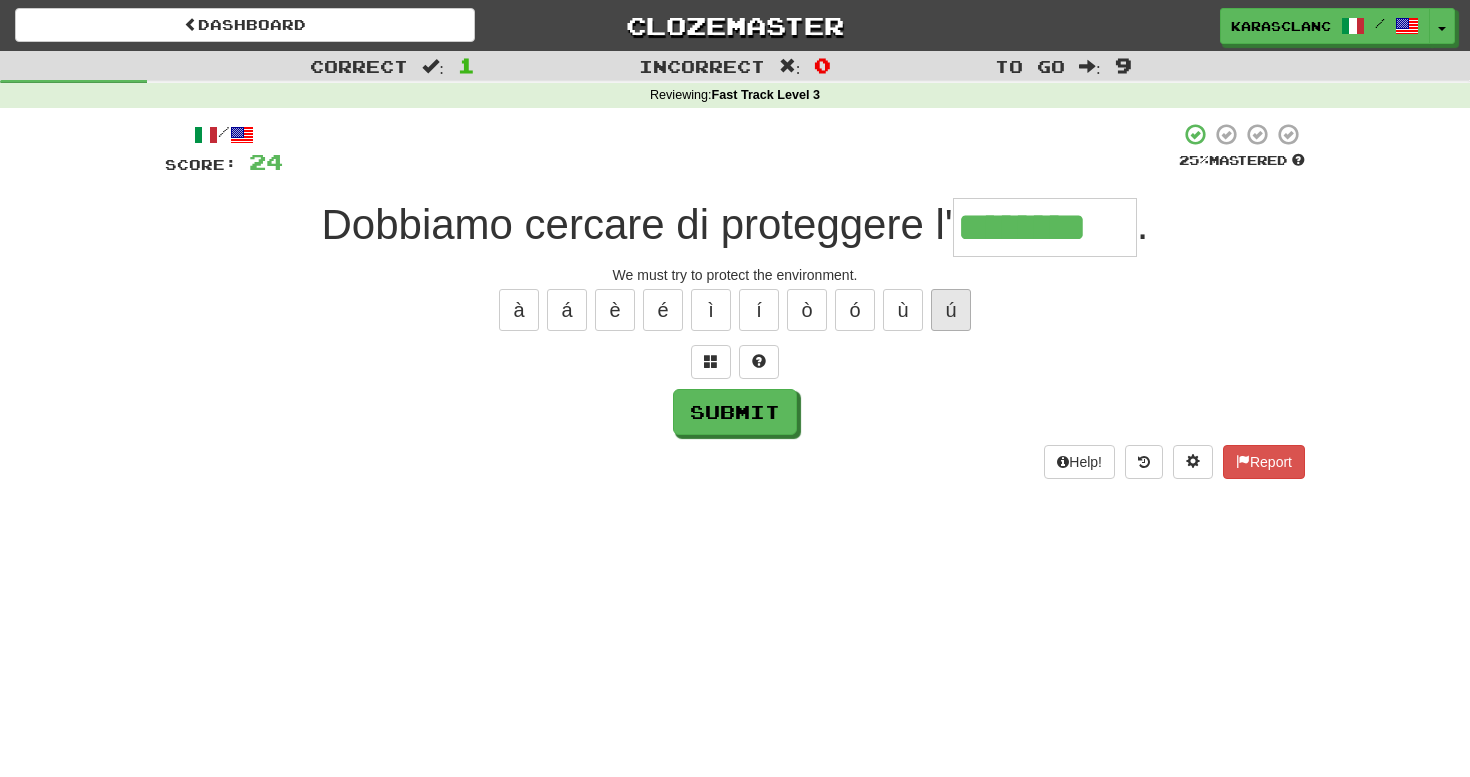 type on "********" 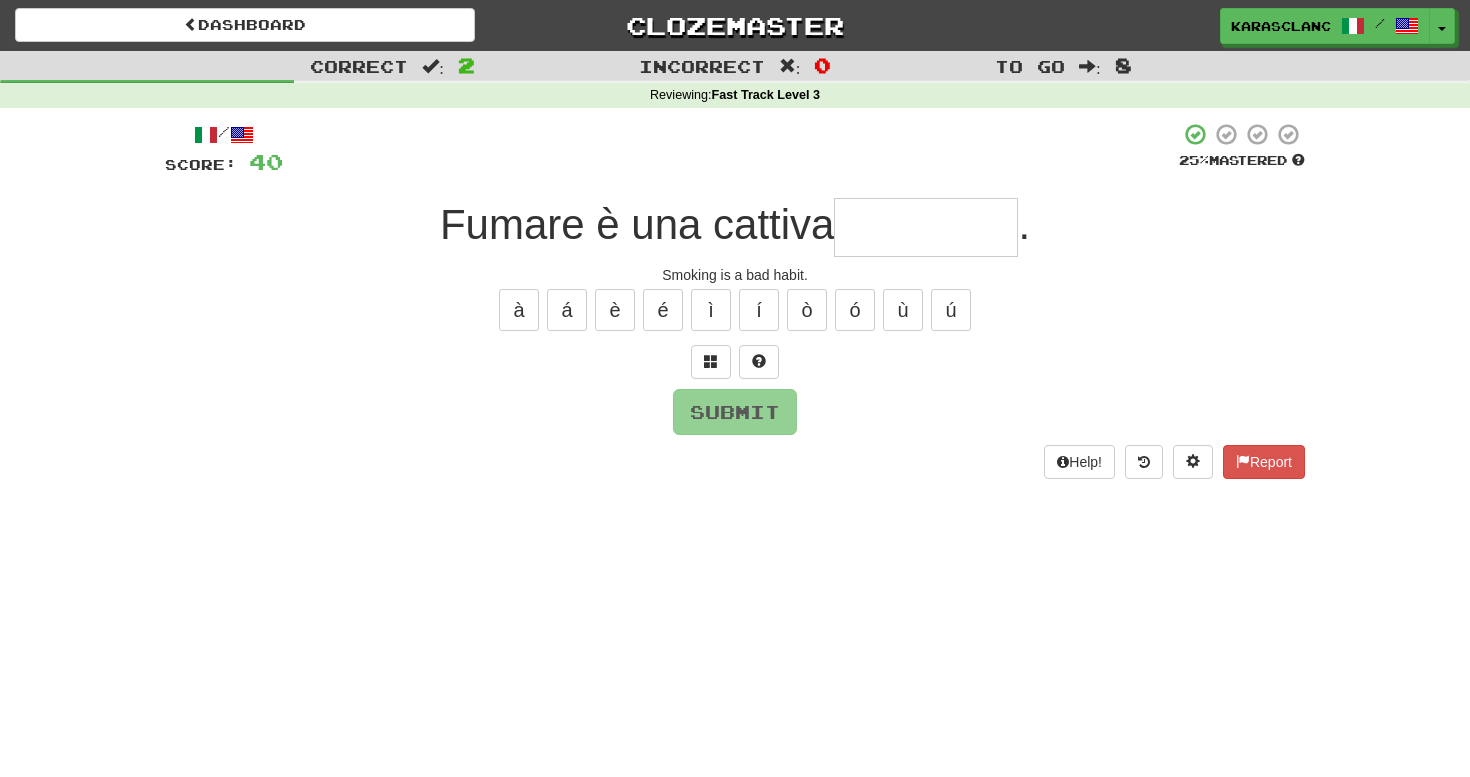 type on "*********" 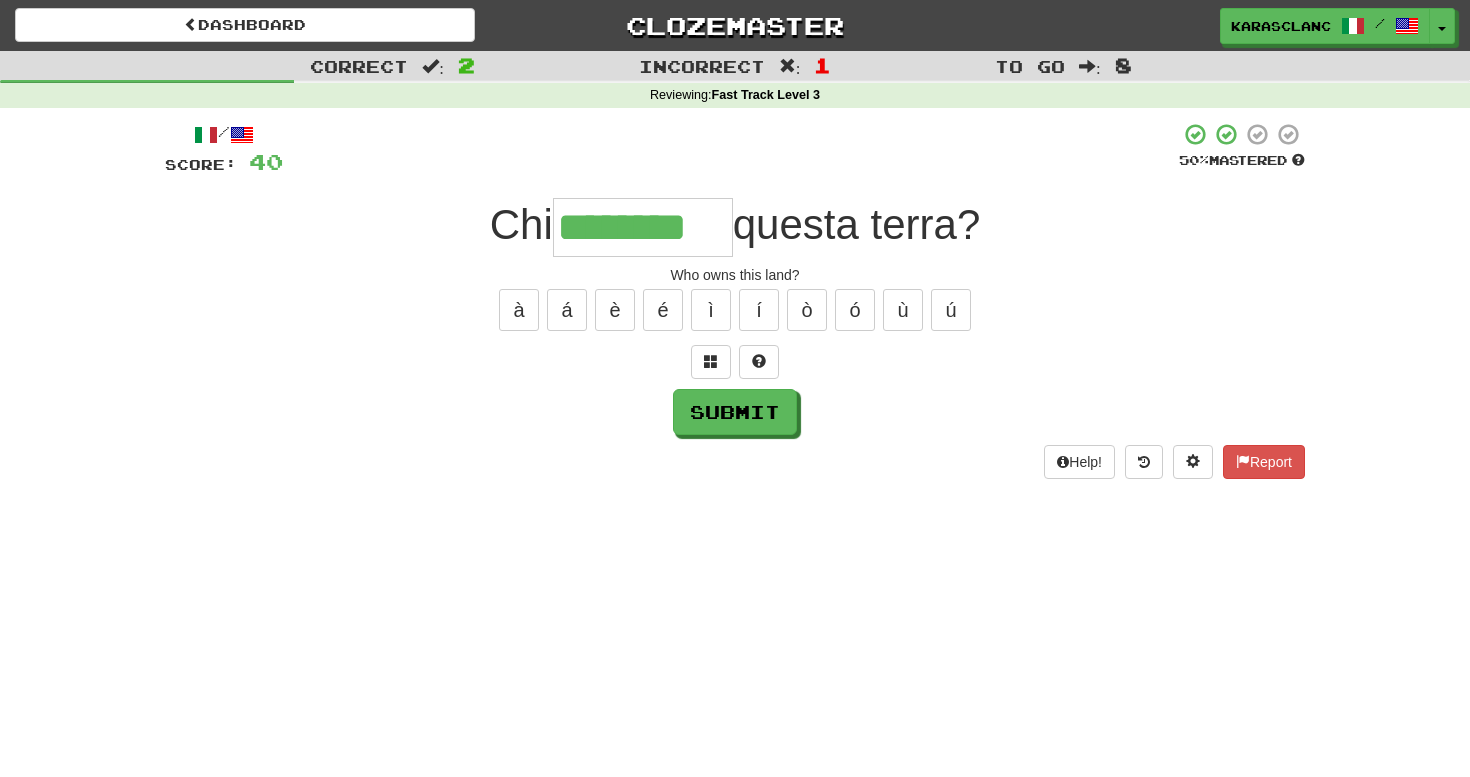 type on "********" 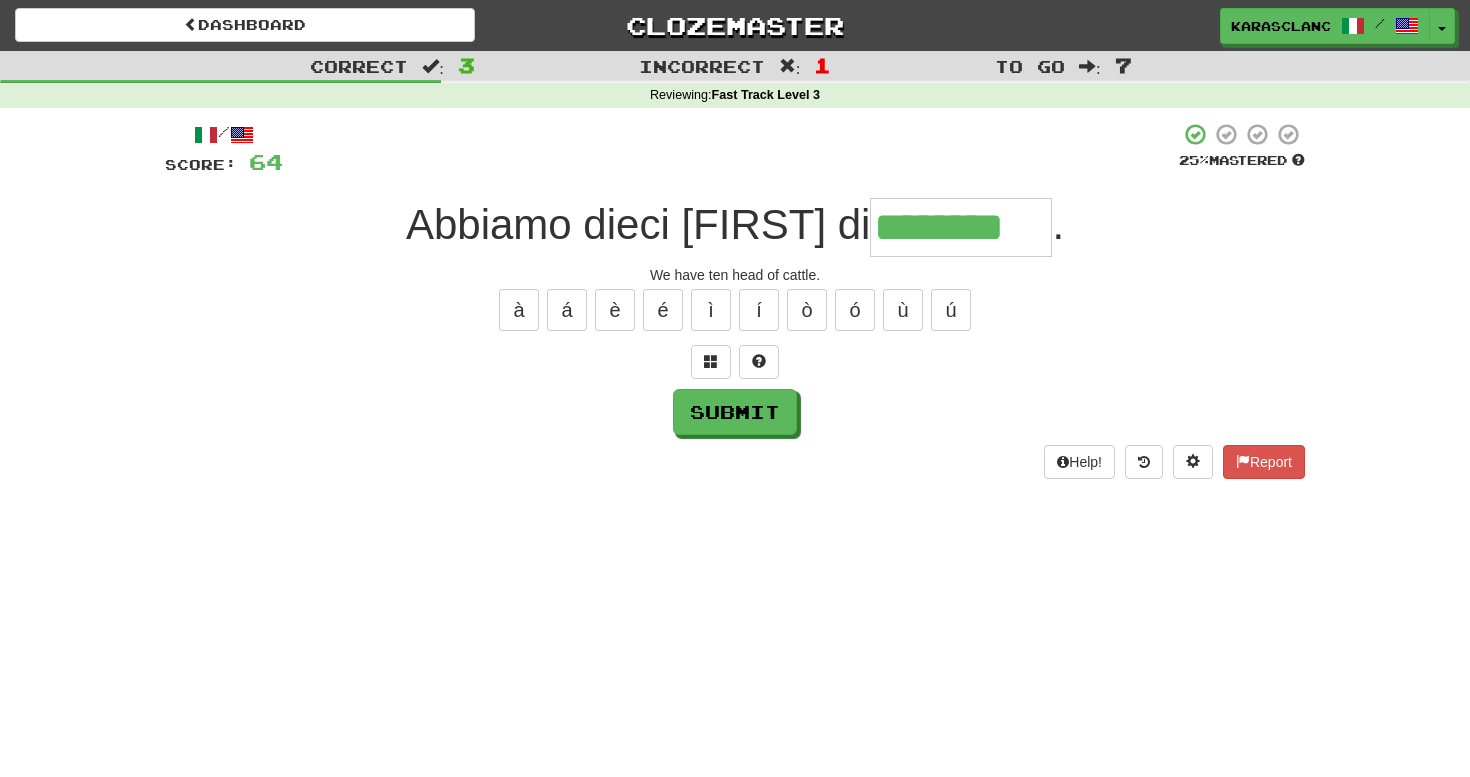type on "********" 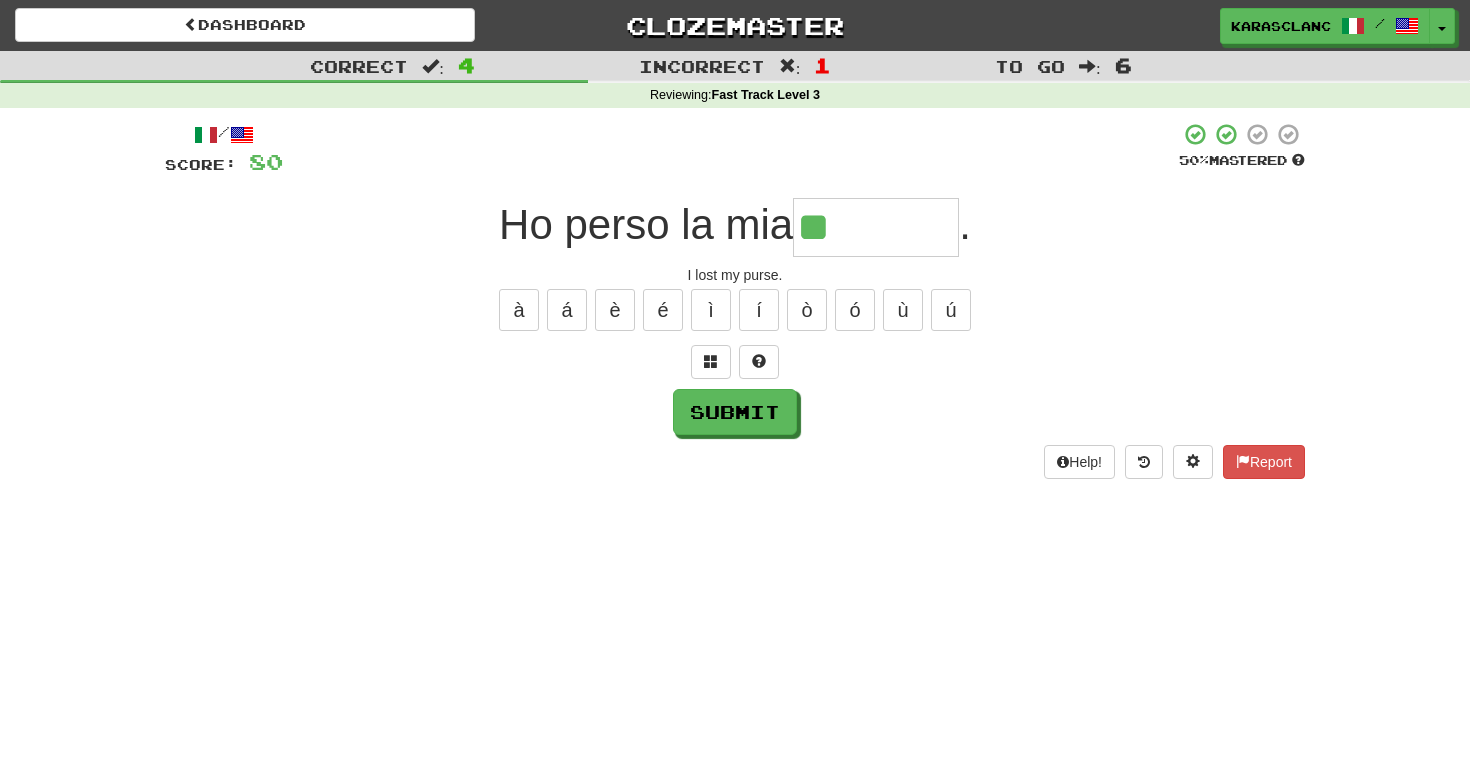 type on "********" 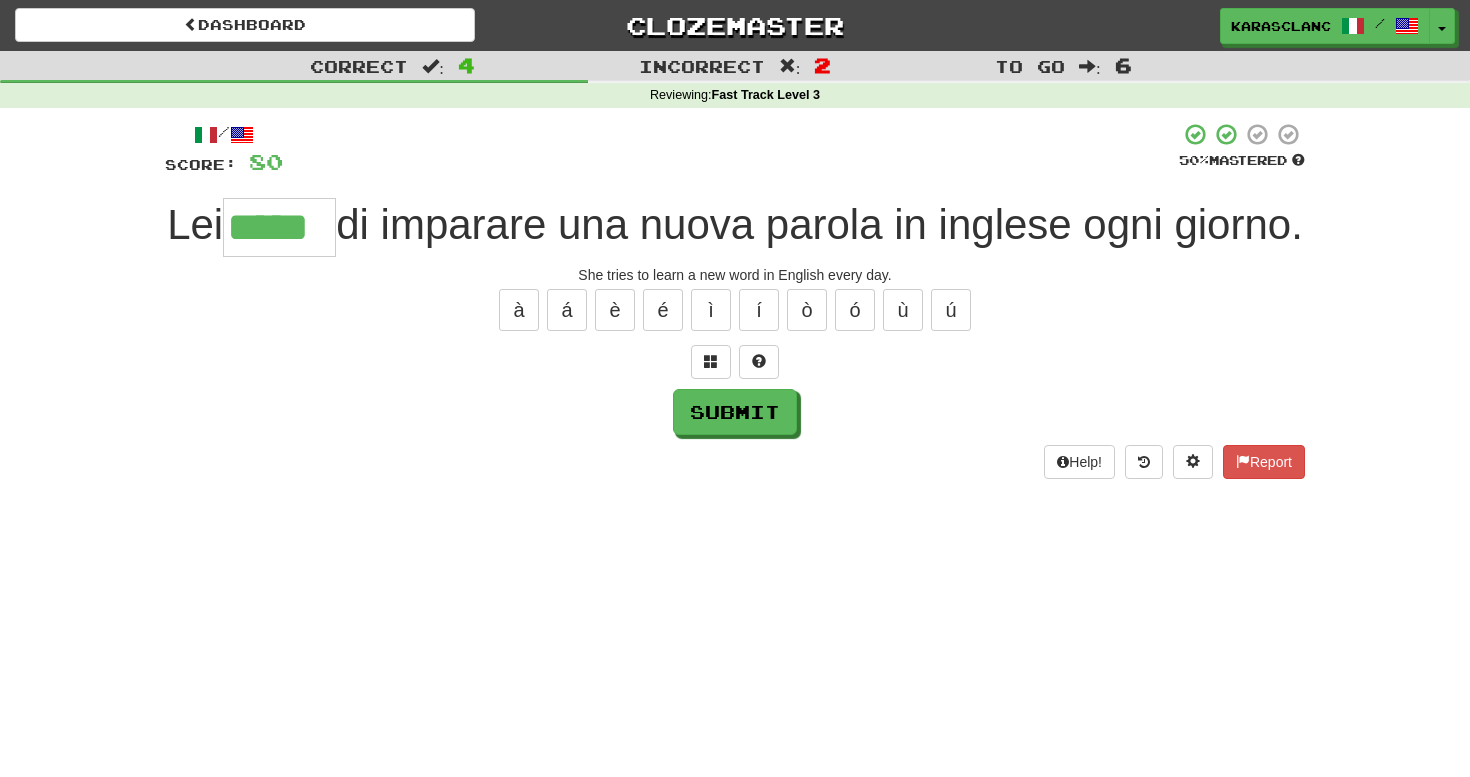 type on "*****" 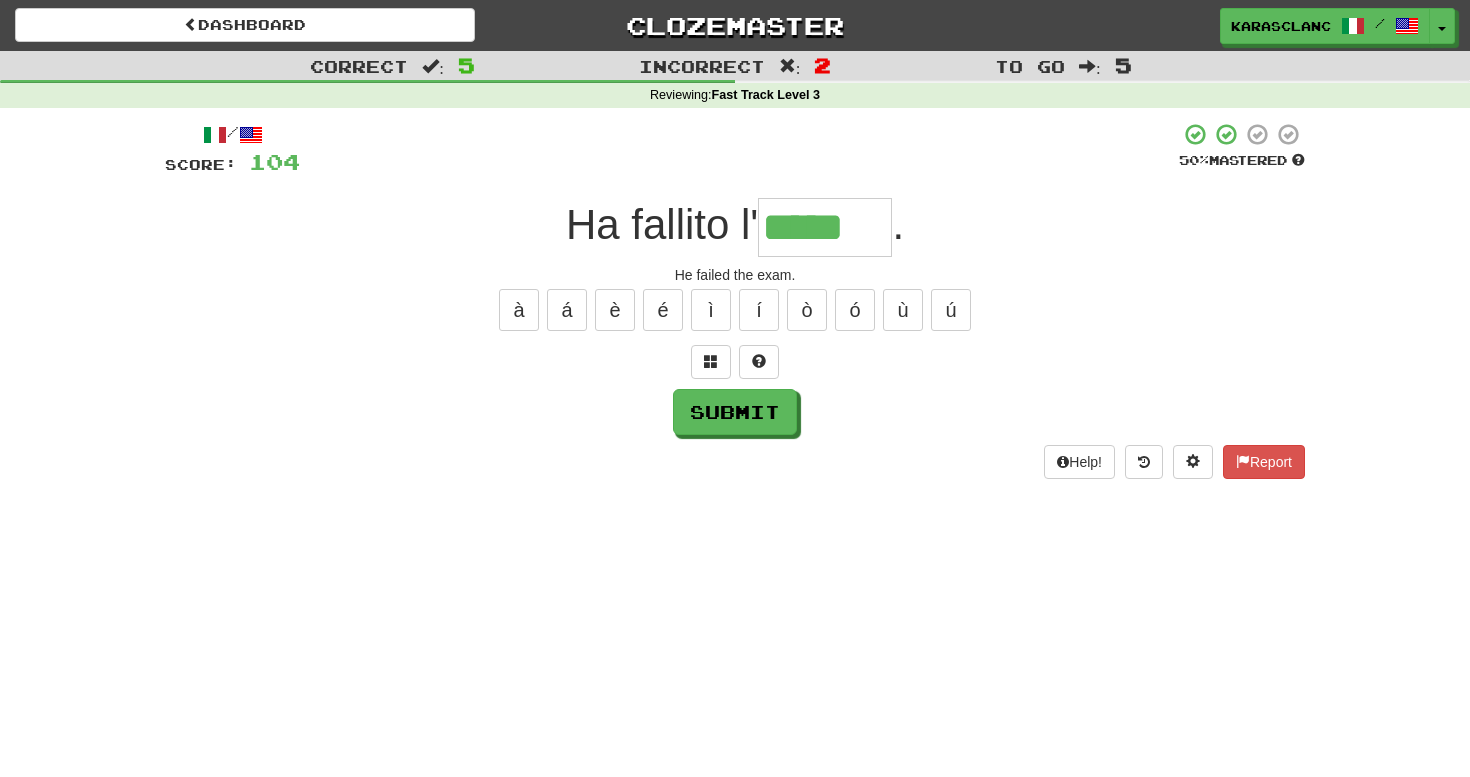 type on "*****" 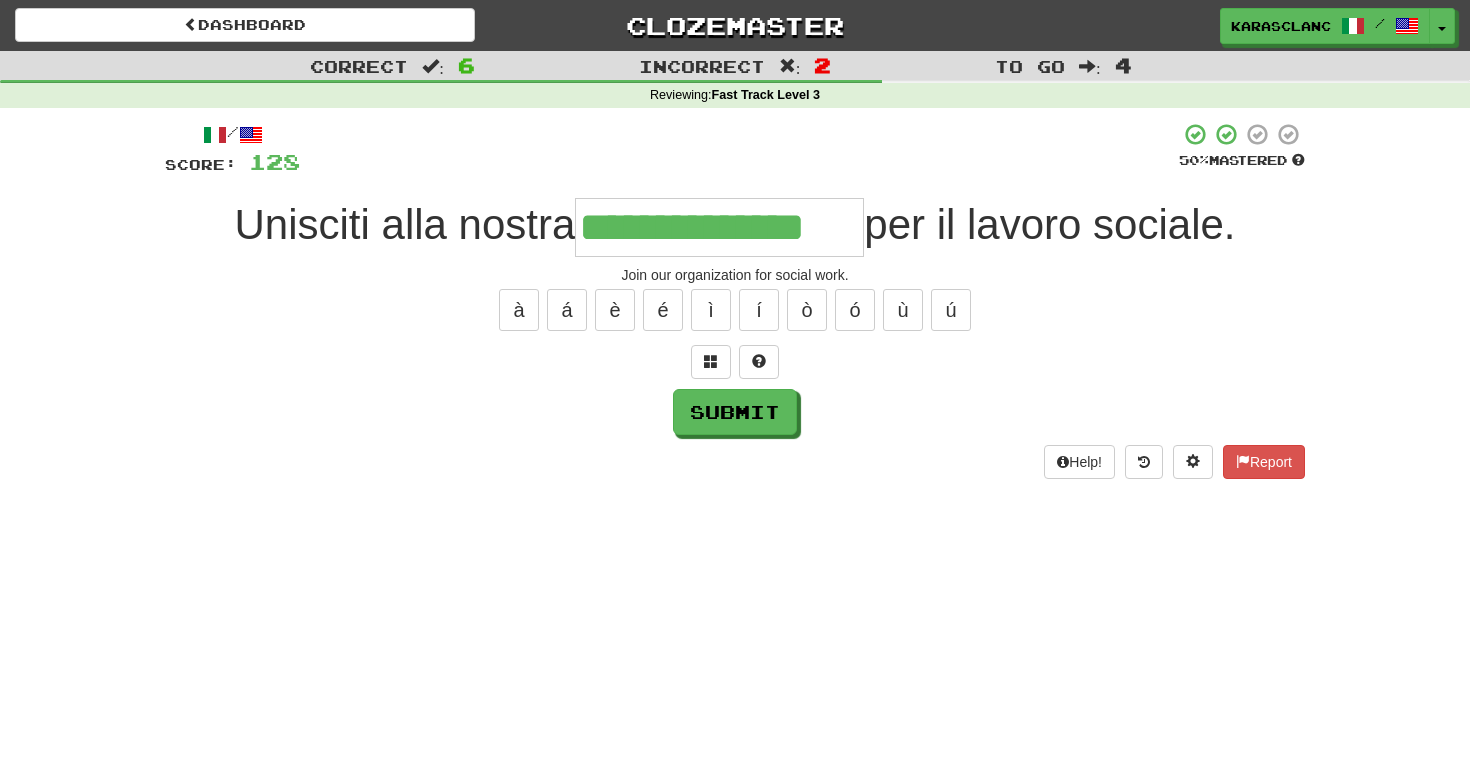 type on "**********" 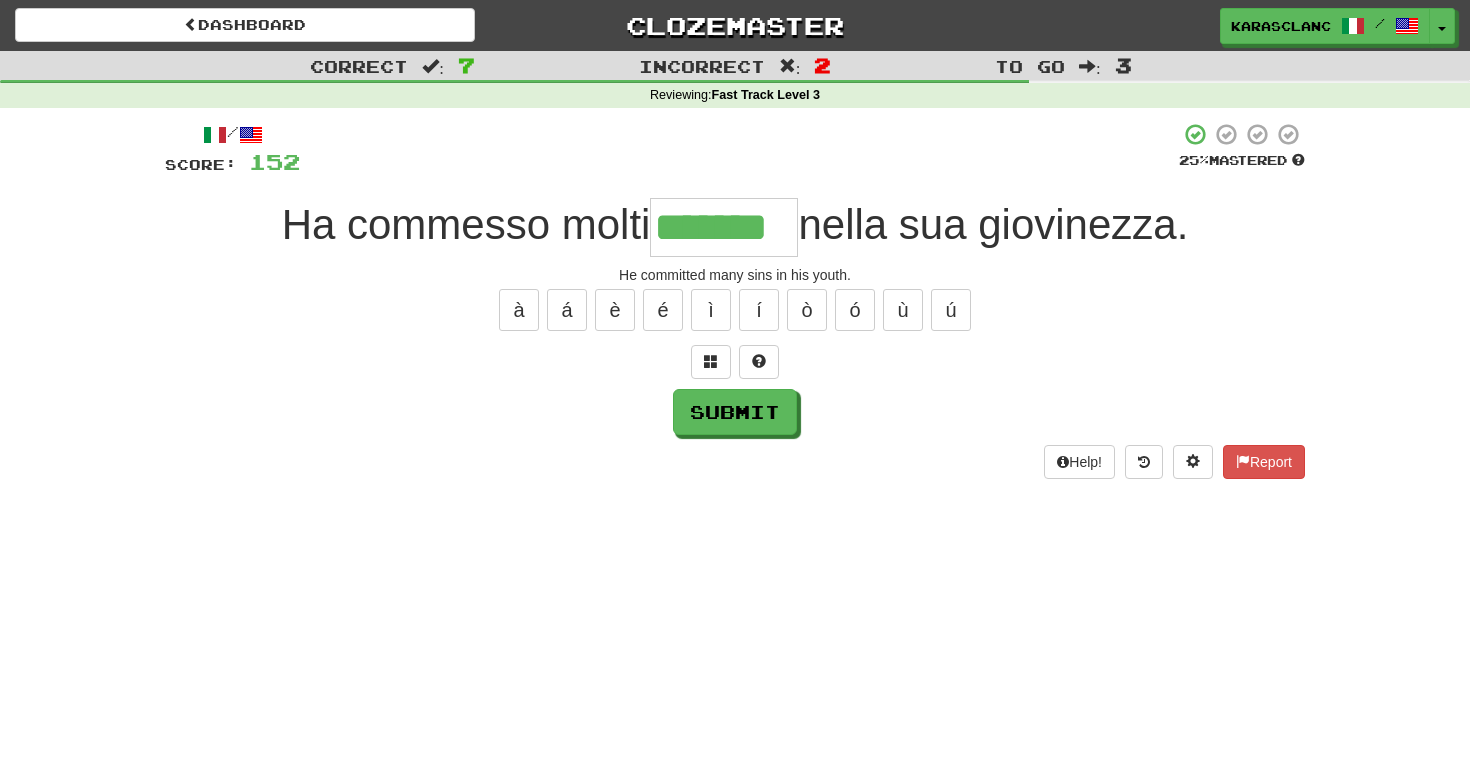 type on "*******" 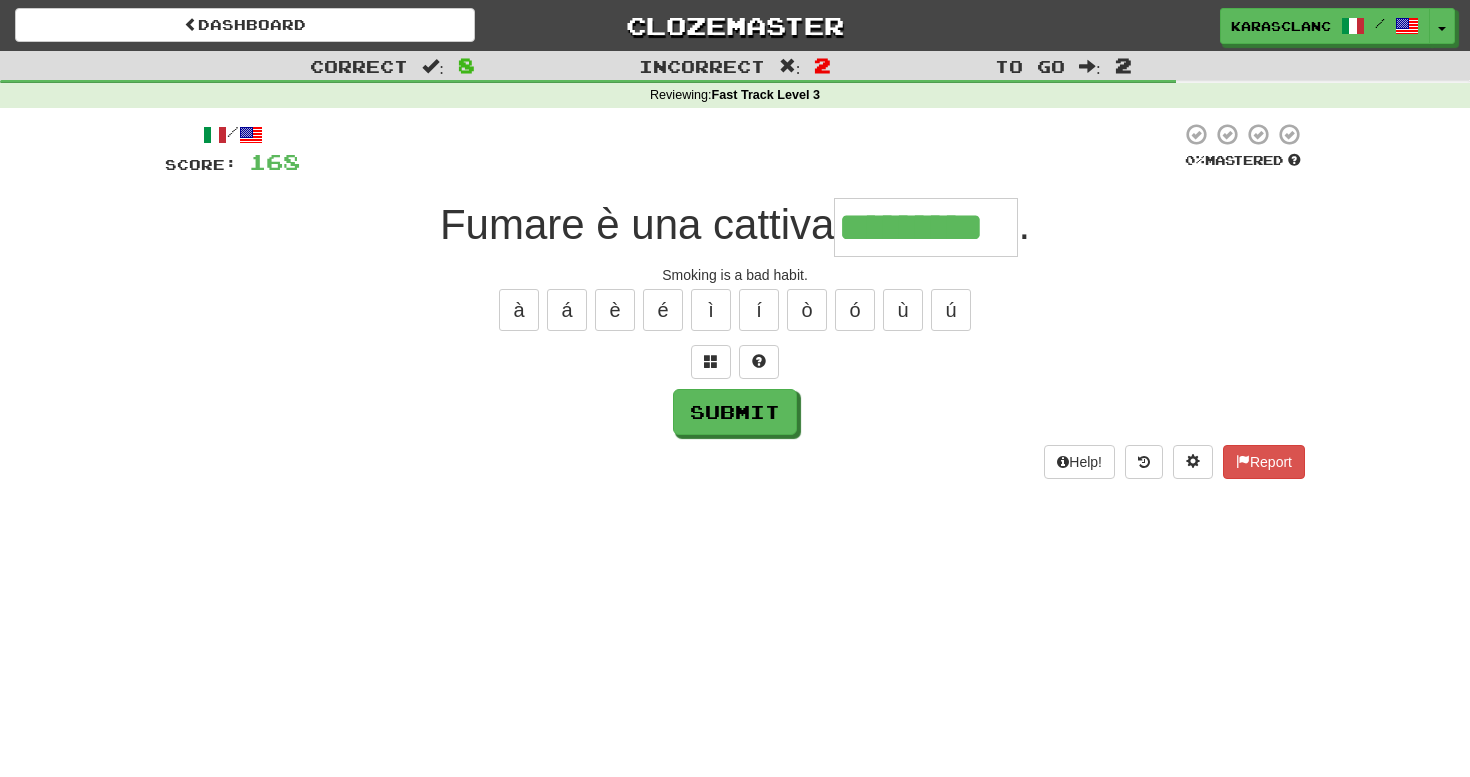 type on "*********" 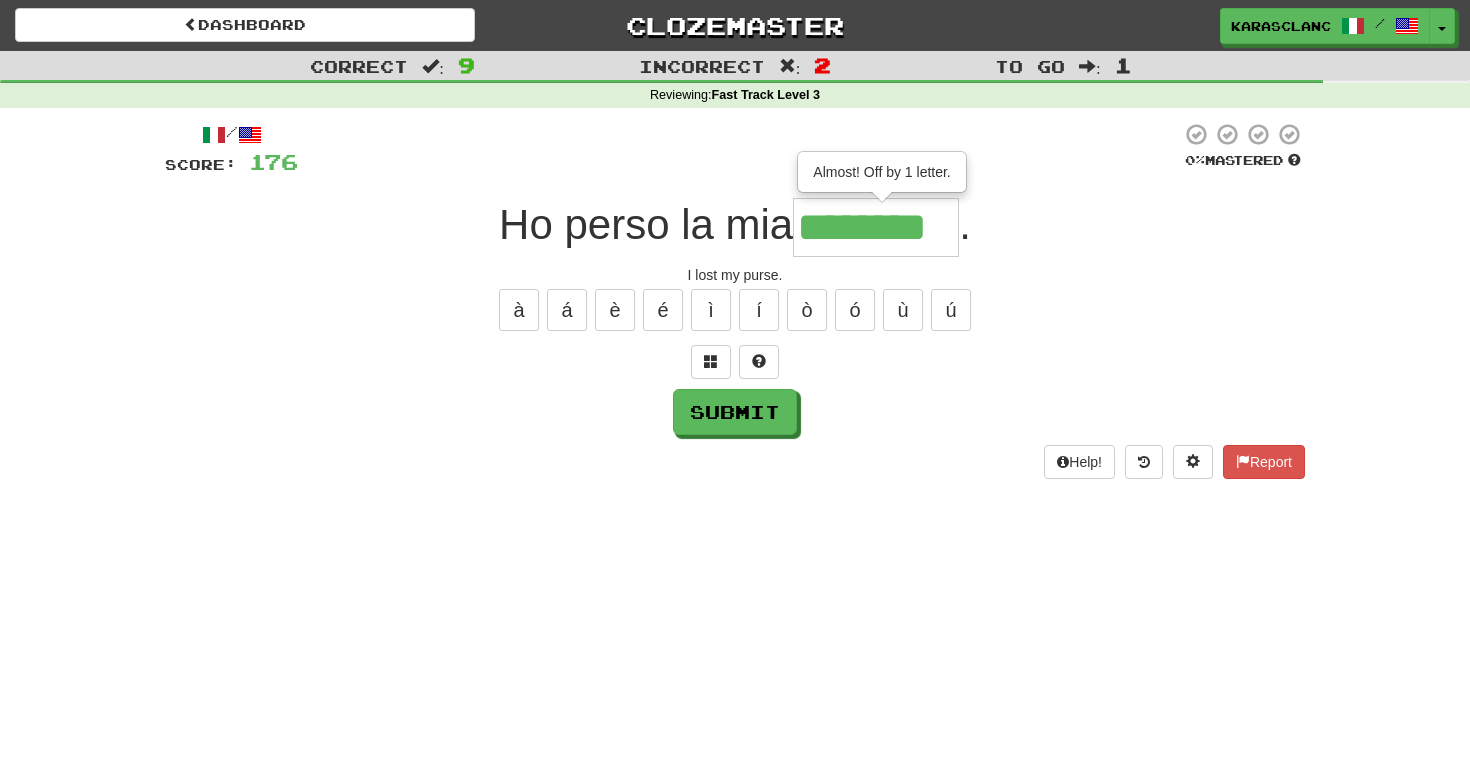 type on "********" 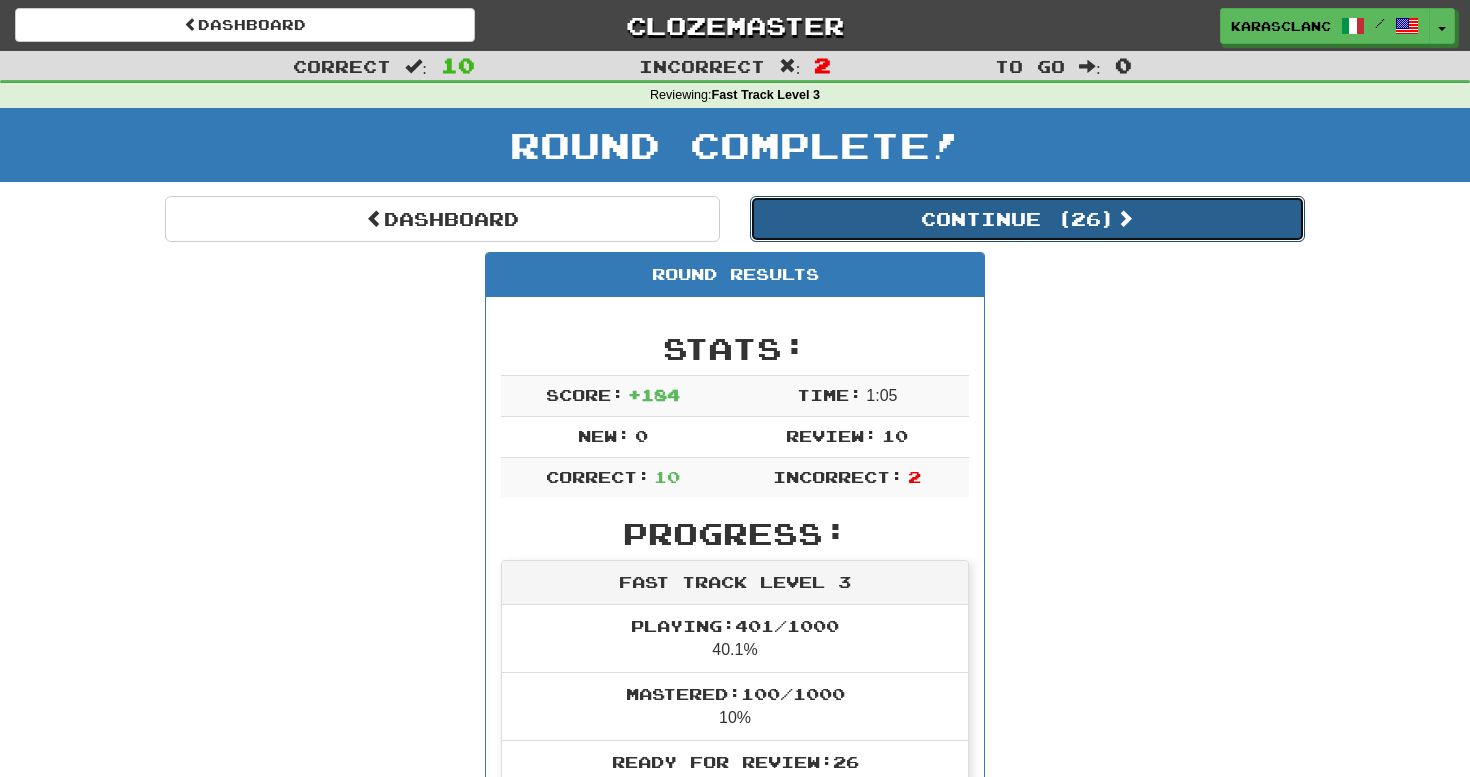 click on "Continue ( 26 )" at bounding box center (1027, 219) 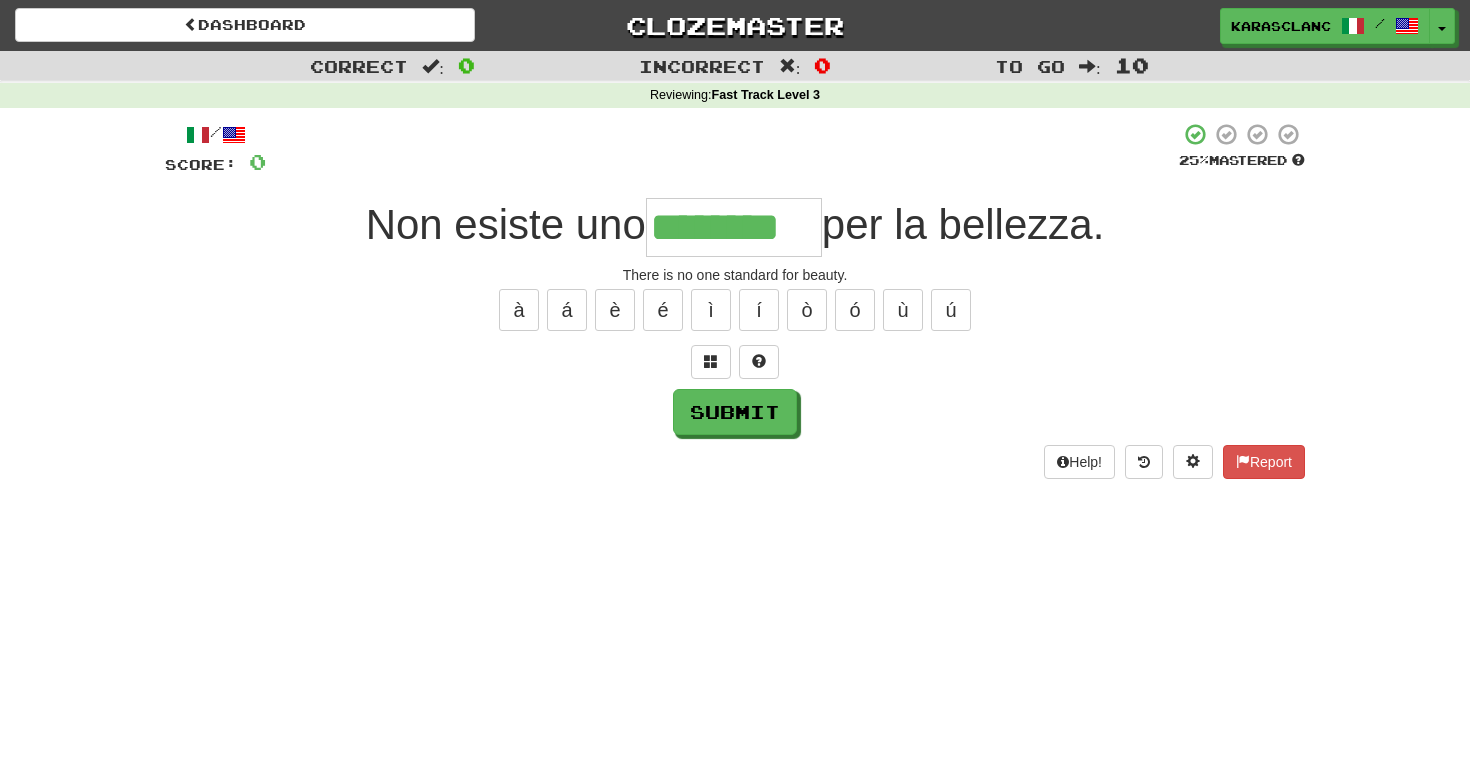 type on "********" 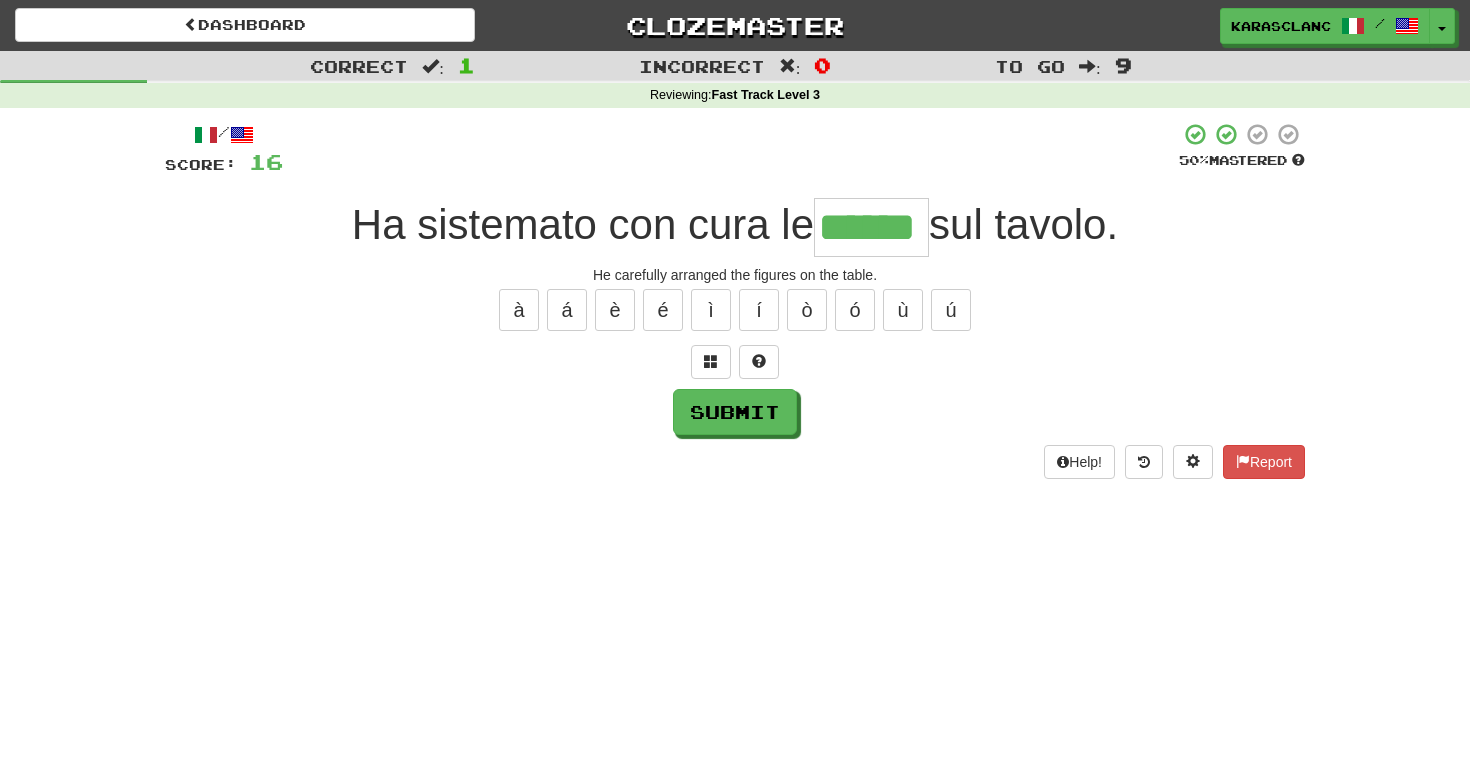 type on "******" 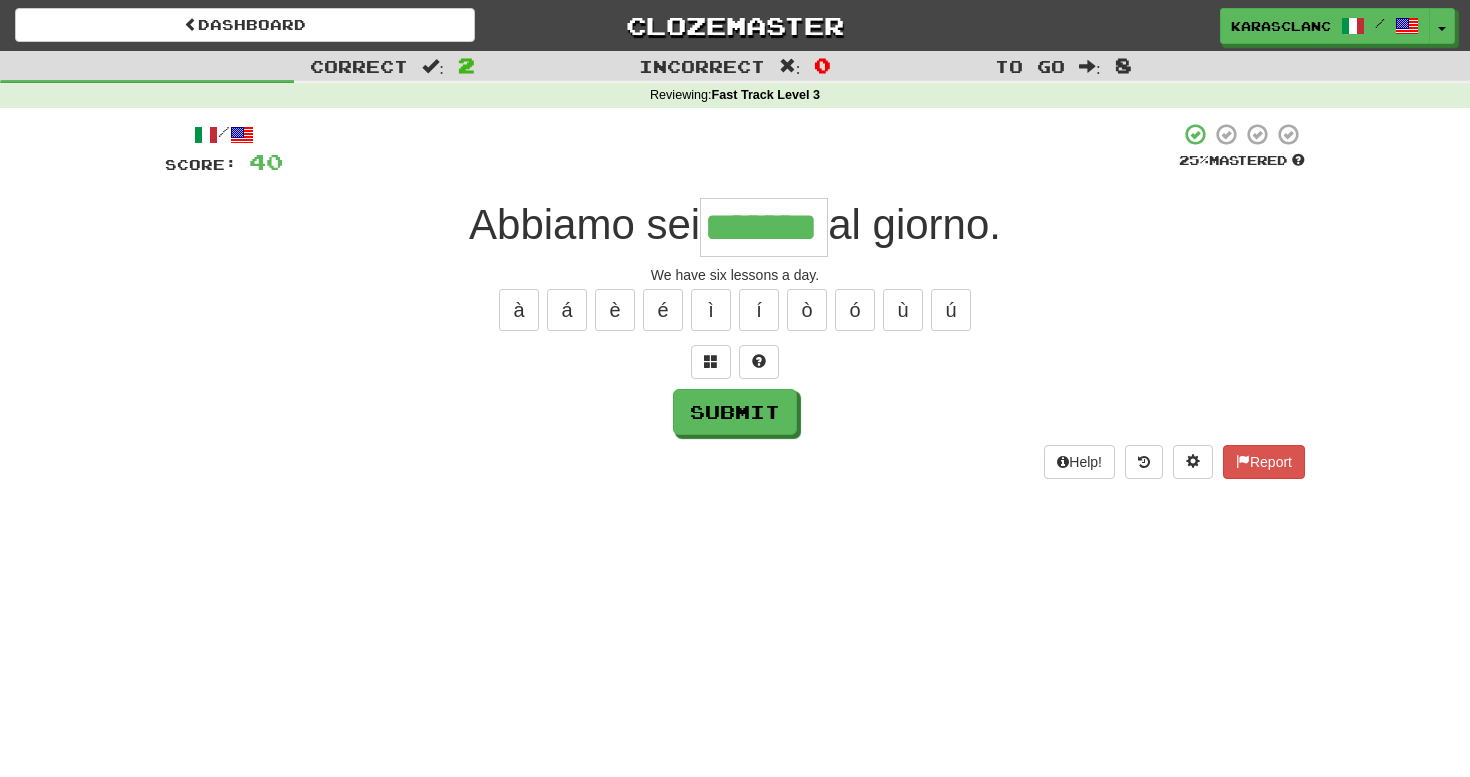 type on "*******" 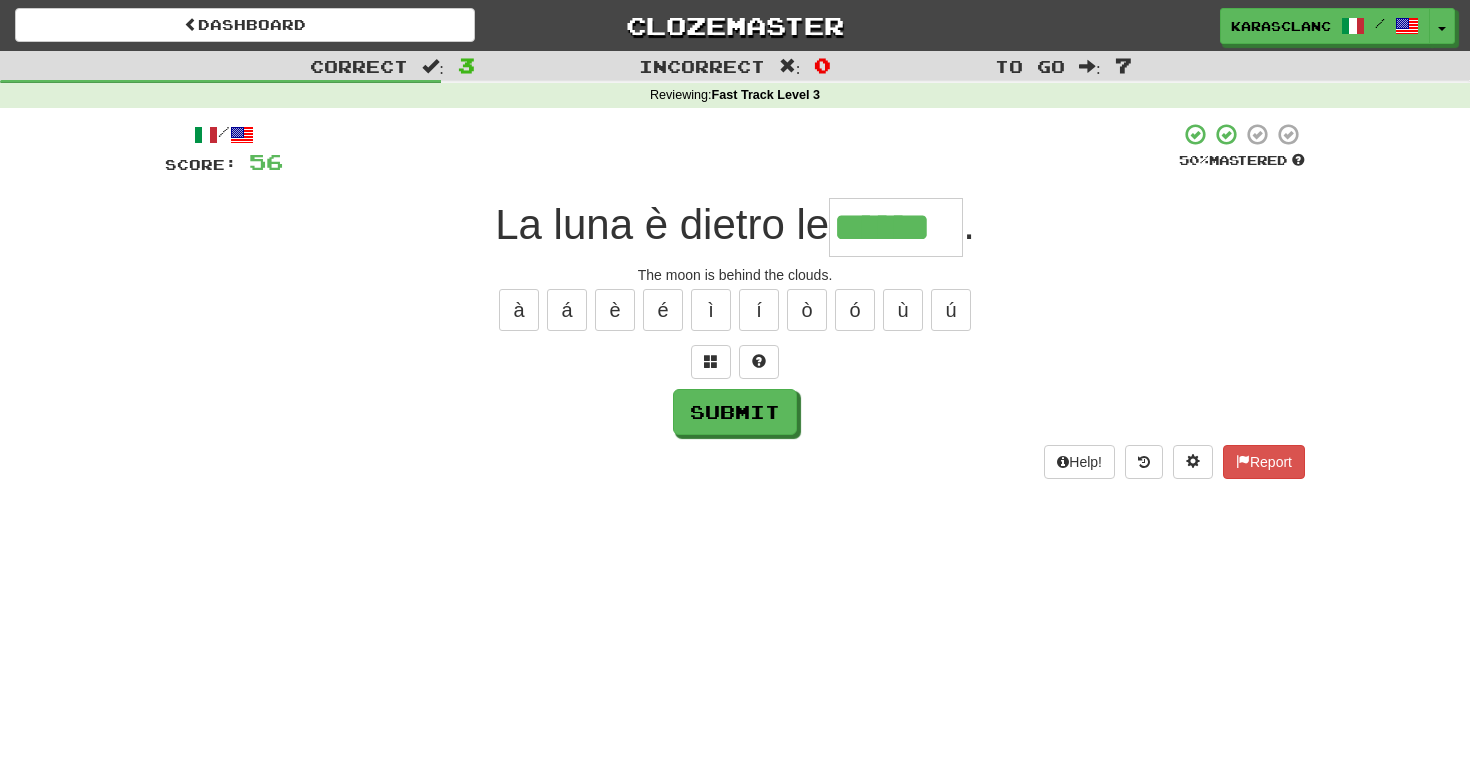 type on "******" 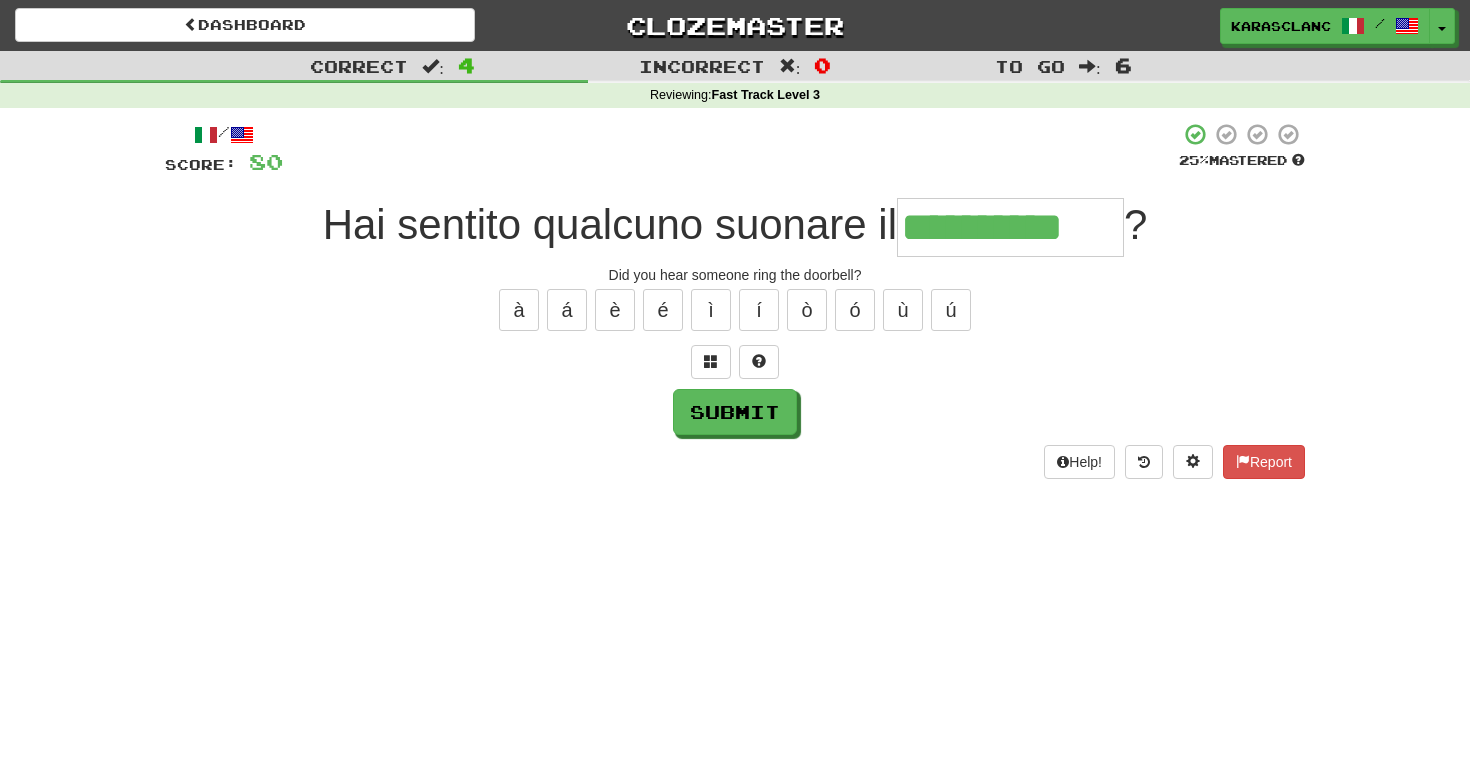 type on "**********" 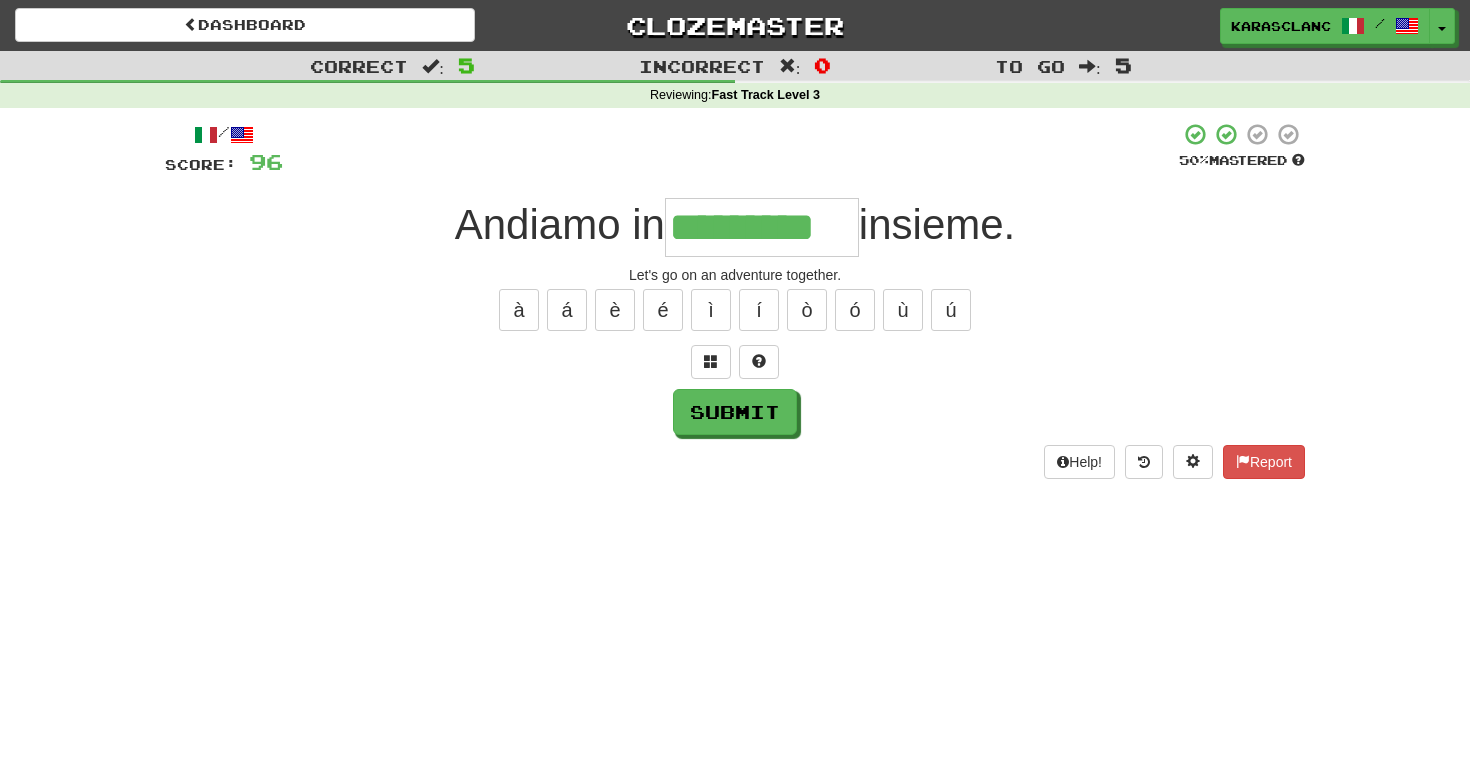 type on "*********" 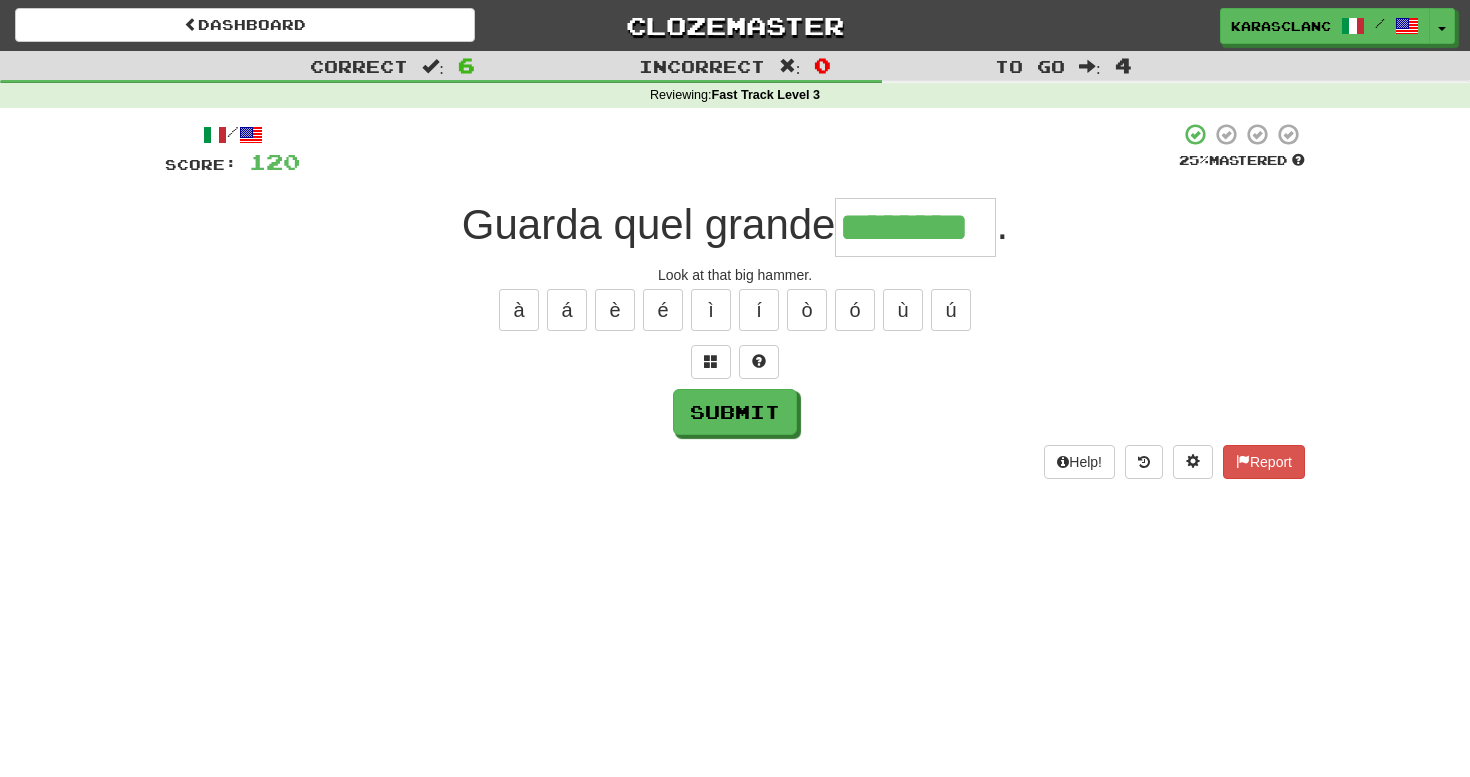 type on "********" 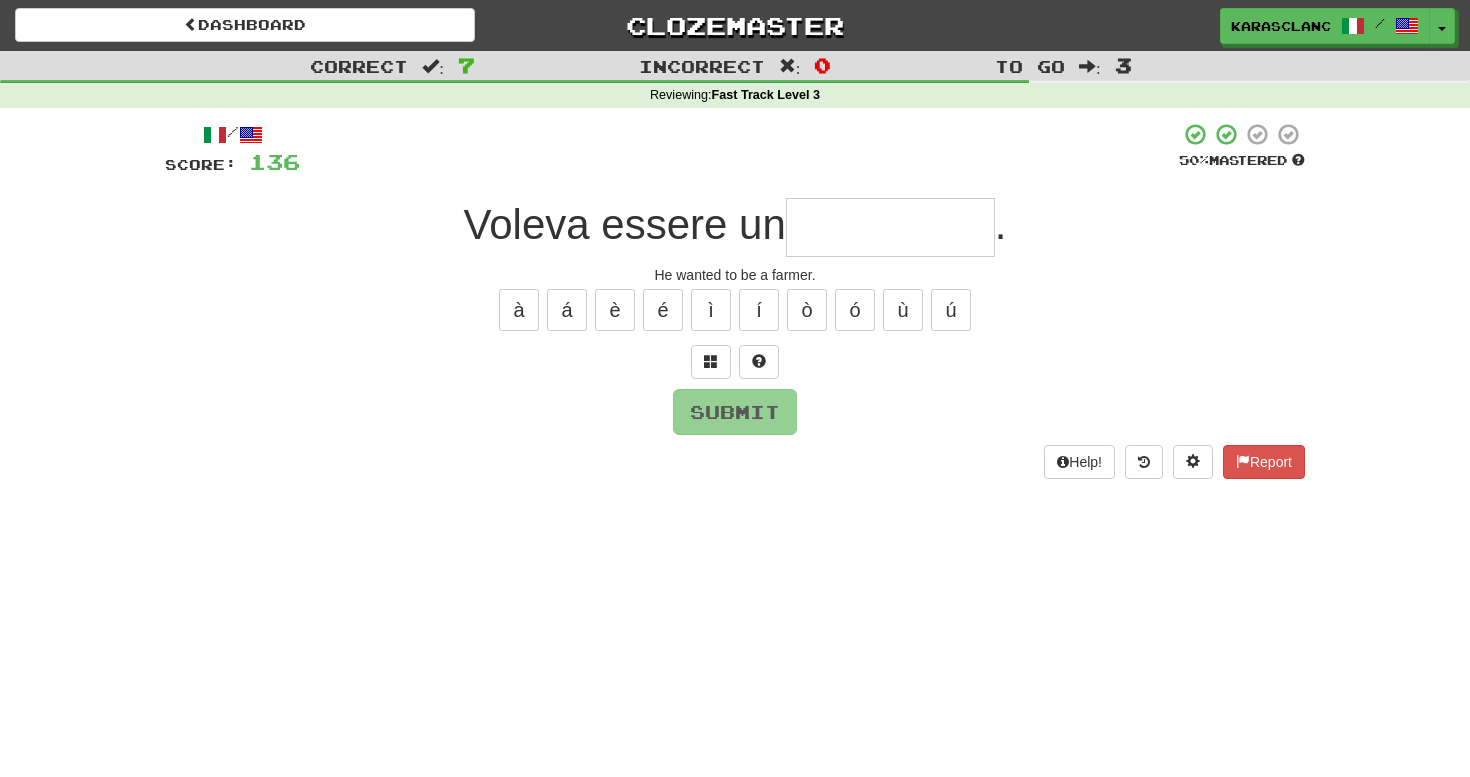 type on "*" 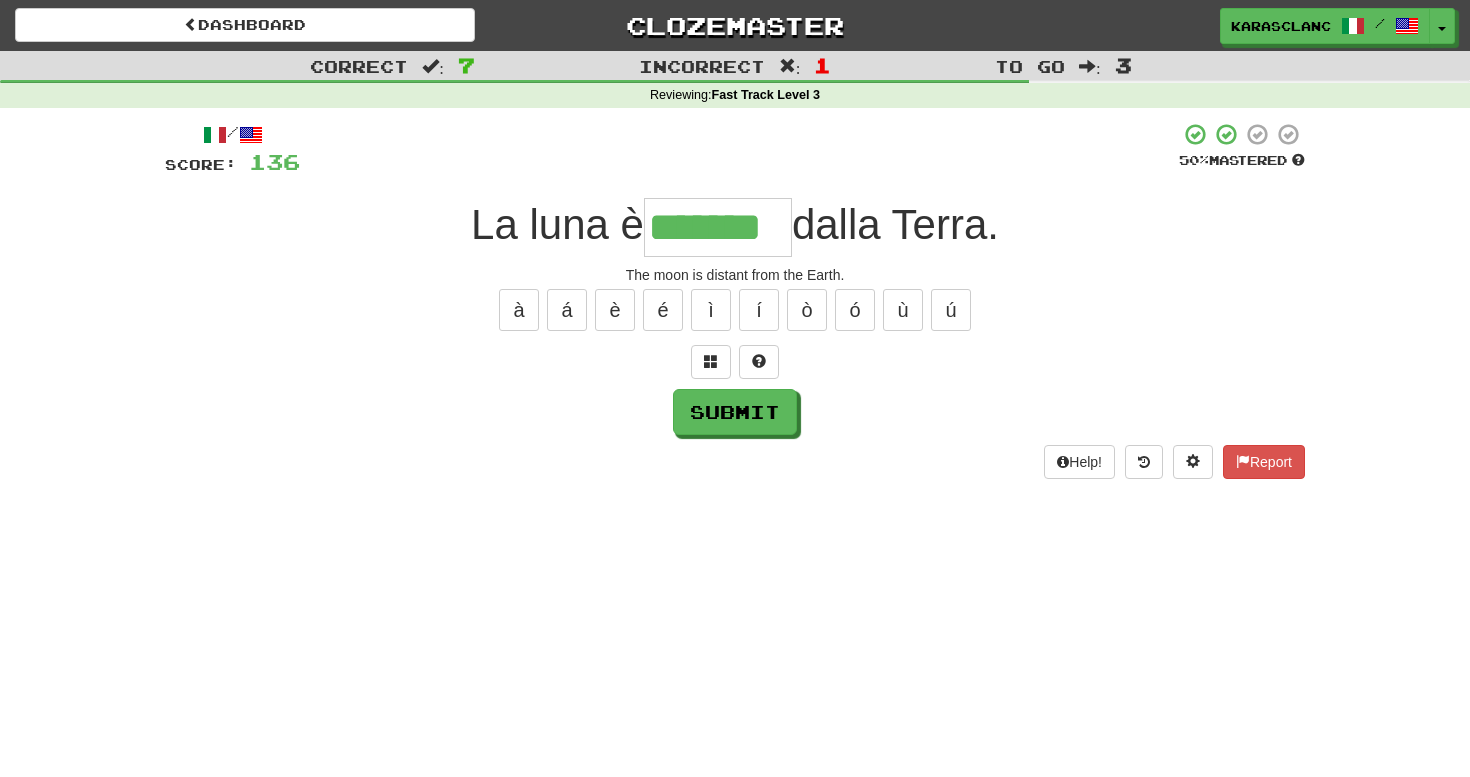 type on "*******" 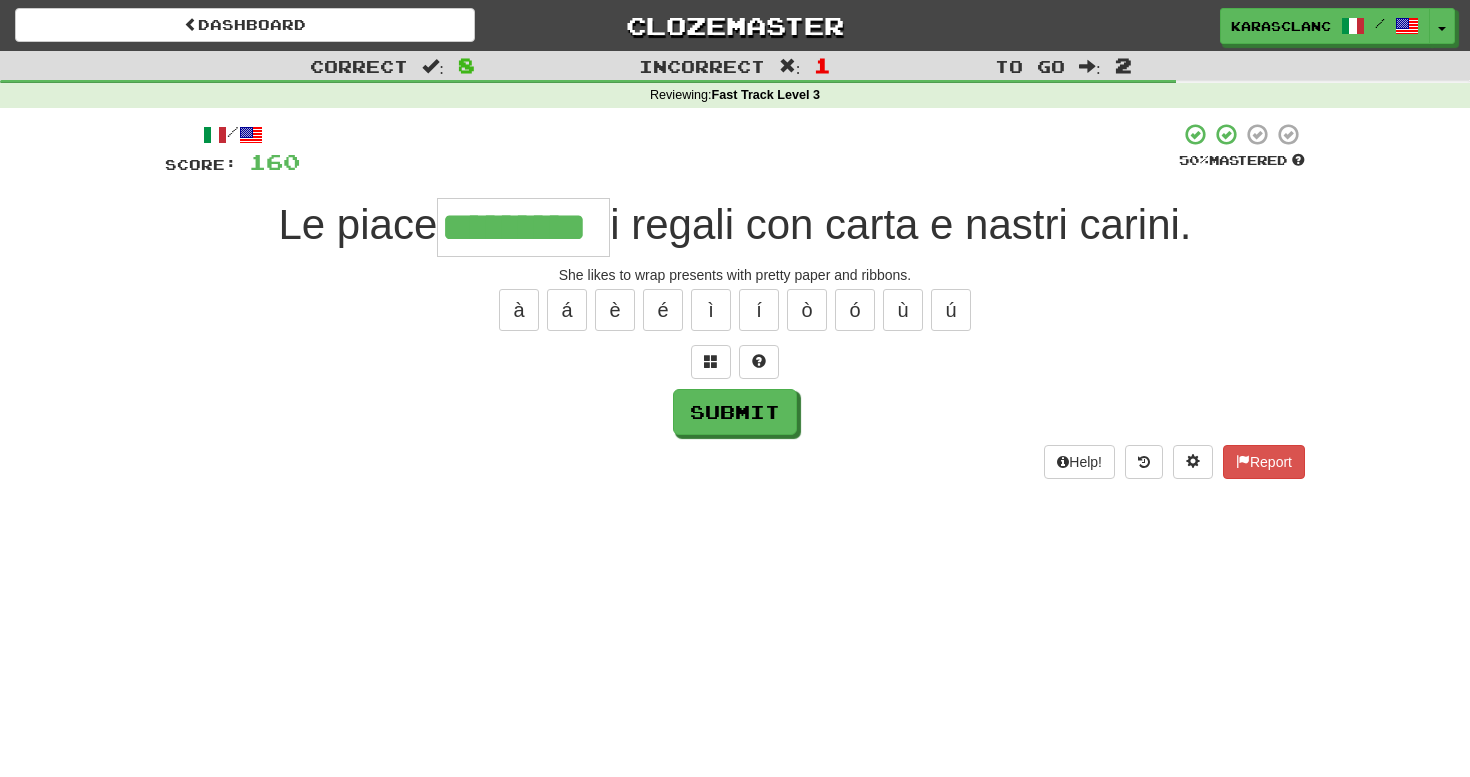 type on "*********" 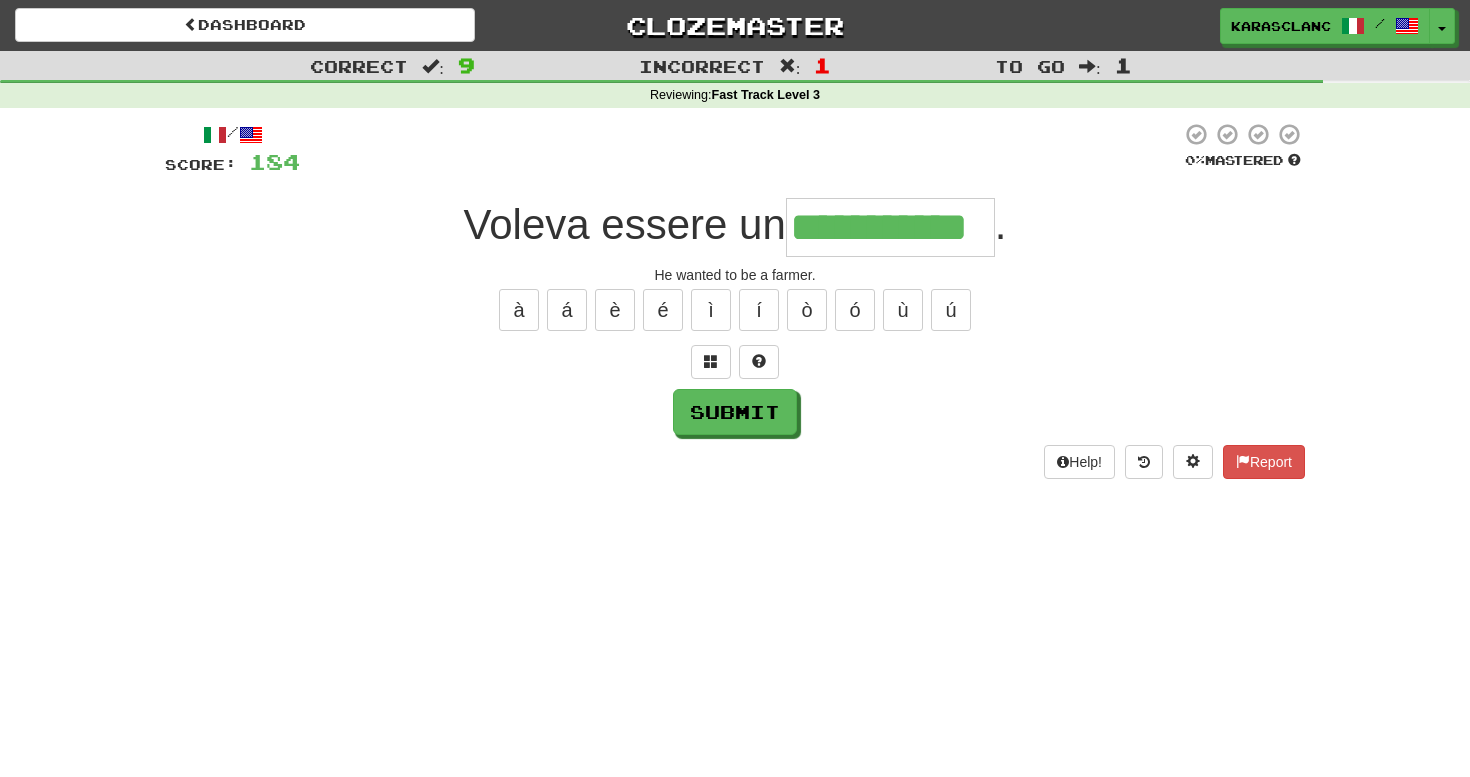type on "**********" 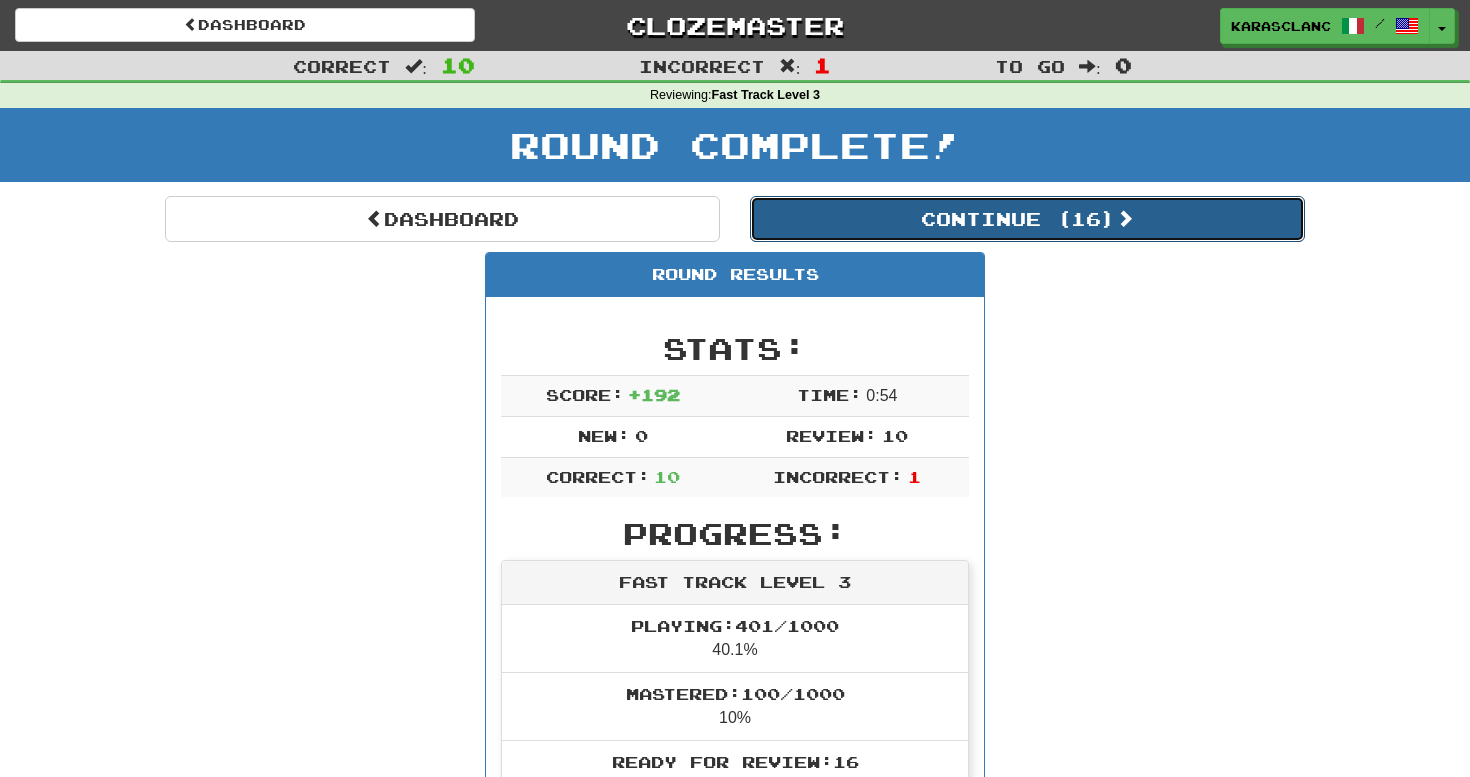 click on "Continue ( 16 )" at bounding box center [1027, 219] 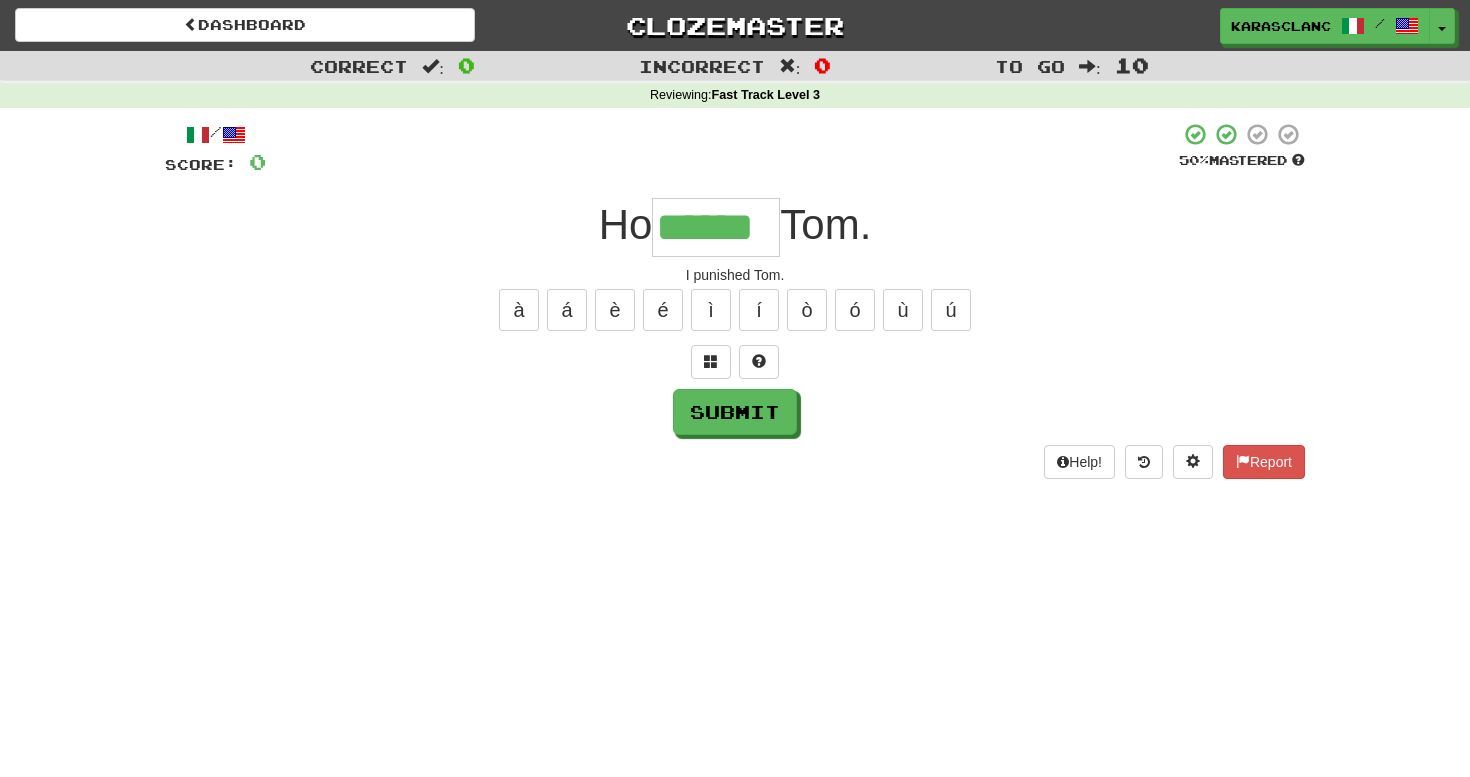 type on "******" 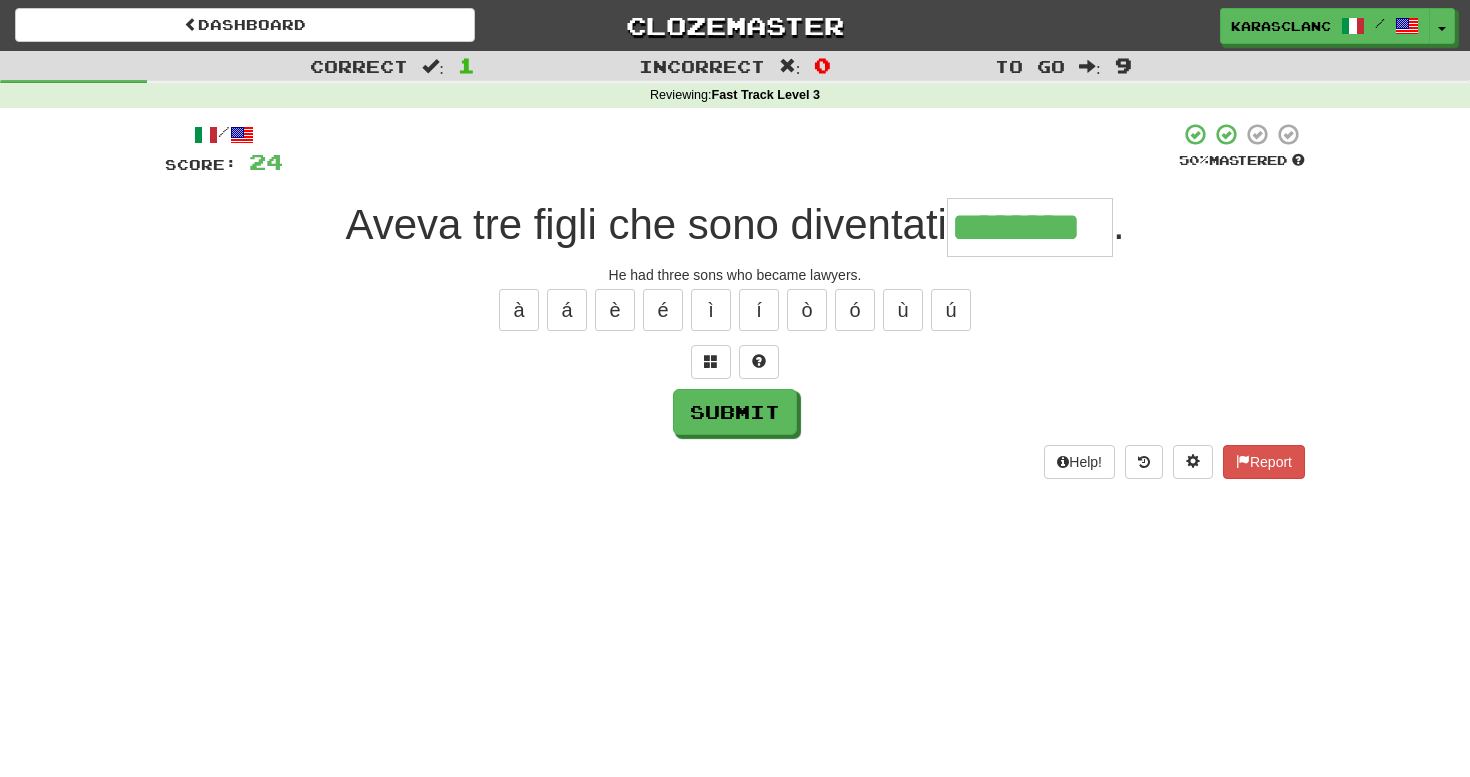 type on "********" 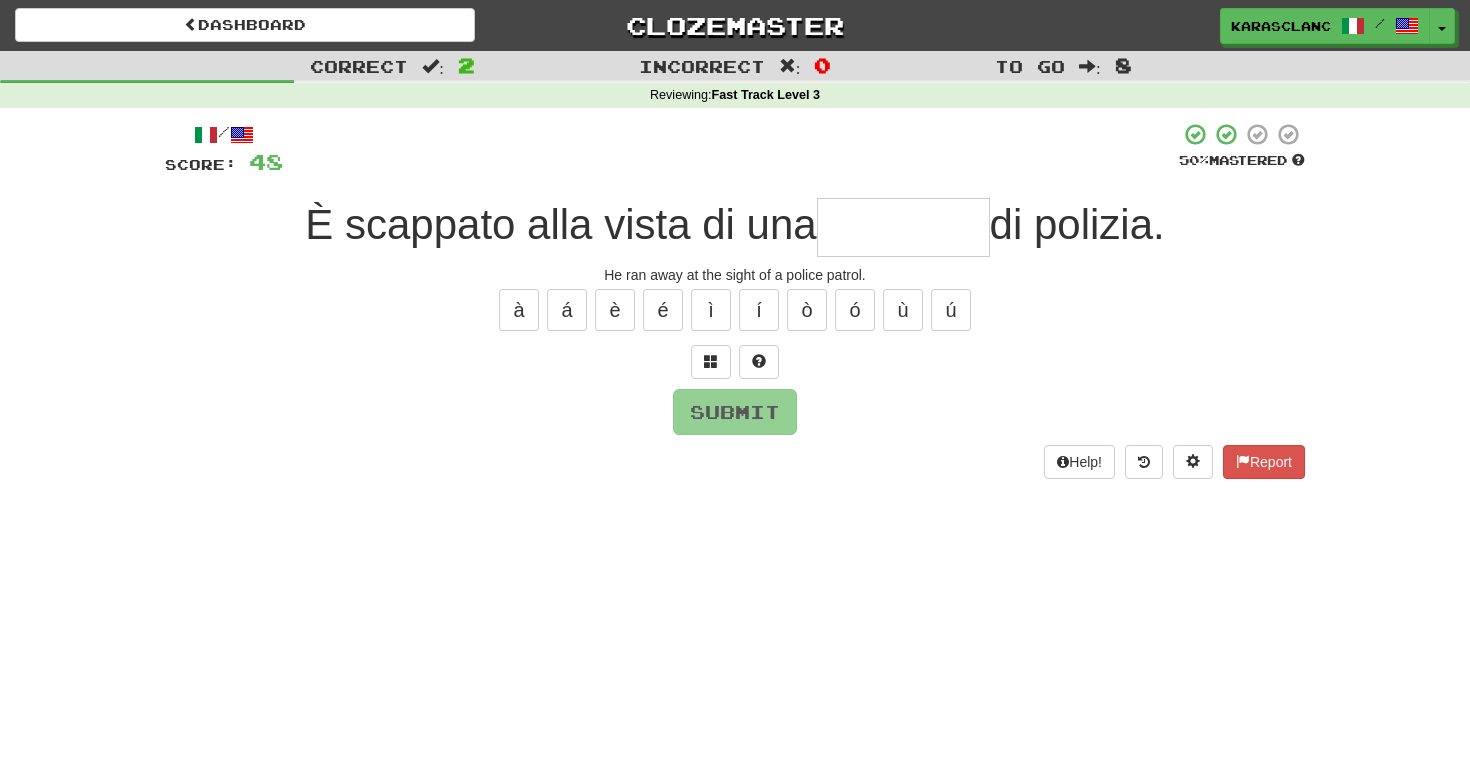 type on "*********" 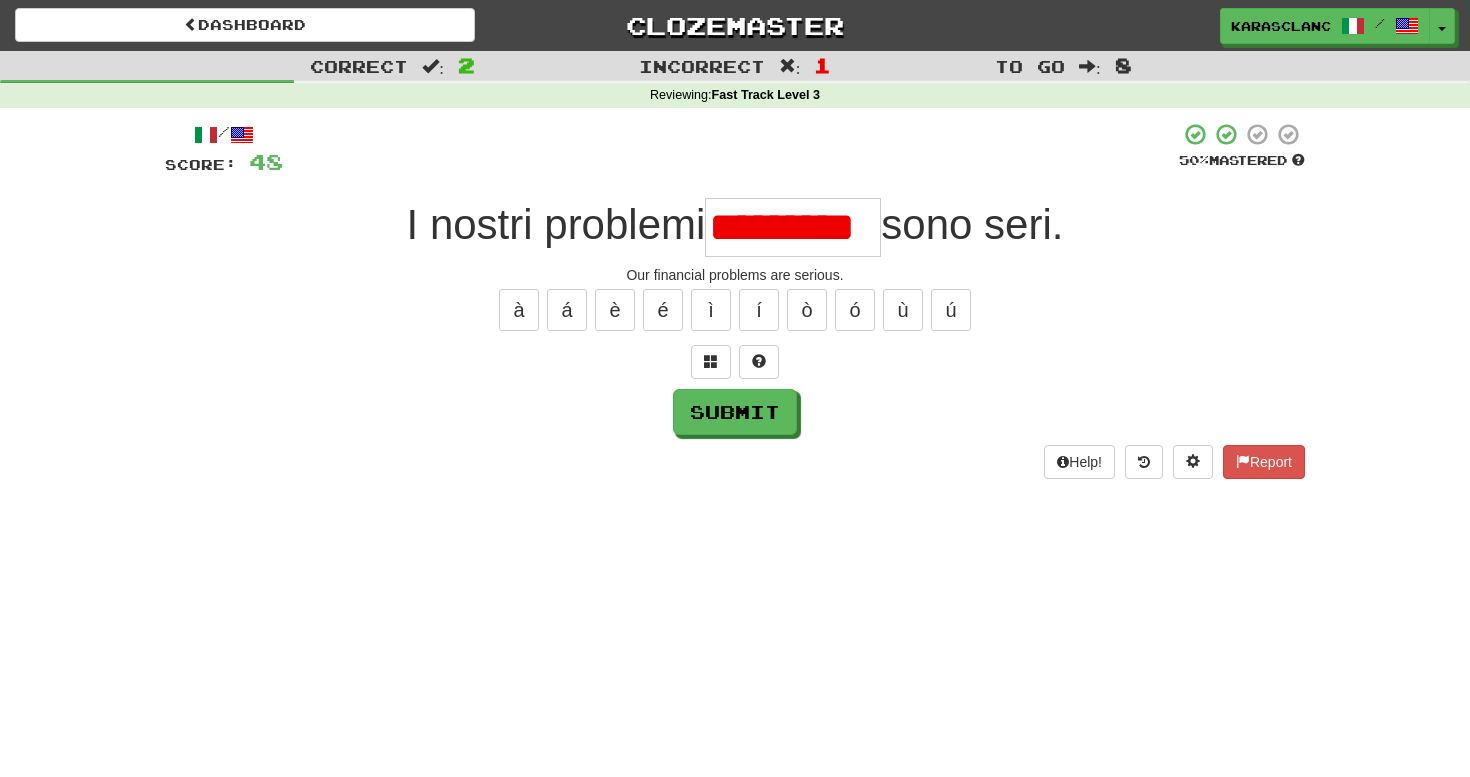 scroll, scrollTop: 0, scrollLeft: 0, axis: both 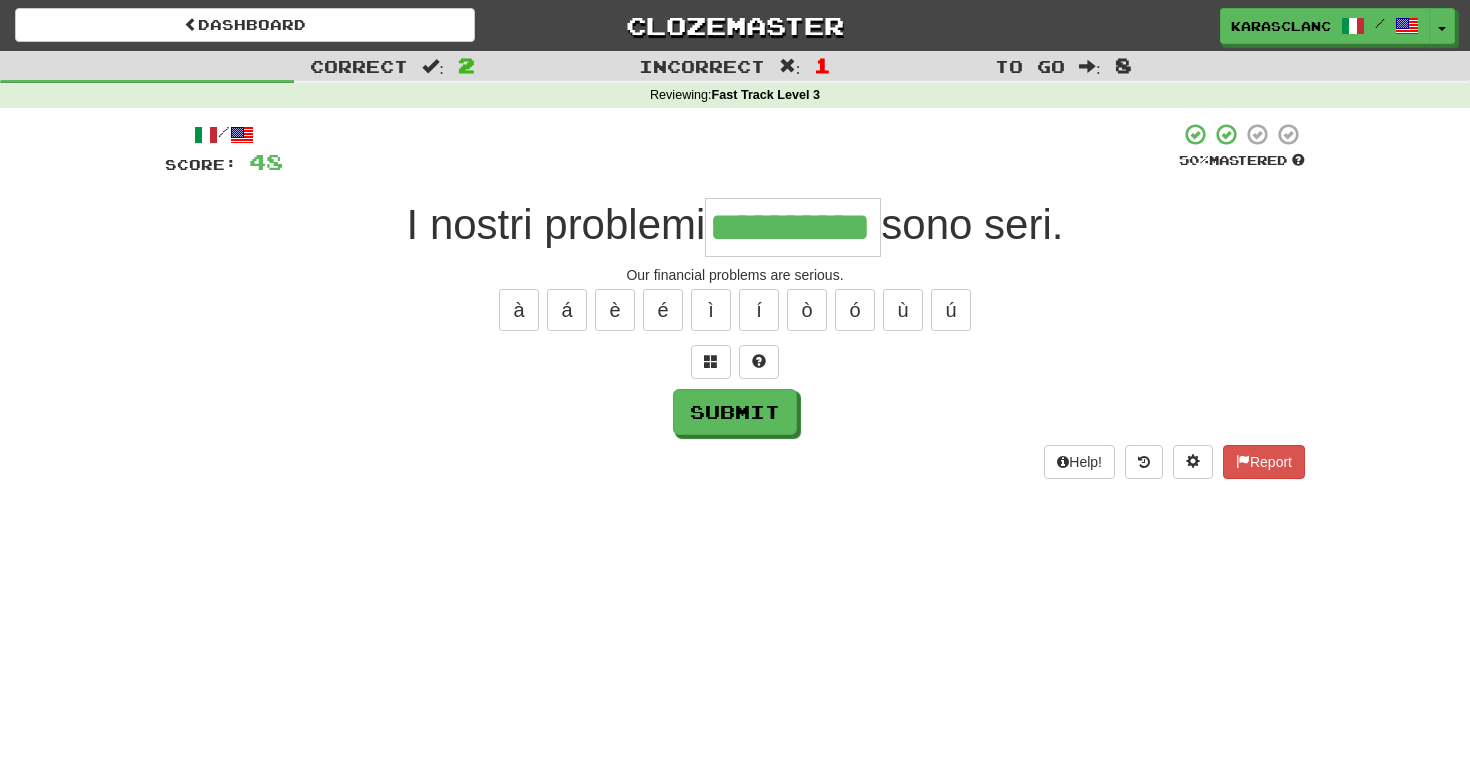 type on "**********" 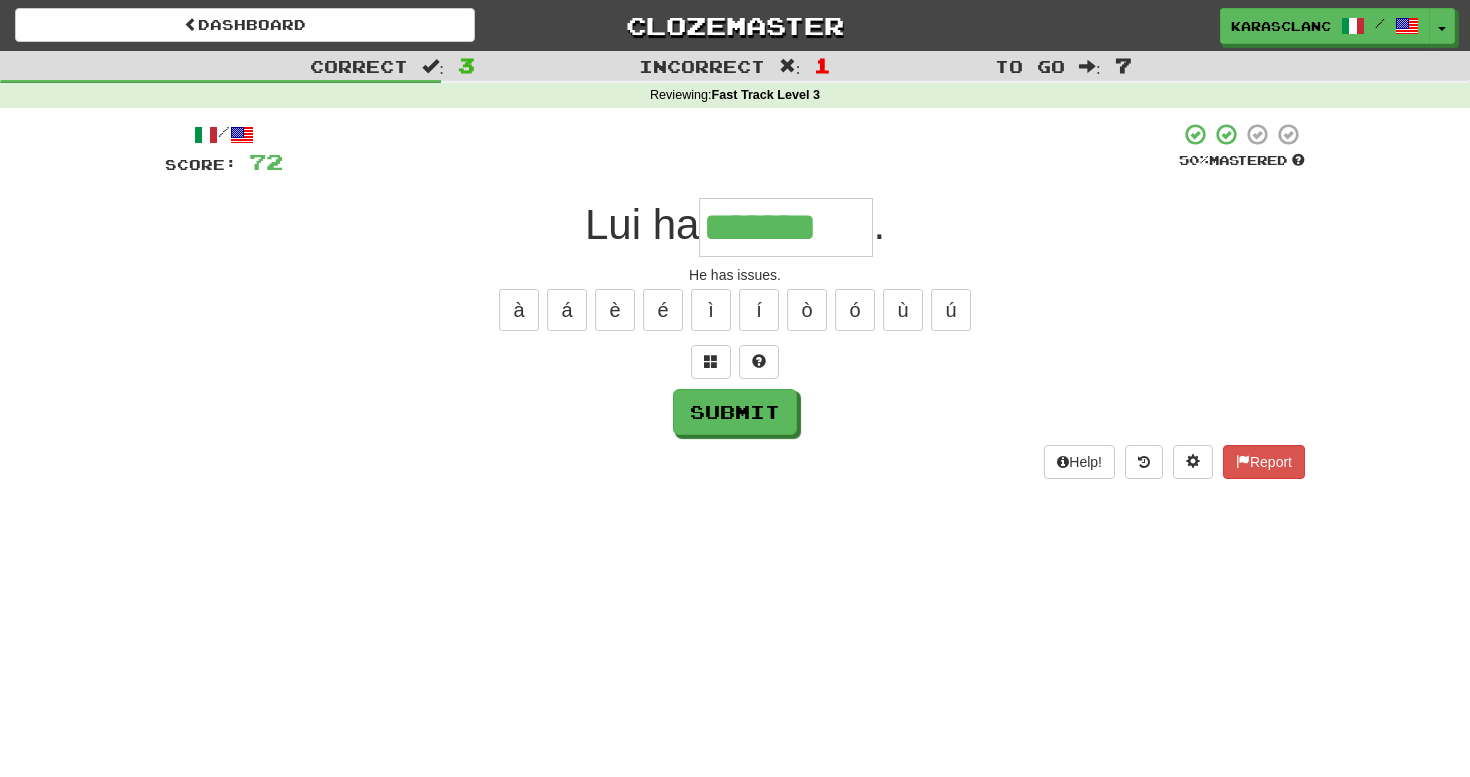 scroll, scrollTop: 0, scrollLeft: 0, axis: both 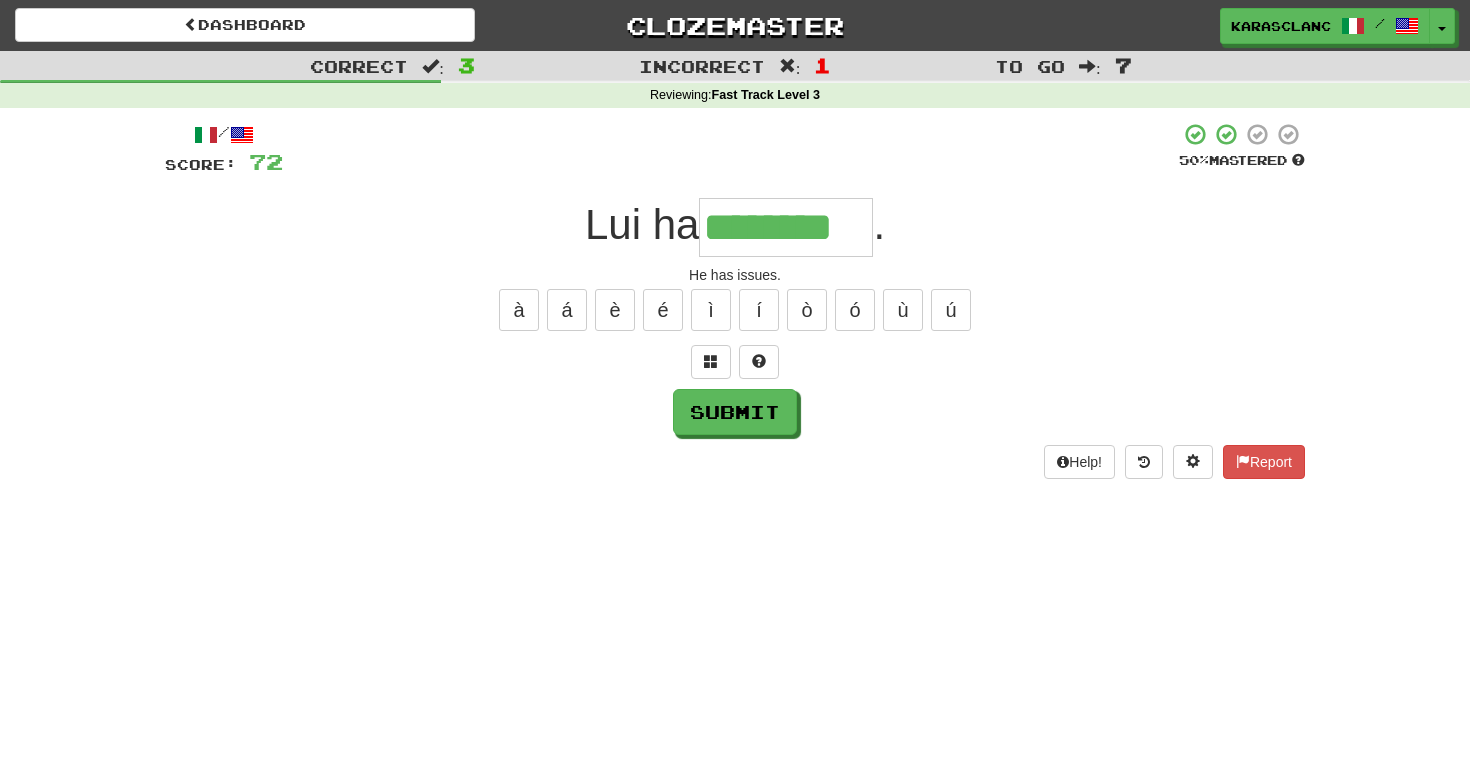 type on "********" 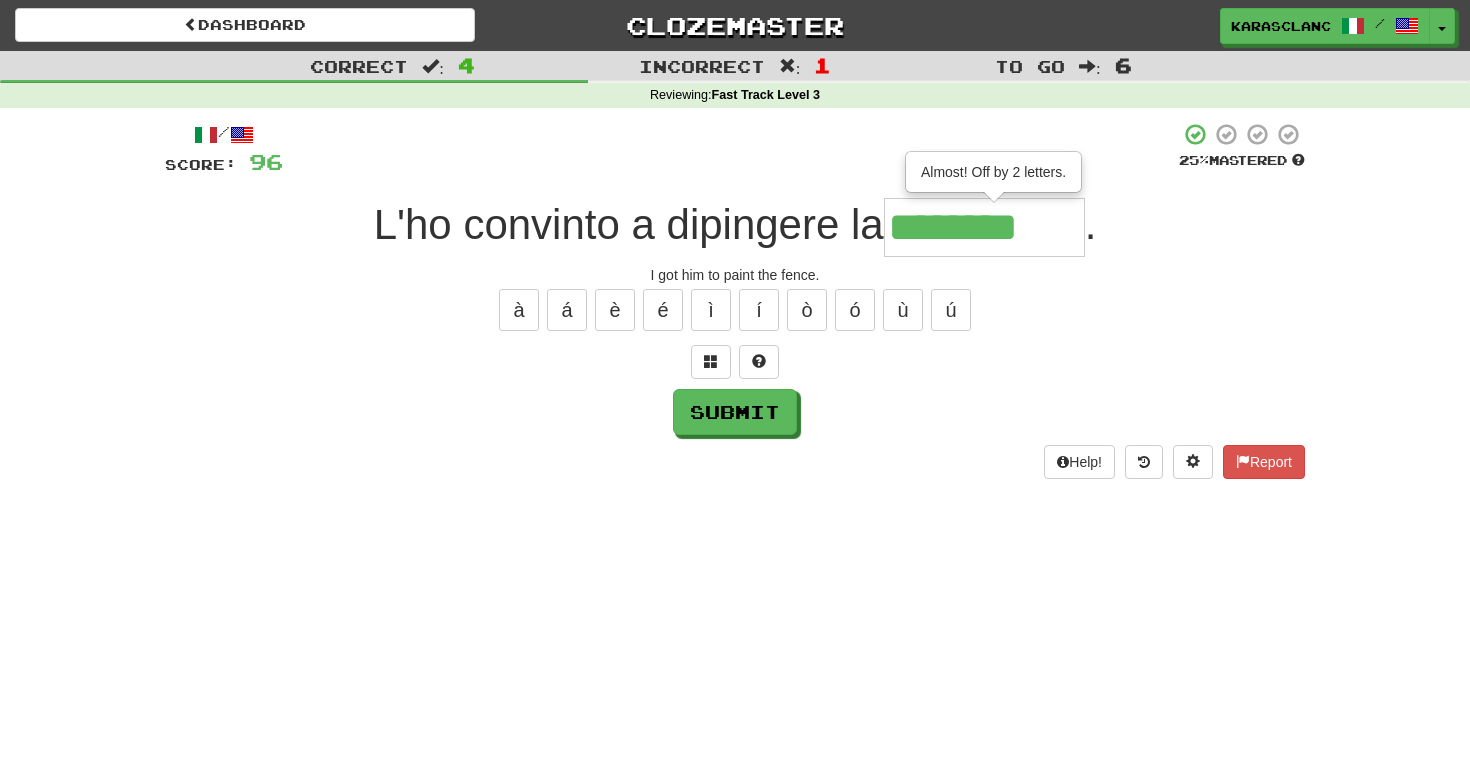 type on "**********" 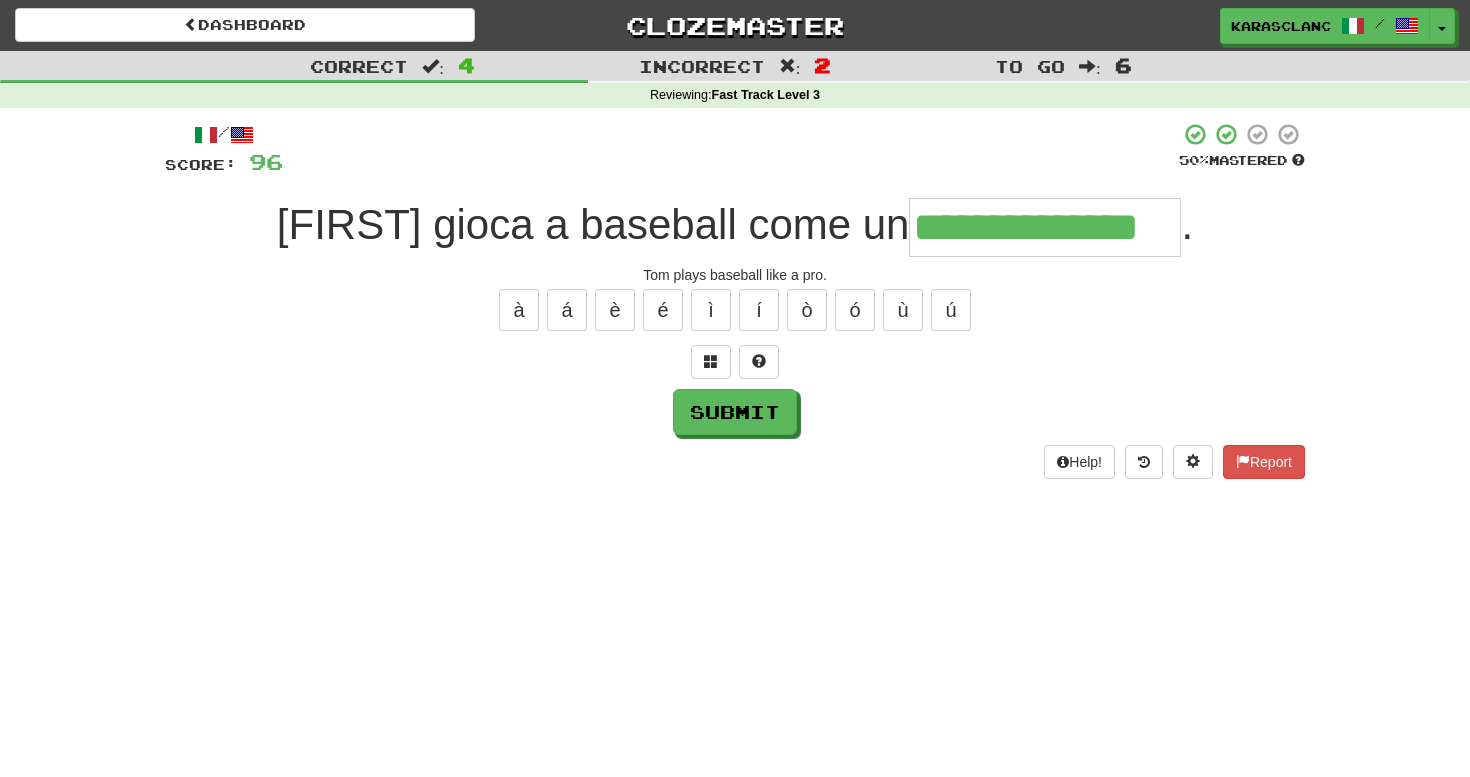 type on "**********" 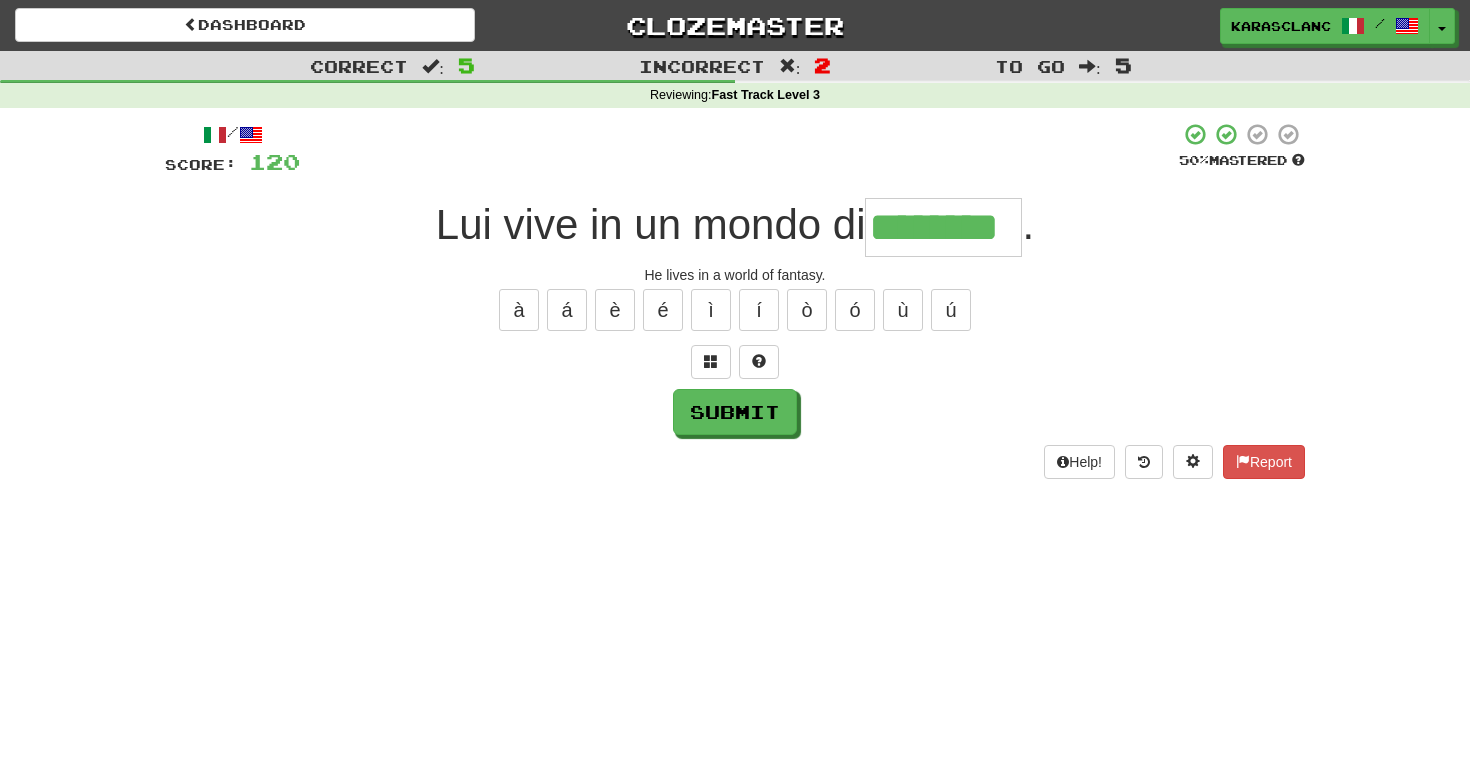 type on "********" 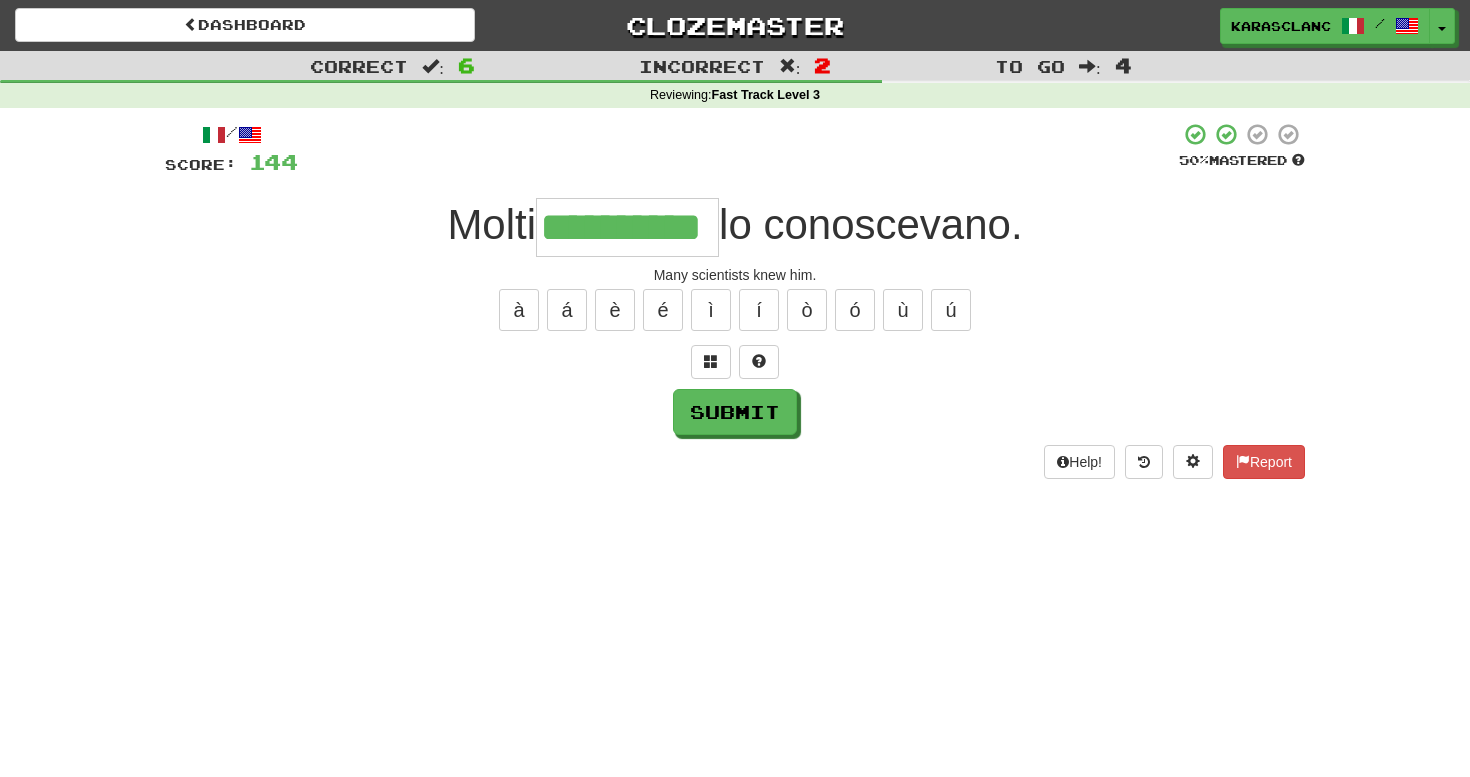 type on "**********" 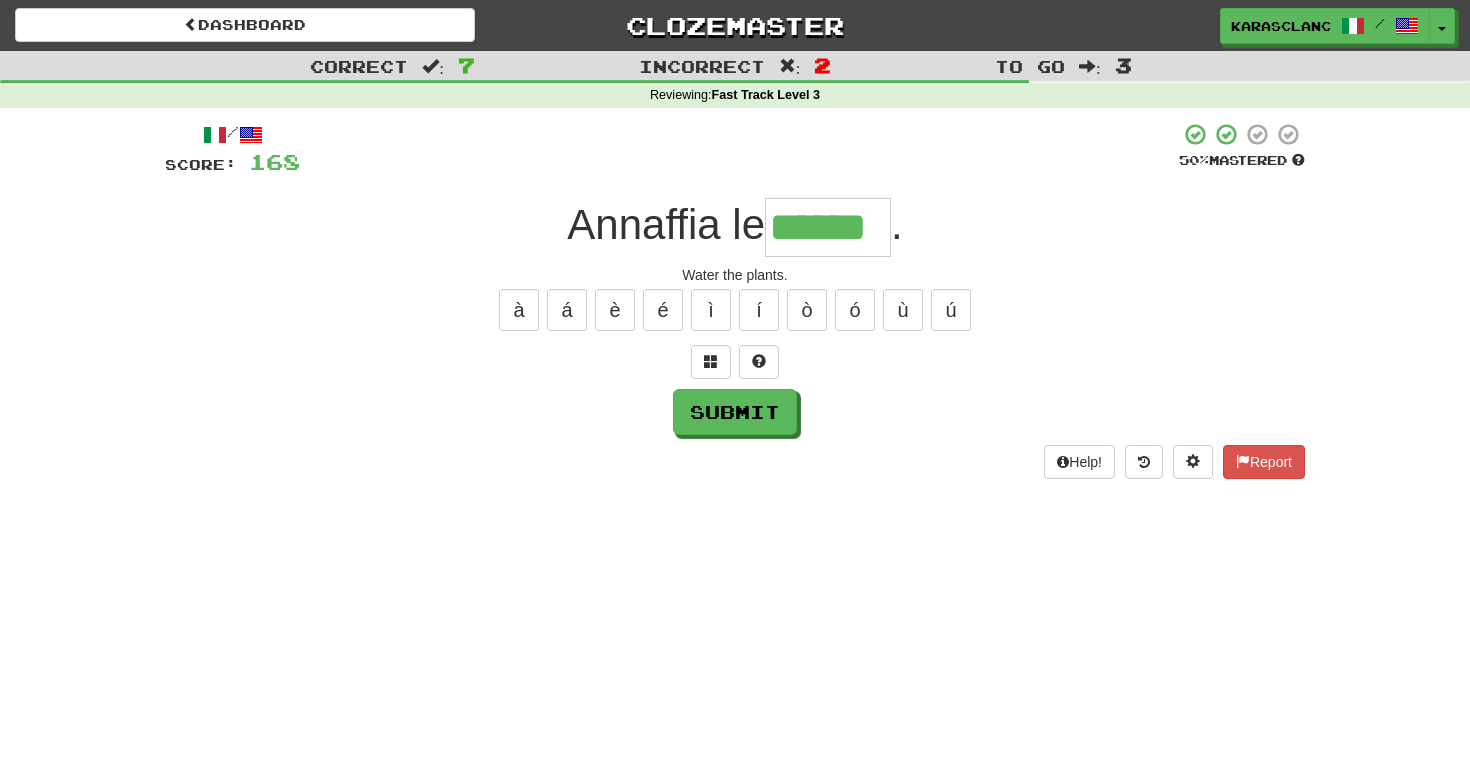 type on "******" 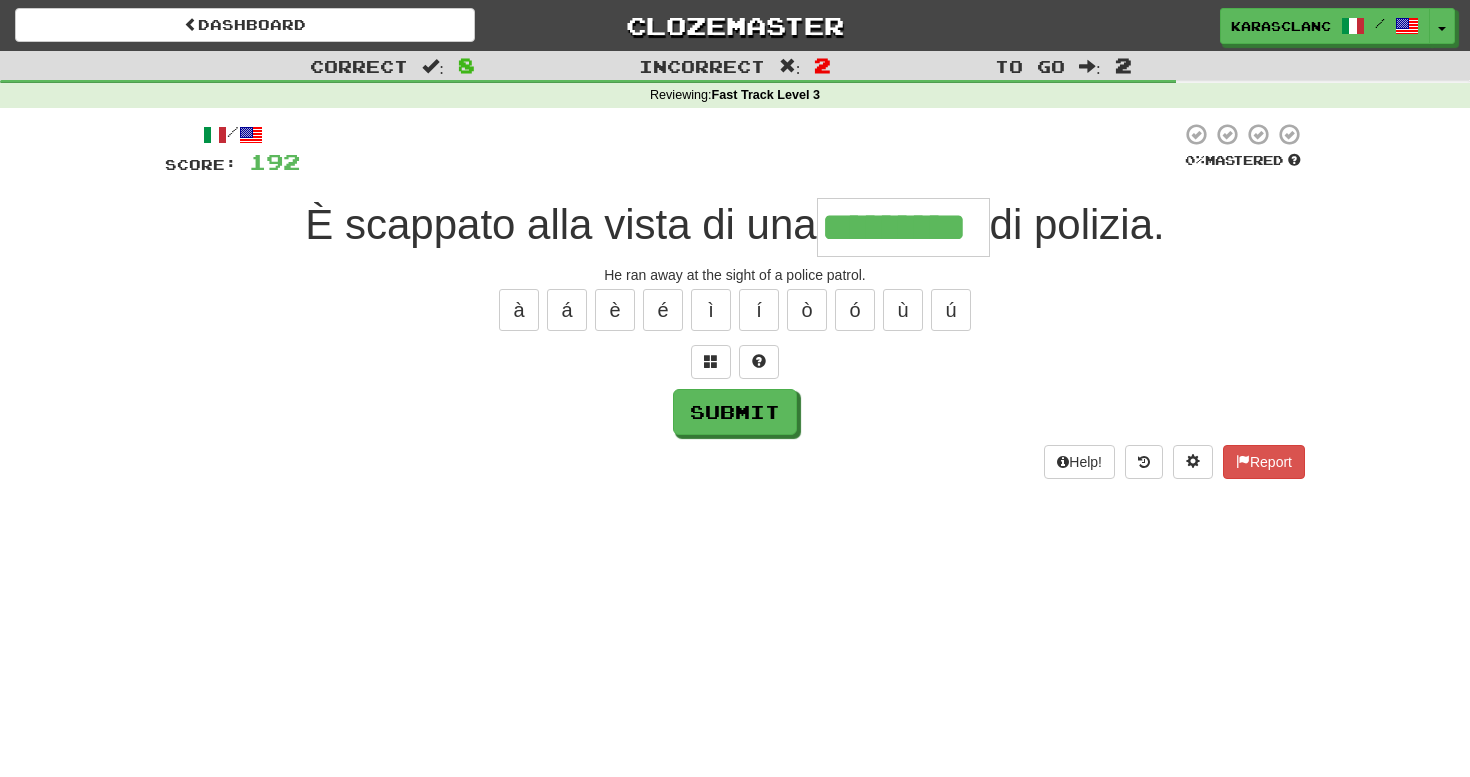 type on "*********" 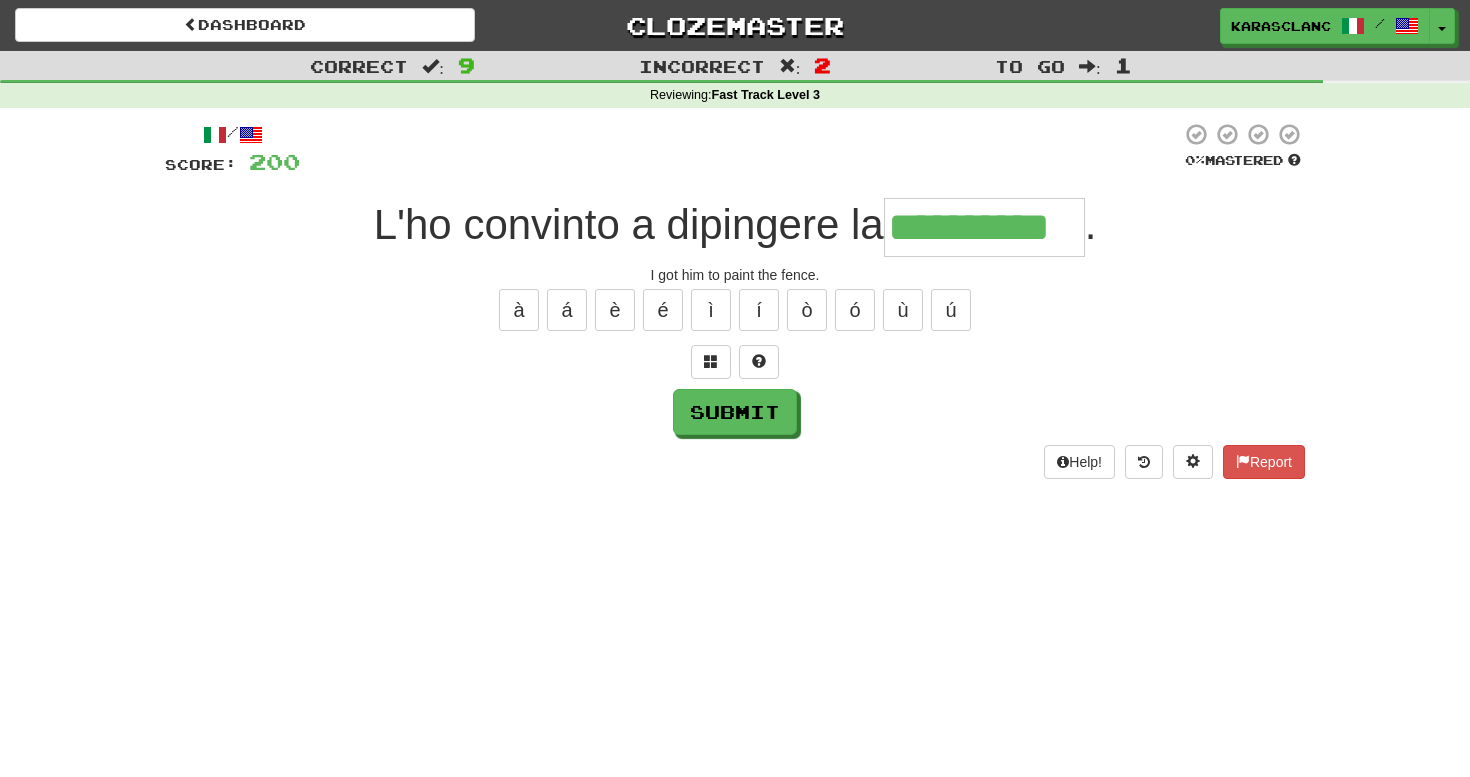 type on "**********" 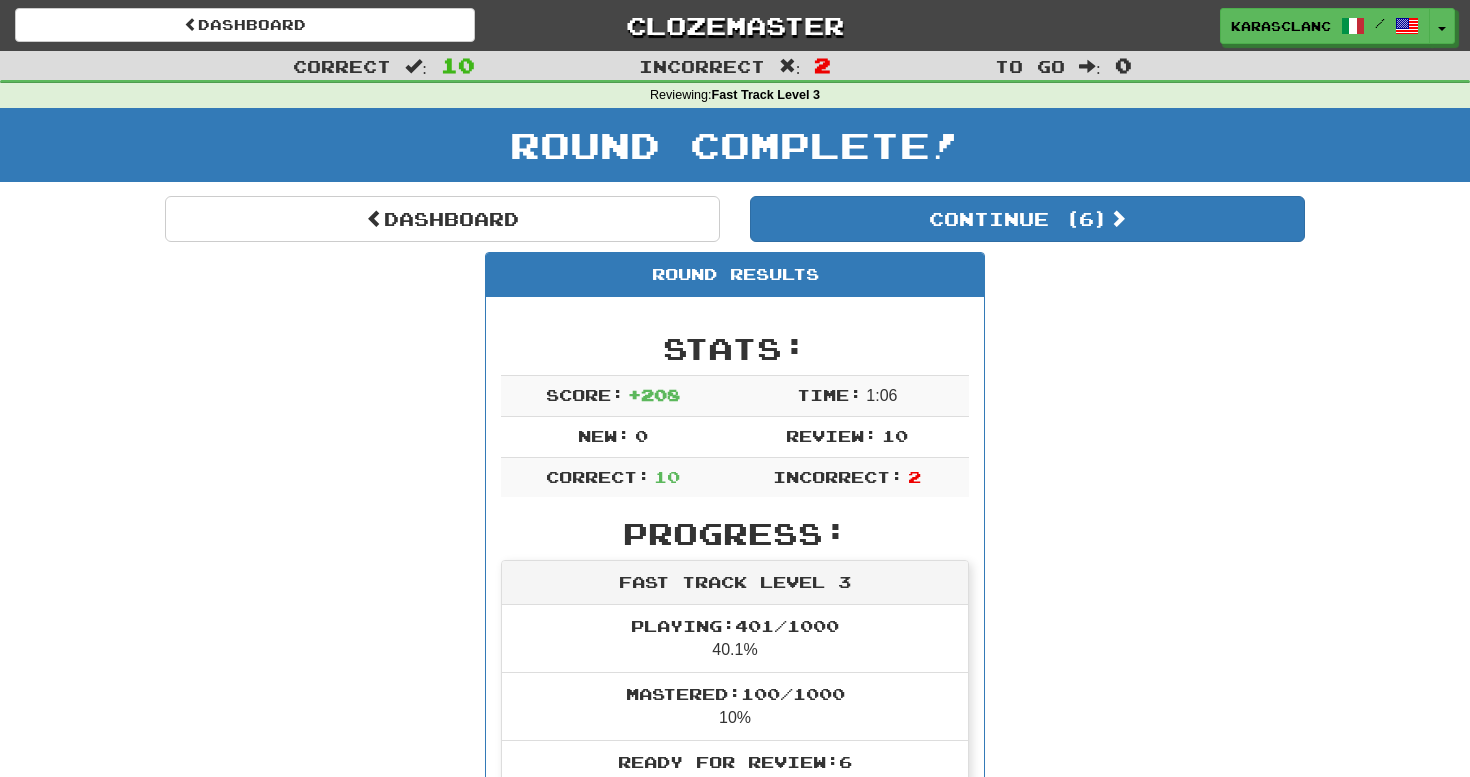 click on "Correct   :   10 Incorrect   :   2 To go   :   0 Reviewing :  Fast Track Level 3 Round Complete!  Dashboard Continue ( 6 )  Round Results Stats: Score:   + 208 Time:   1 : 0 6 New:   0 Review:   10 Correct:   10 Incorrect:   2 Progress: Fast Track Level 3 Playing:  401  /  1000 40.1% Mastered:  100  /  1000 10% Ready for Review:  6  /  Level:  82 1687  points to level  83  - keep going! Ranked:  19 th  this week ( 652  points to  18 th ) Sentences:  Report Ho  punito  Tom. I punished Tom.  Report Aveva tre figli che sono diventati  avvocati . He had three sons who became lawyers.  Report È scappato alla vista di una  pattuglia  di polizia. He ran away at the sight of a police patrol.  Report I nostri problemi  finanziari  sono seri. Our financial problems are serious.  Report Lui ha  problemi . He has issues.  Report L'ho convinto a dipingere la  recinzione . I got him to paint the fence.  Report Tom gioca a baseball come un  professionista . Tom plays baseball like a pro.  Report Lui vive in un mondo di  ." at bounding box center [735, 1066] 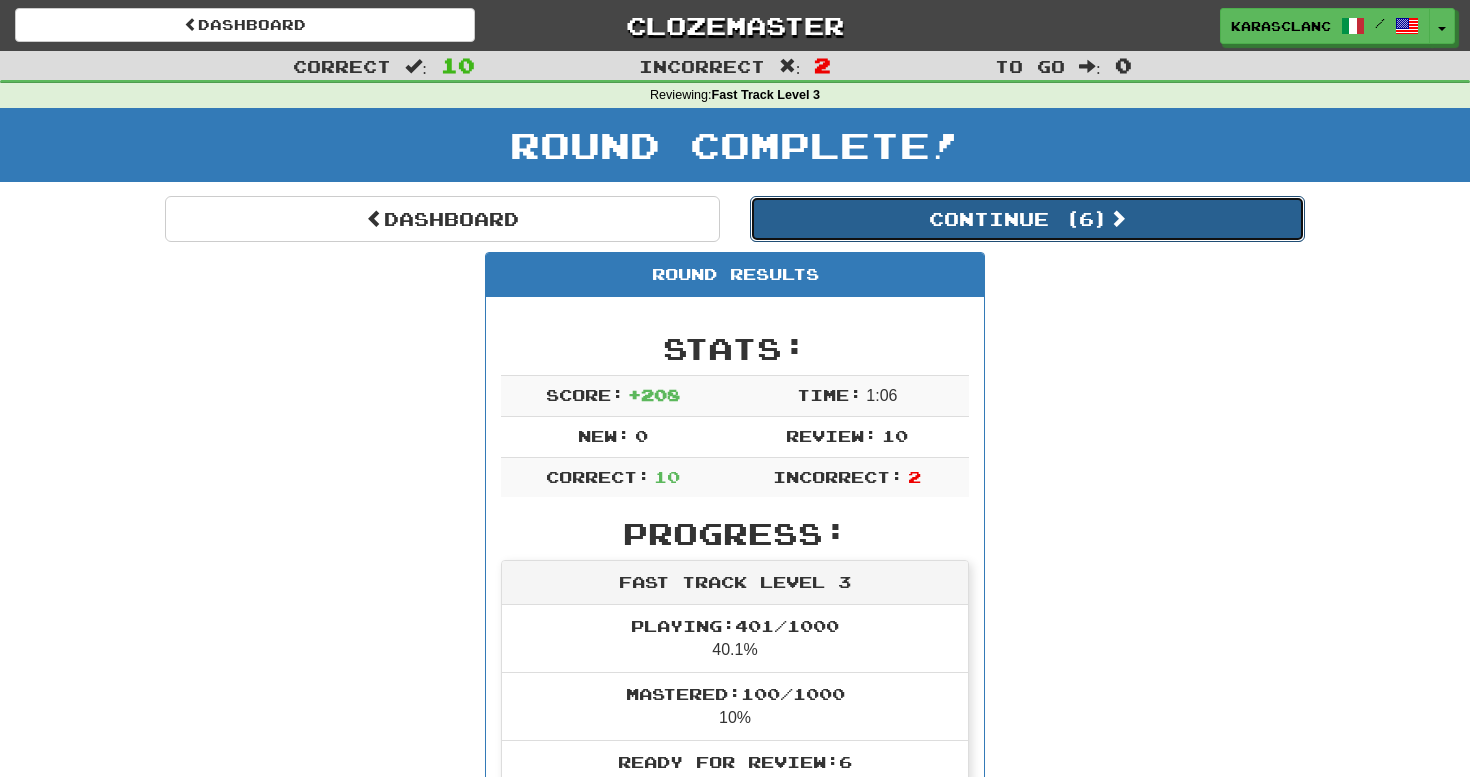 click on "Continue ( 6 )" at bounding box center [1027, 219] 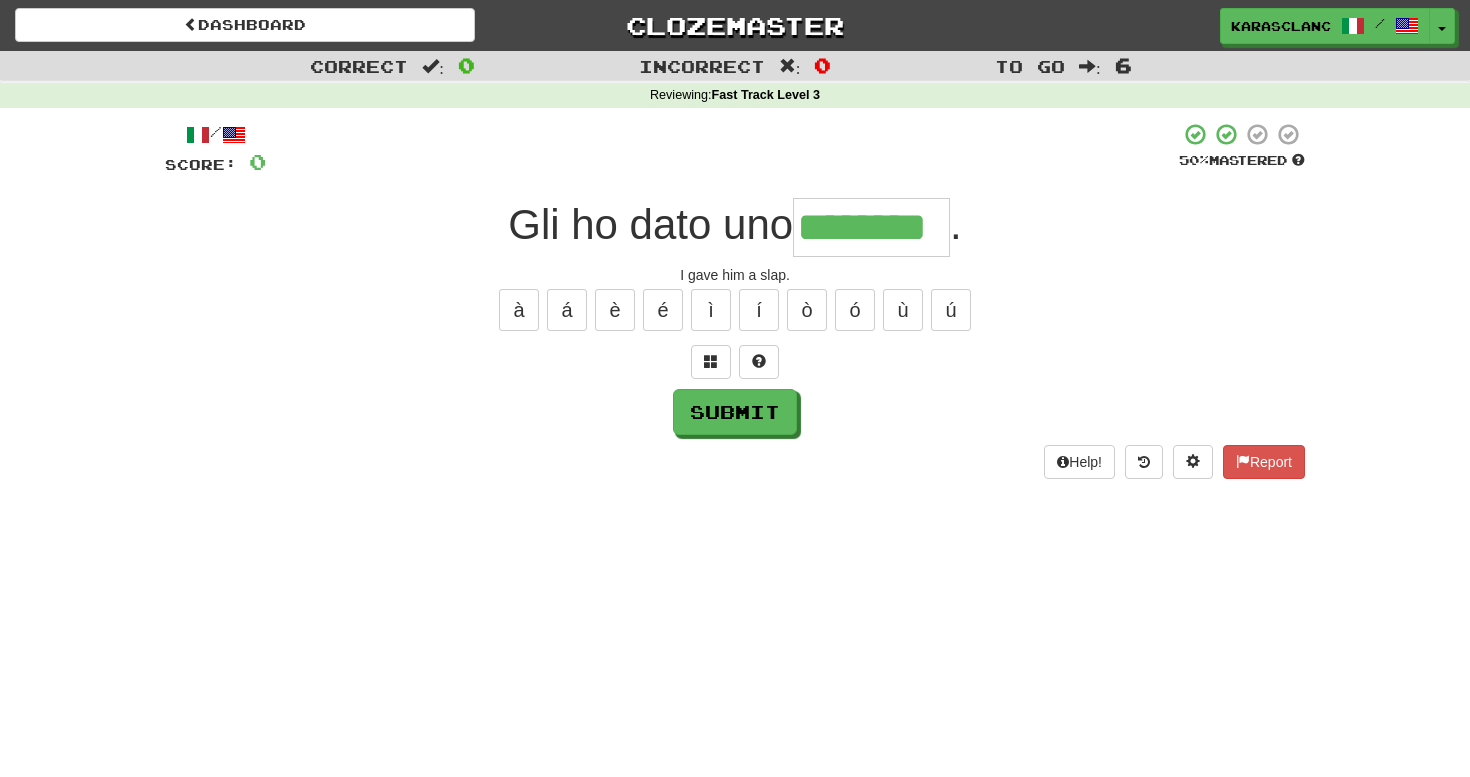 type on "********" 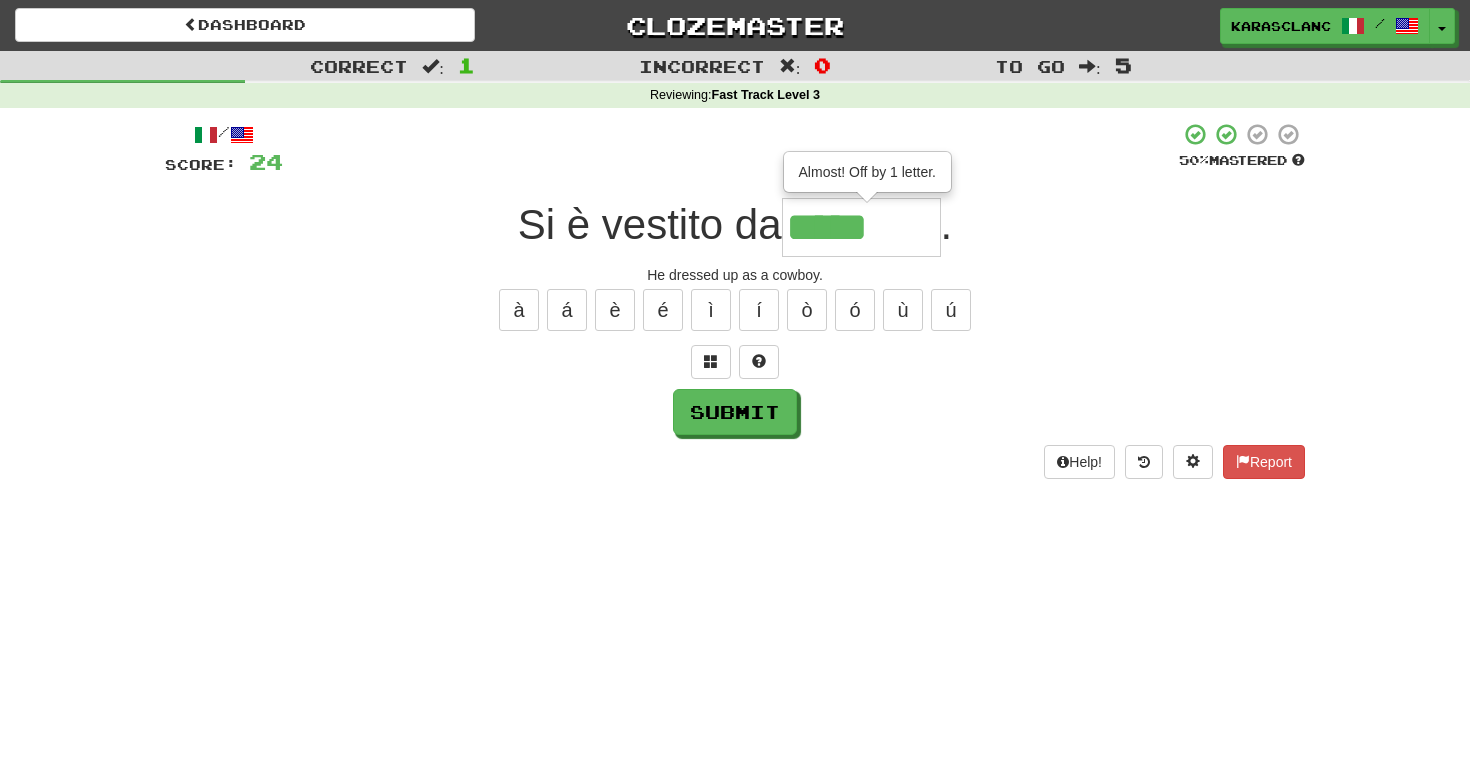 scroll, scrollTop: 0, scrollLeft: 0, axis: both 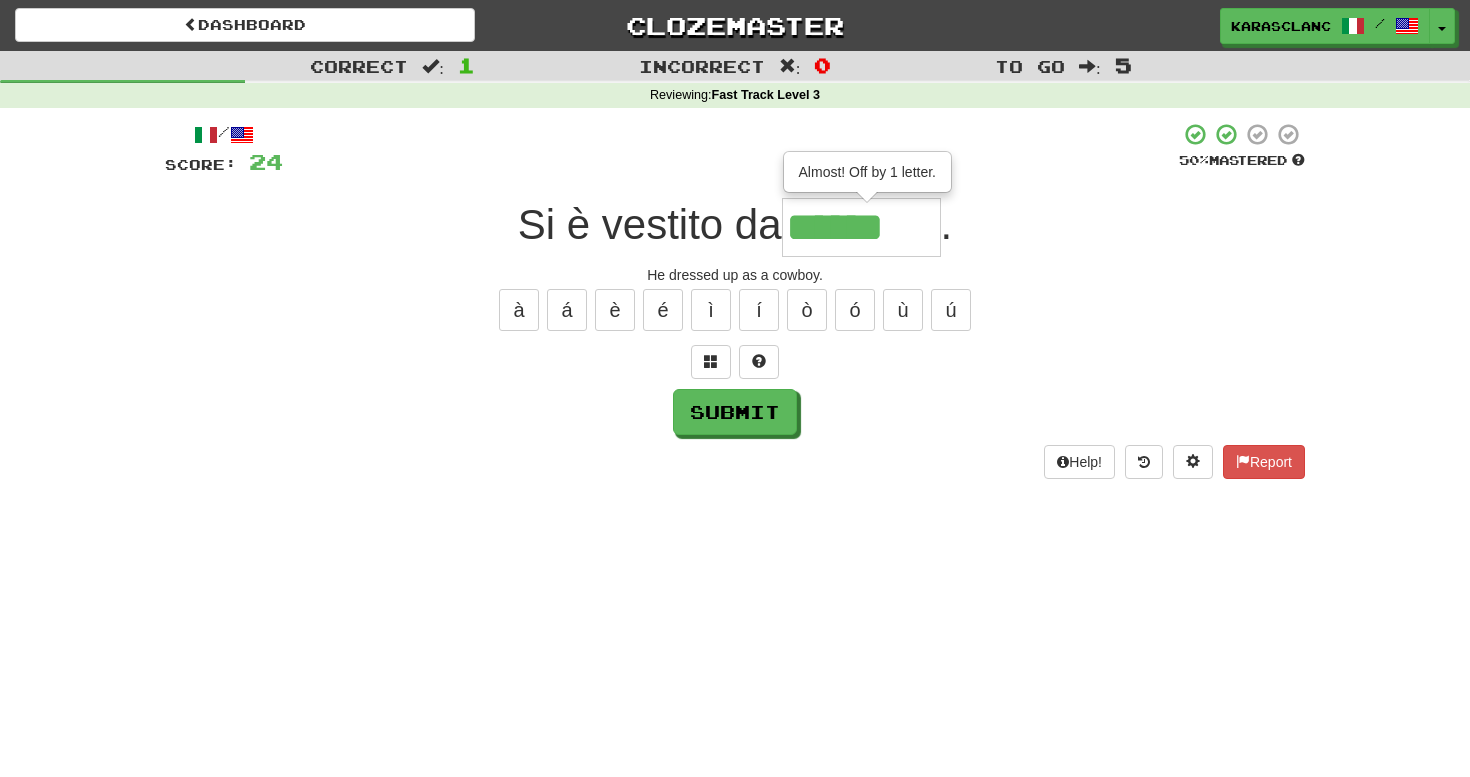 type on "******" 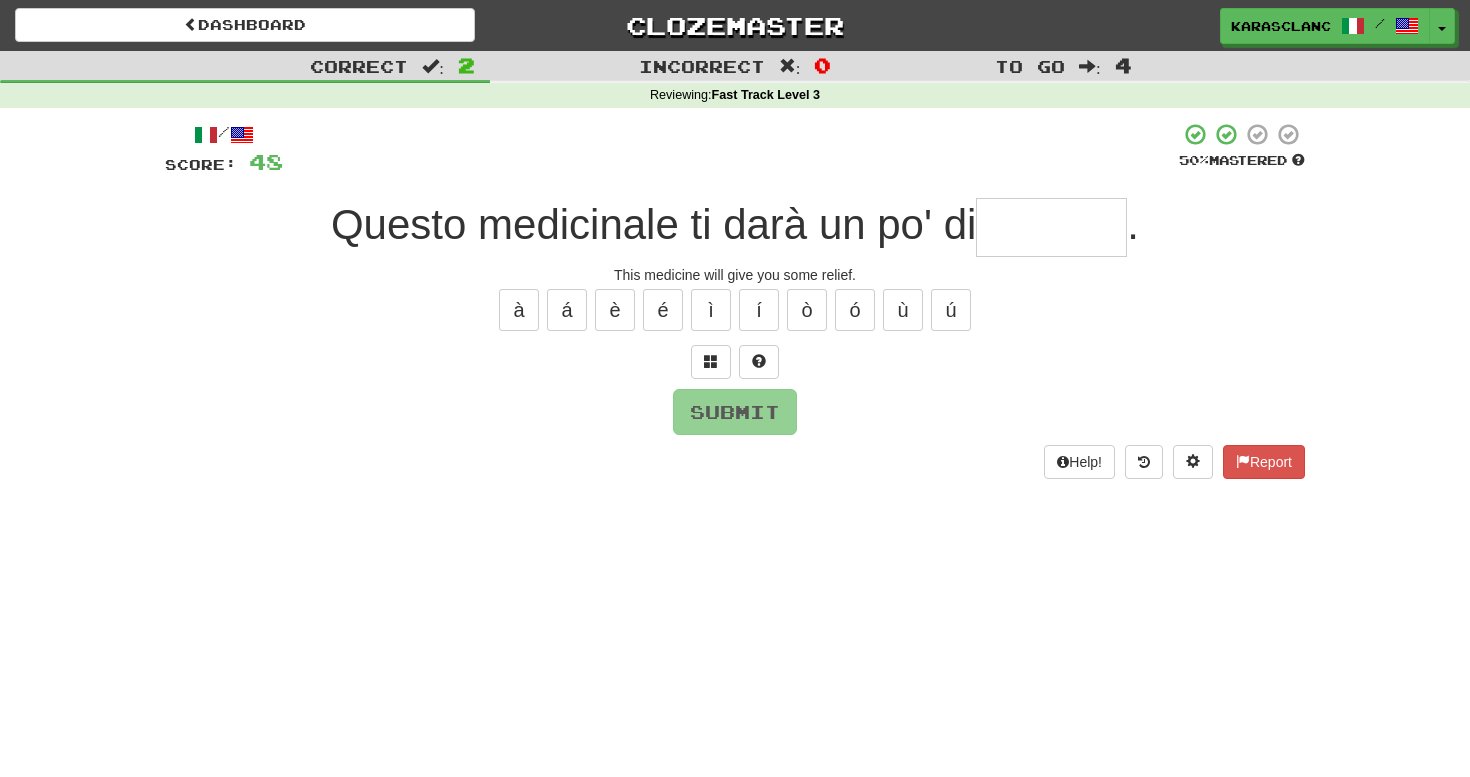 type on "*" 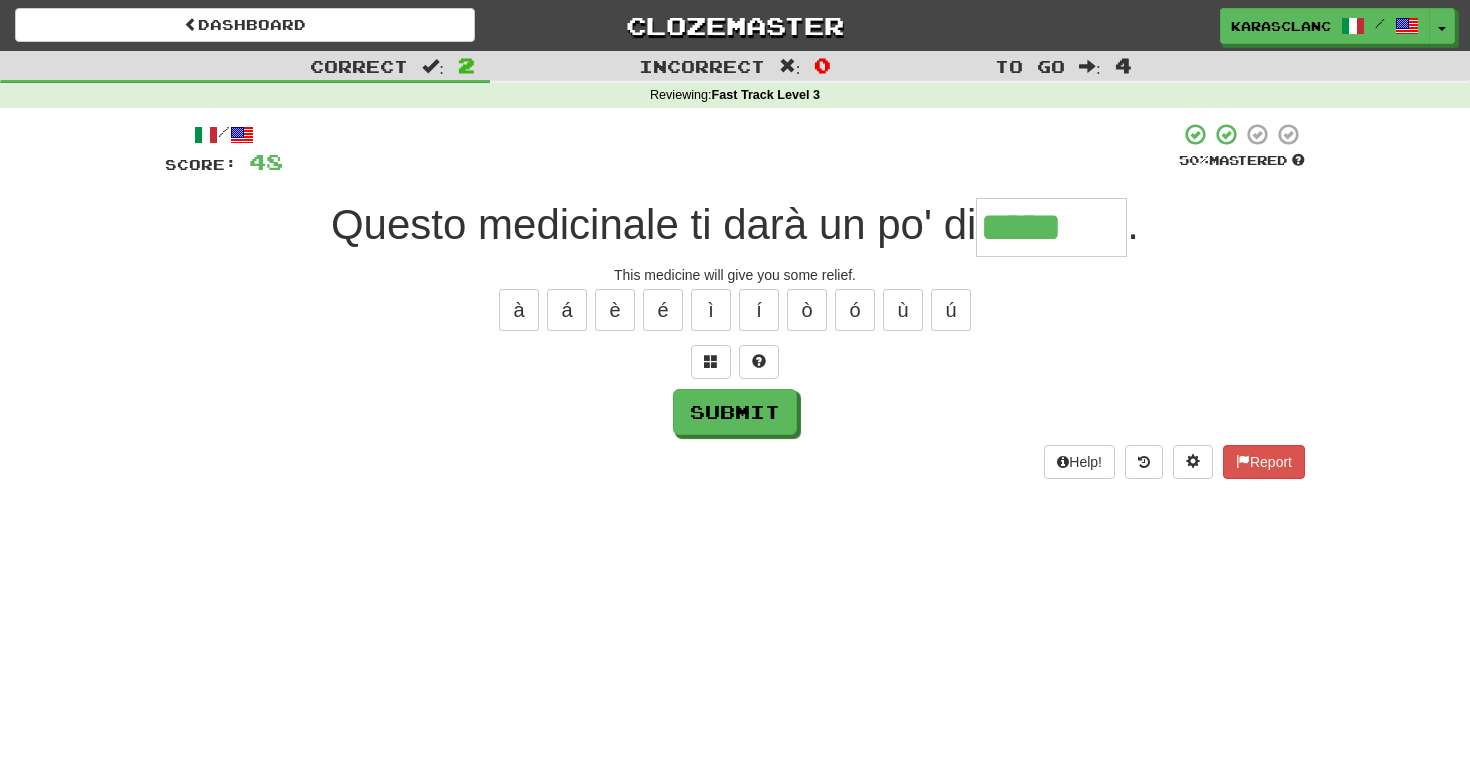 type on "********" 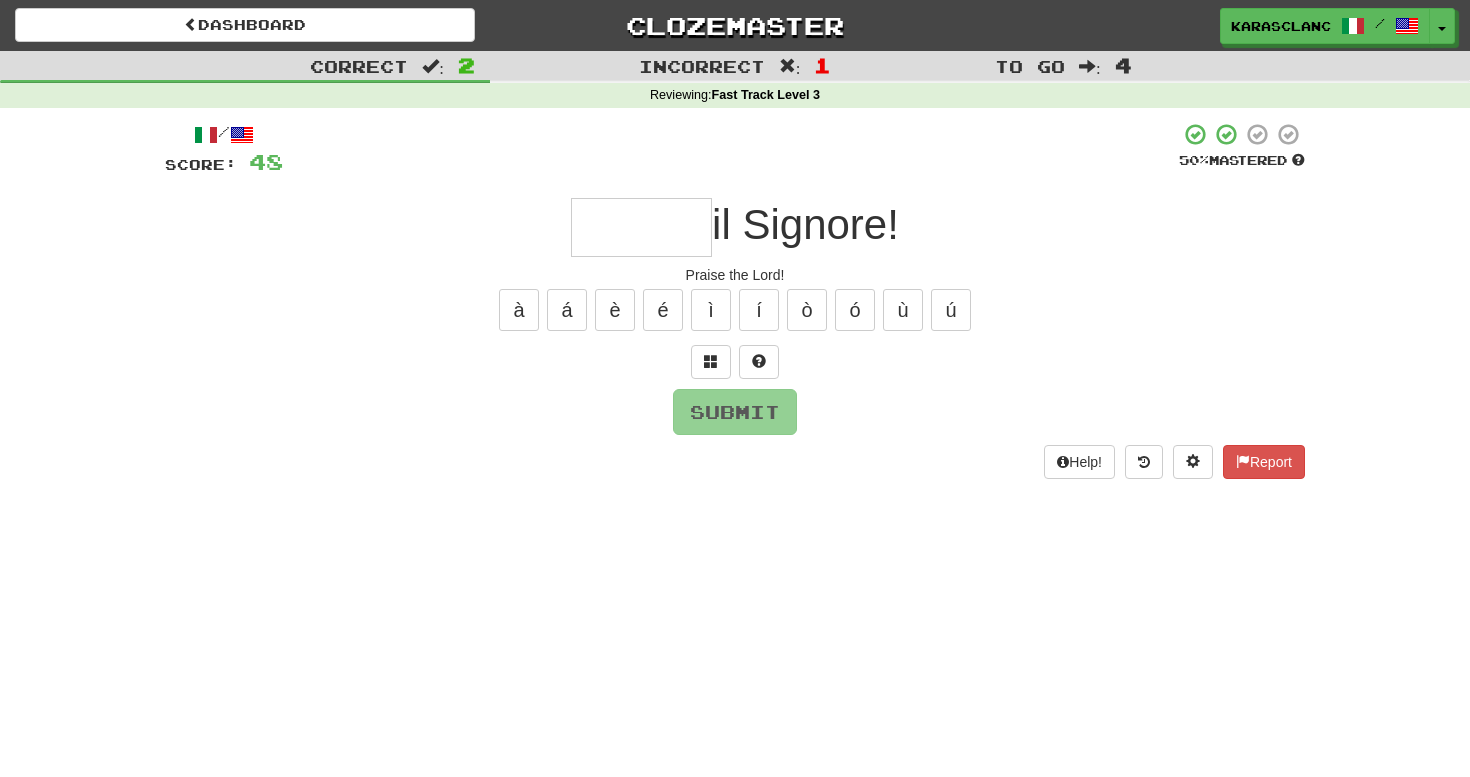 type on "******" 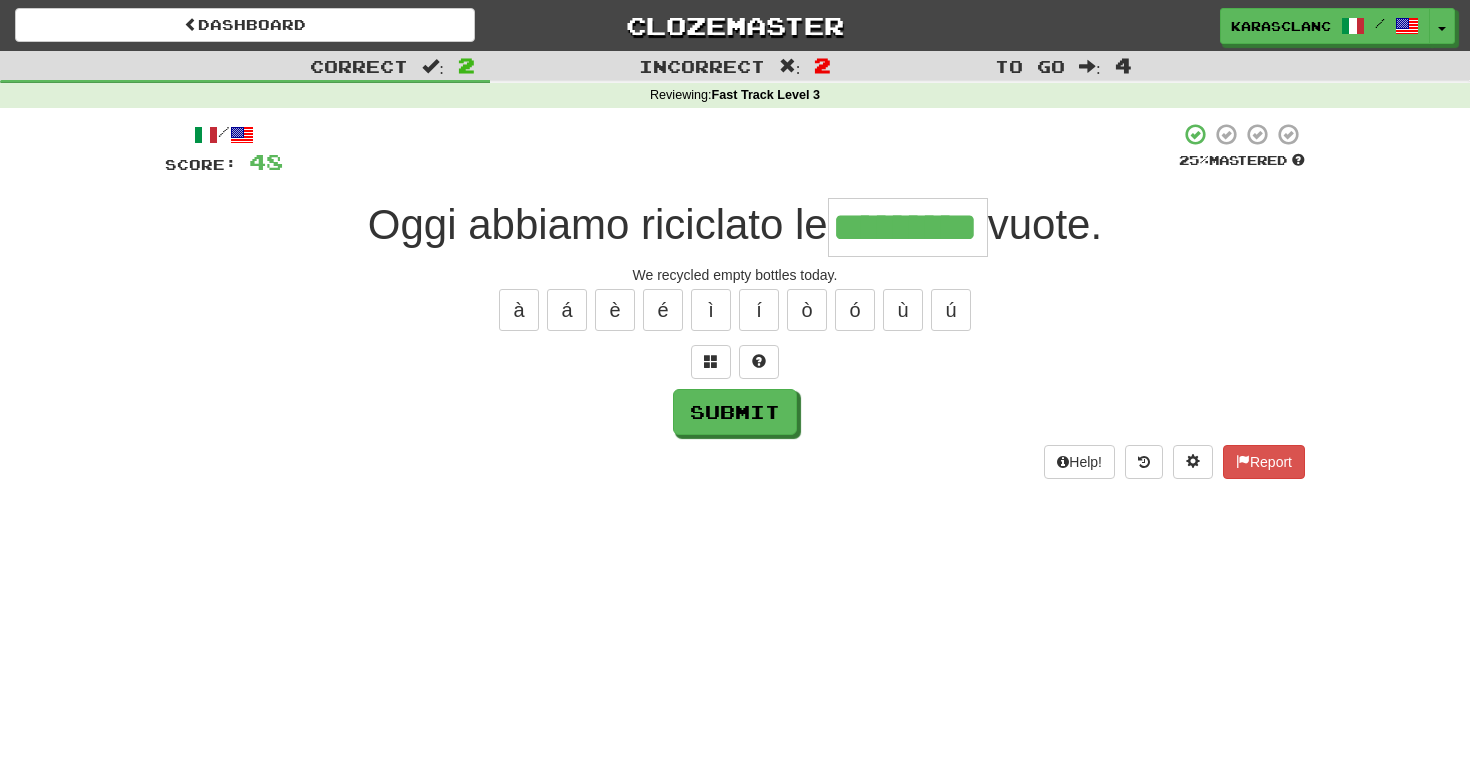 type on "*********" 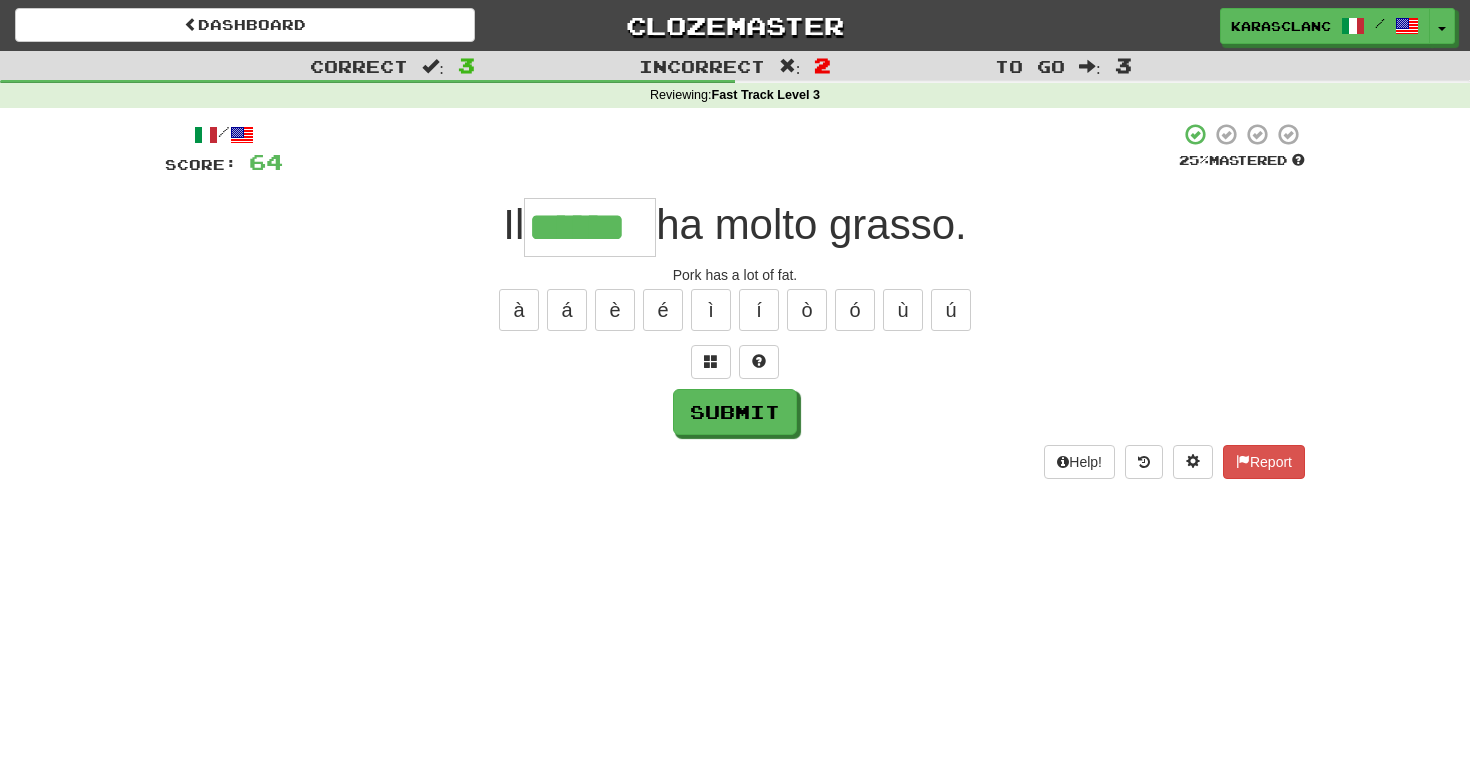 type on "******" 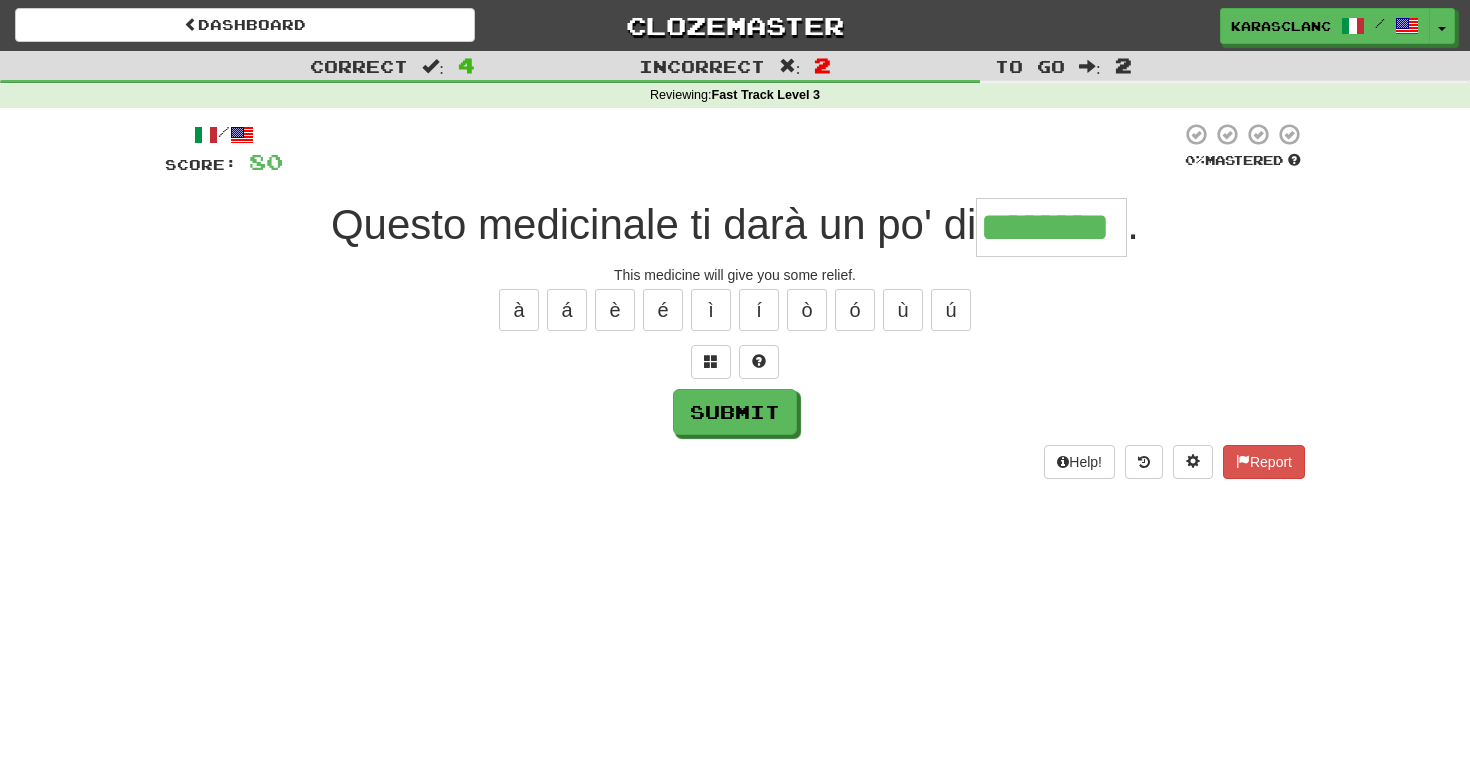 type on "********" 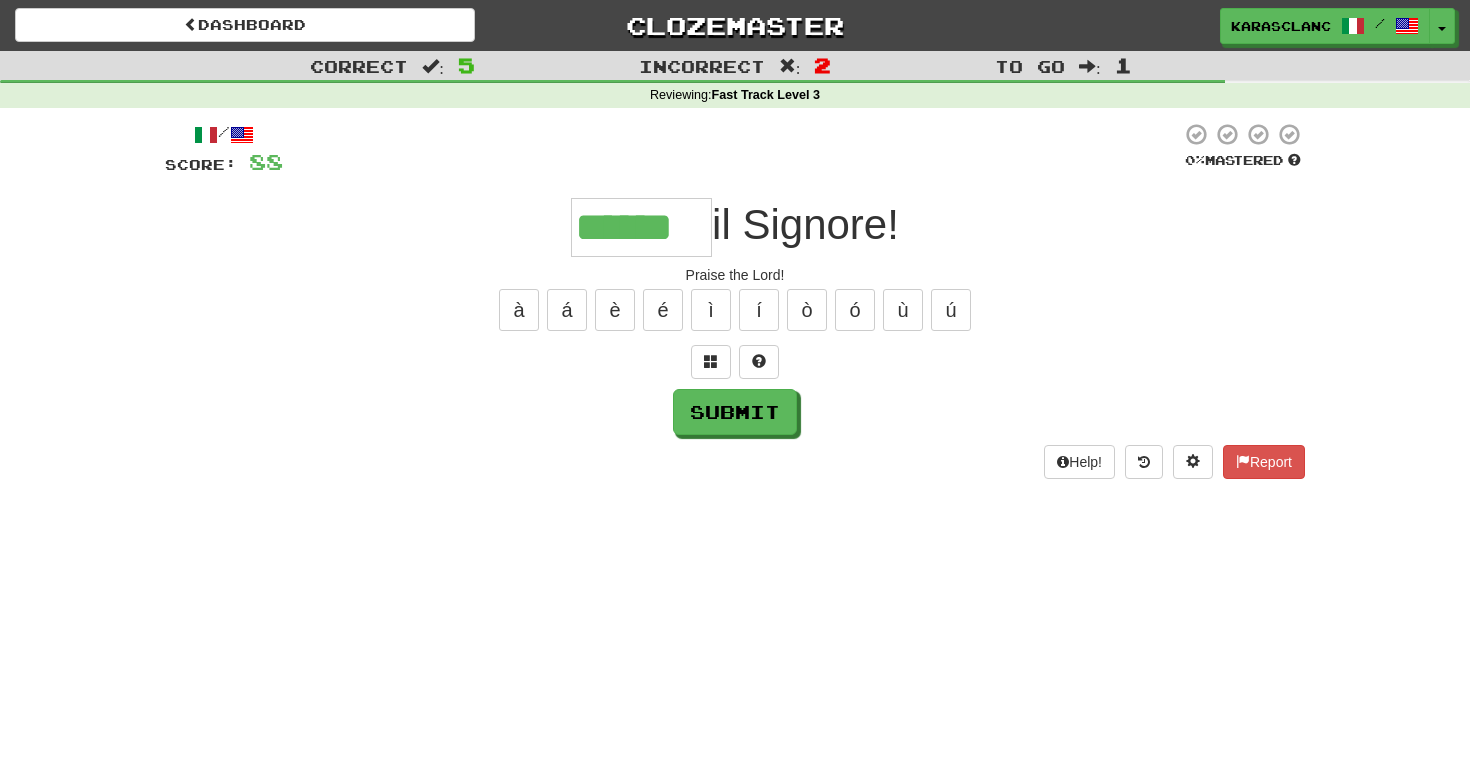 type on "******" 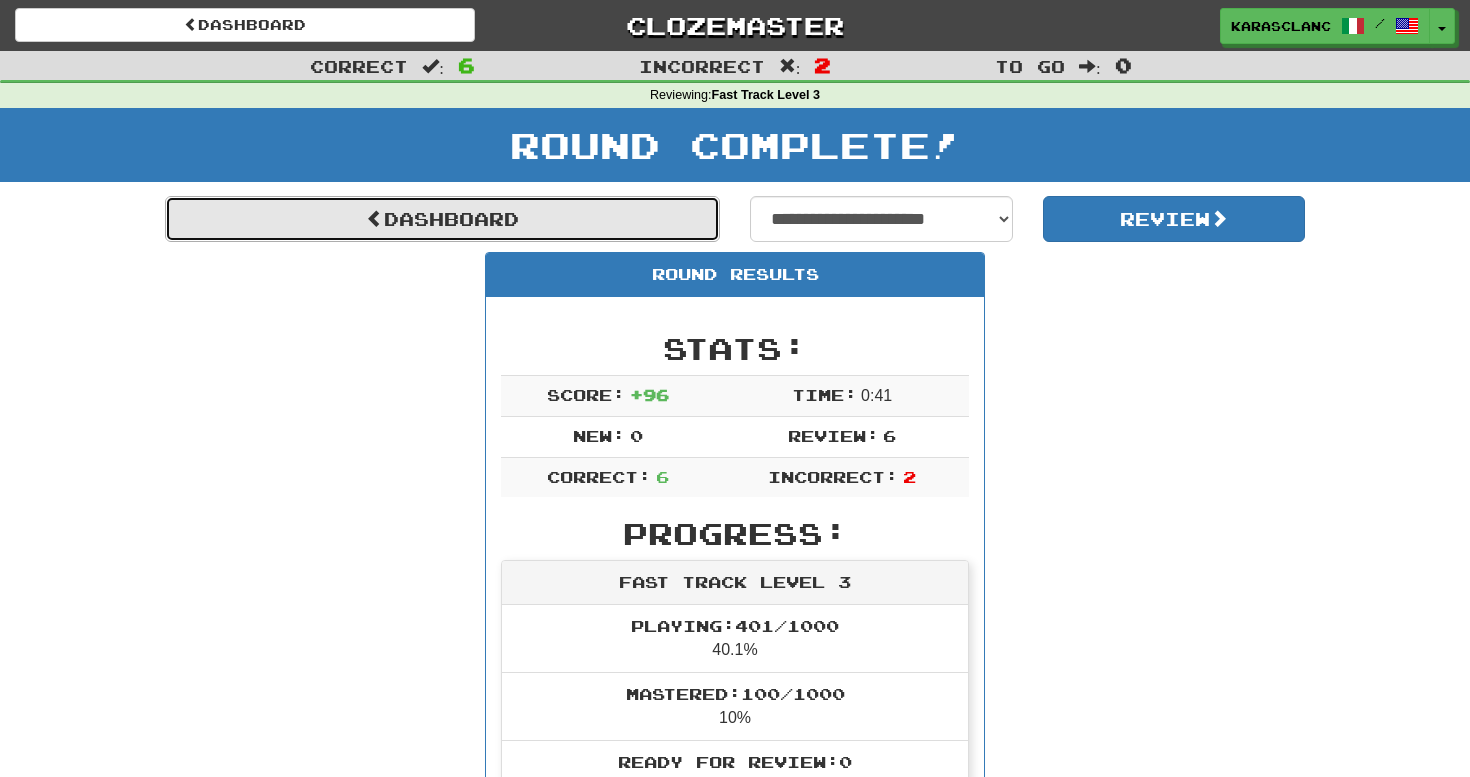 click on "Dashboard" at bounding box center [442, 219] 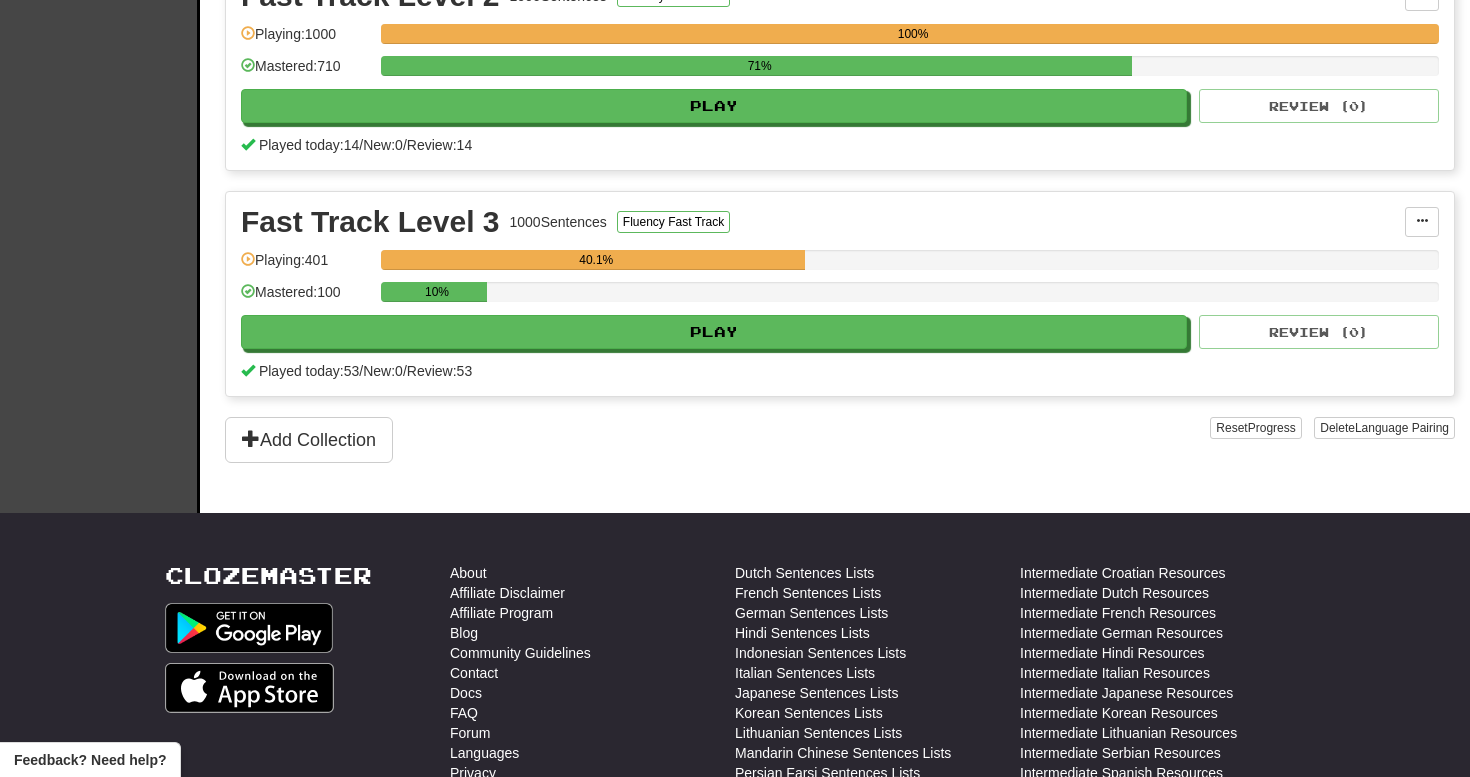 scroll, scrollTop: 52, scrollLeft: 0, axis: vertical 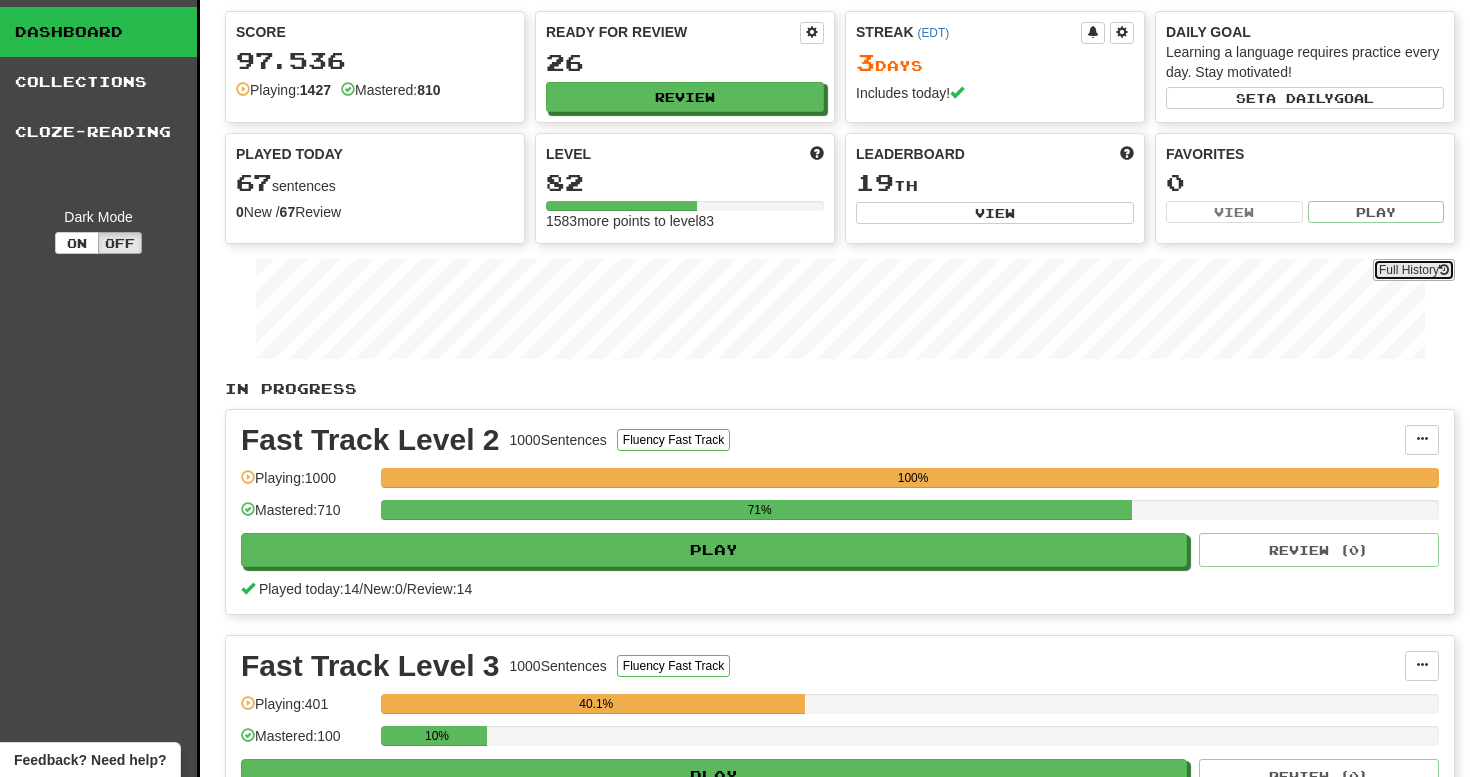 click on "Full History" at bounding box center [1414, 270] 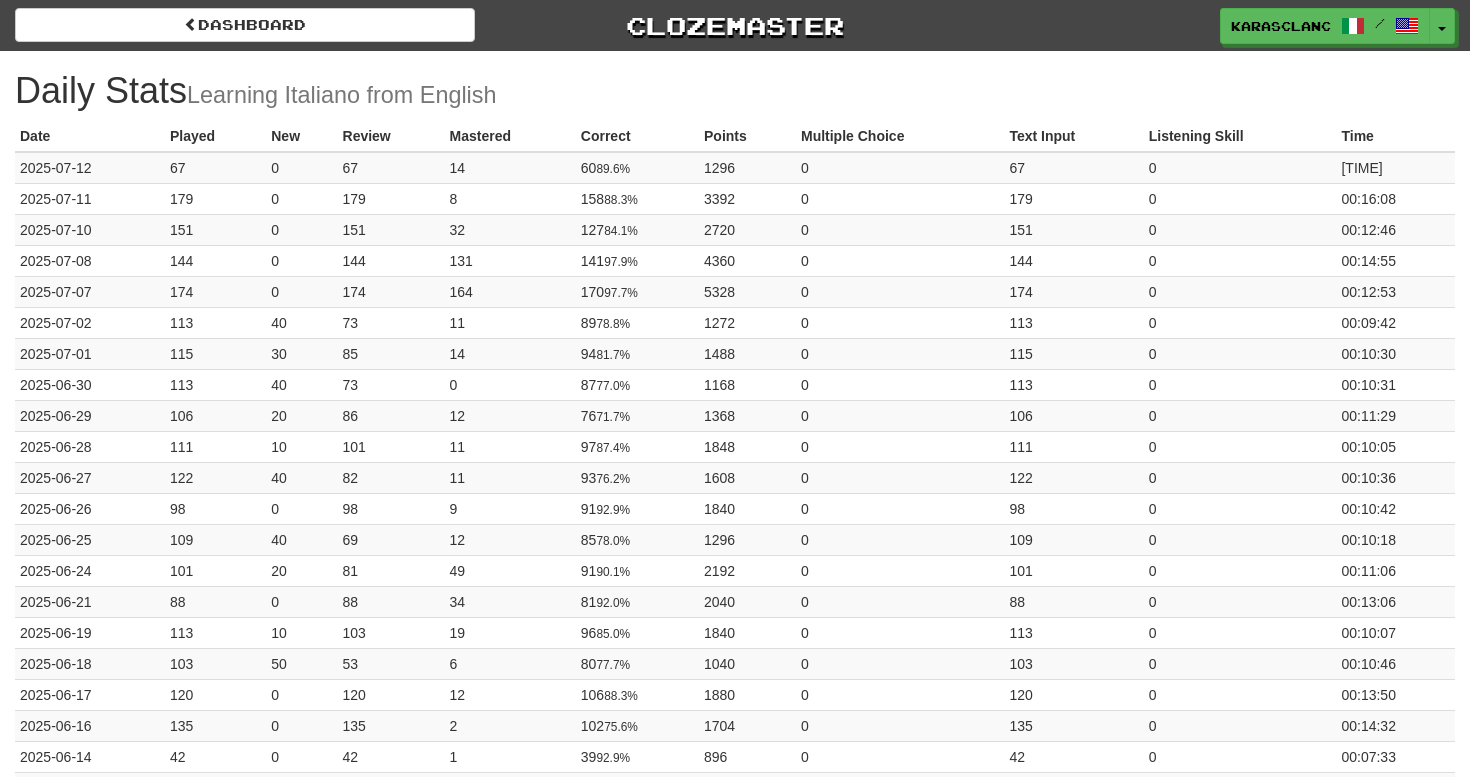scroll, scrollTop: 0, scrollLeft: 0, axis: both 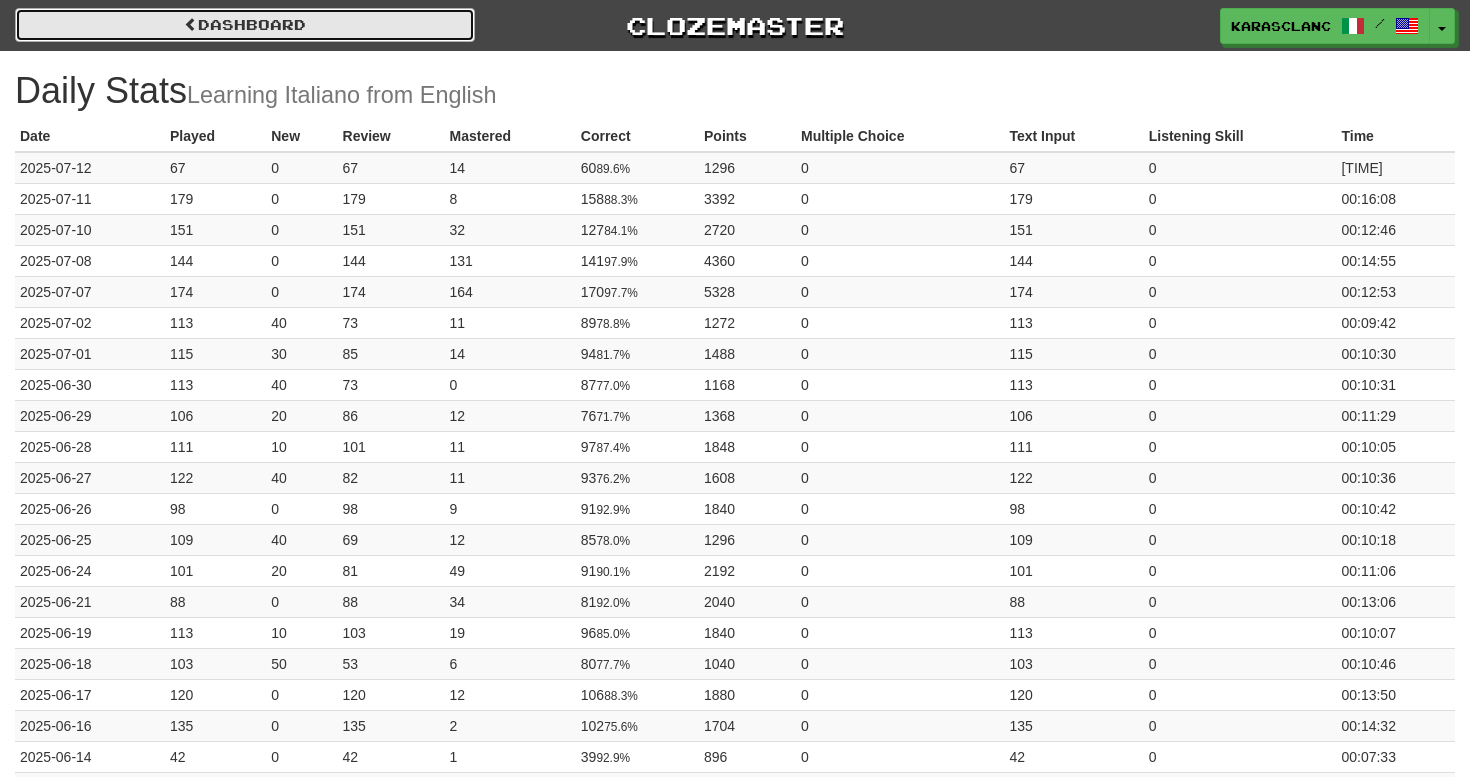 click on "Dashboard" at bounding box center (245, 25) 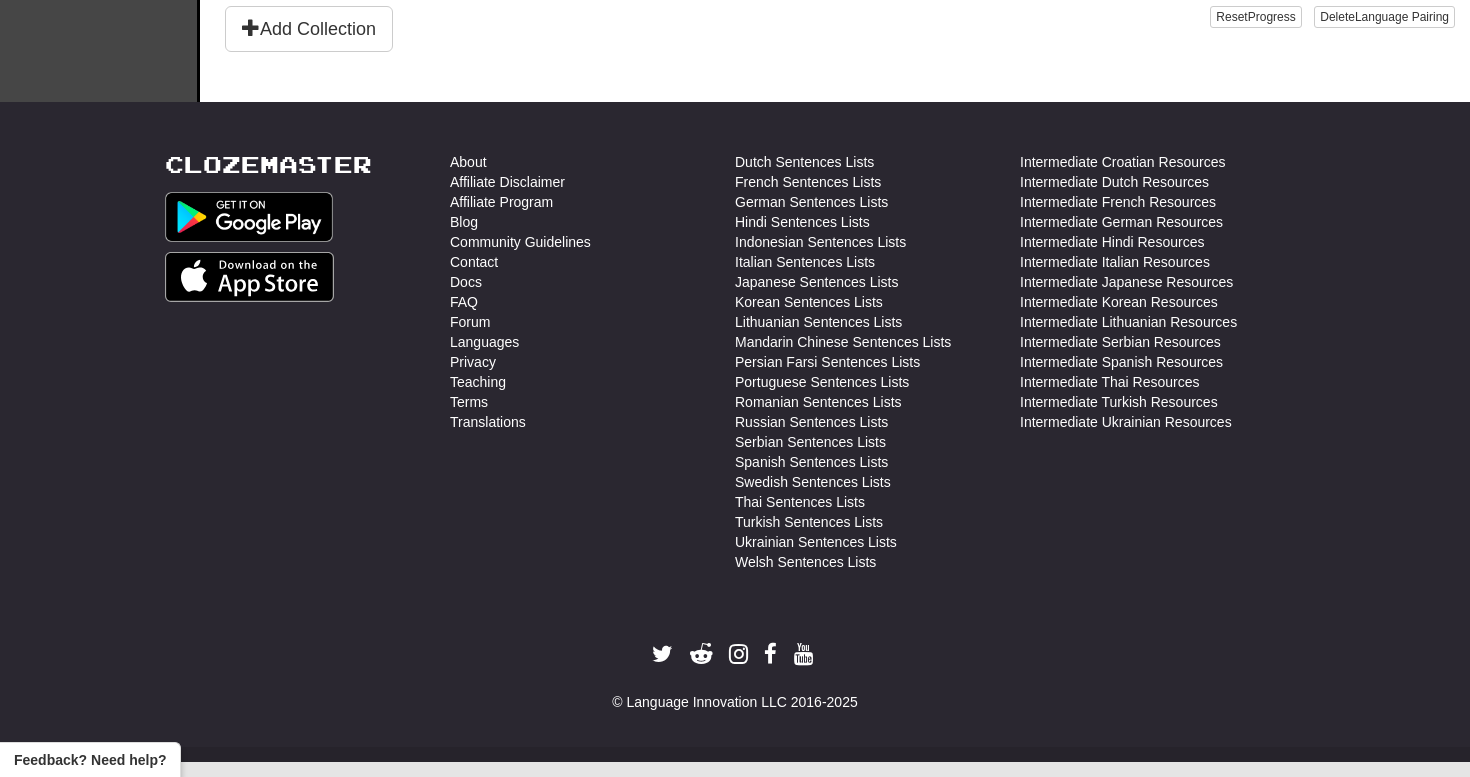 scroll, scrollTop: 691, scrollLeft: 0, axis: vertical 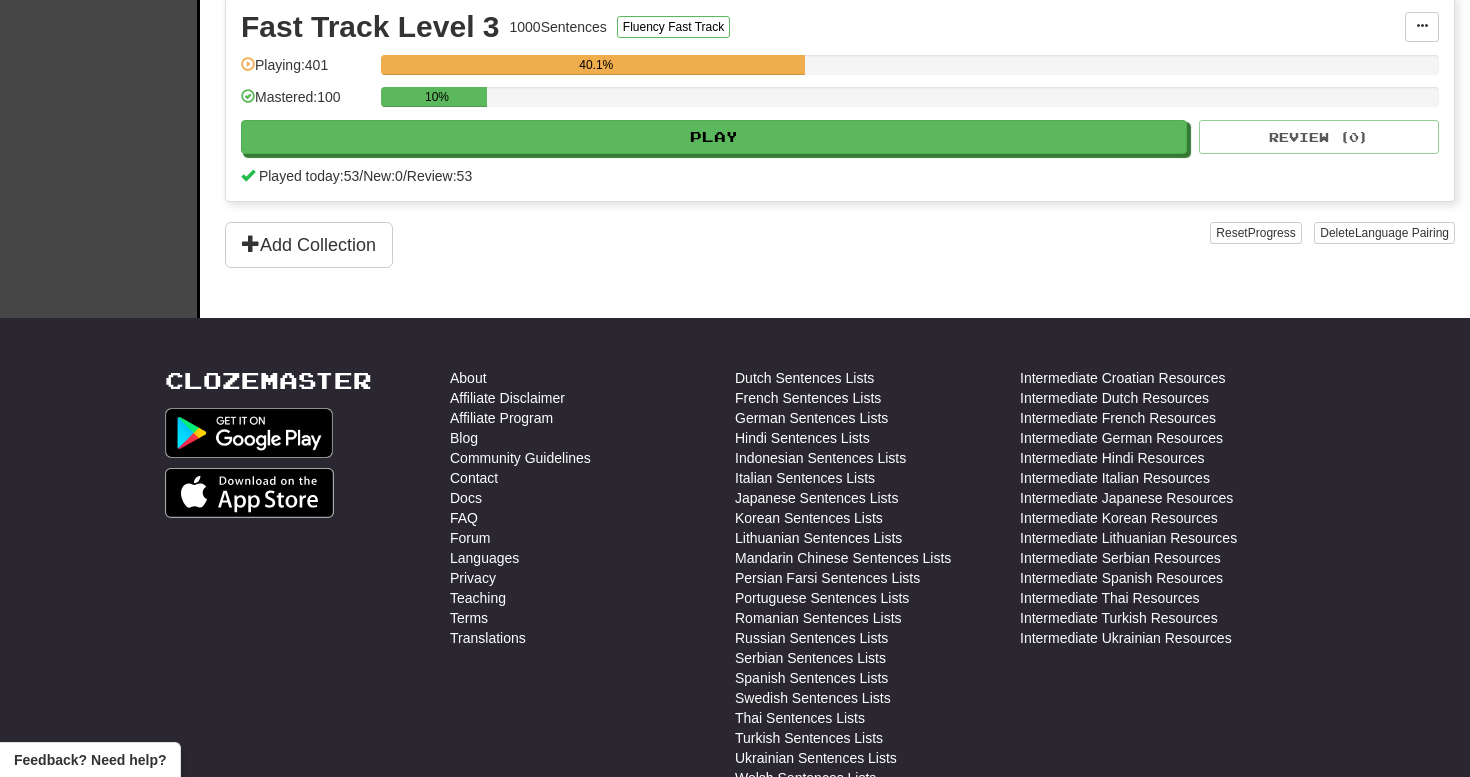 click on "10%" at bounding box center (910, 97) 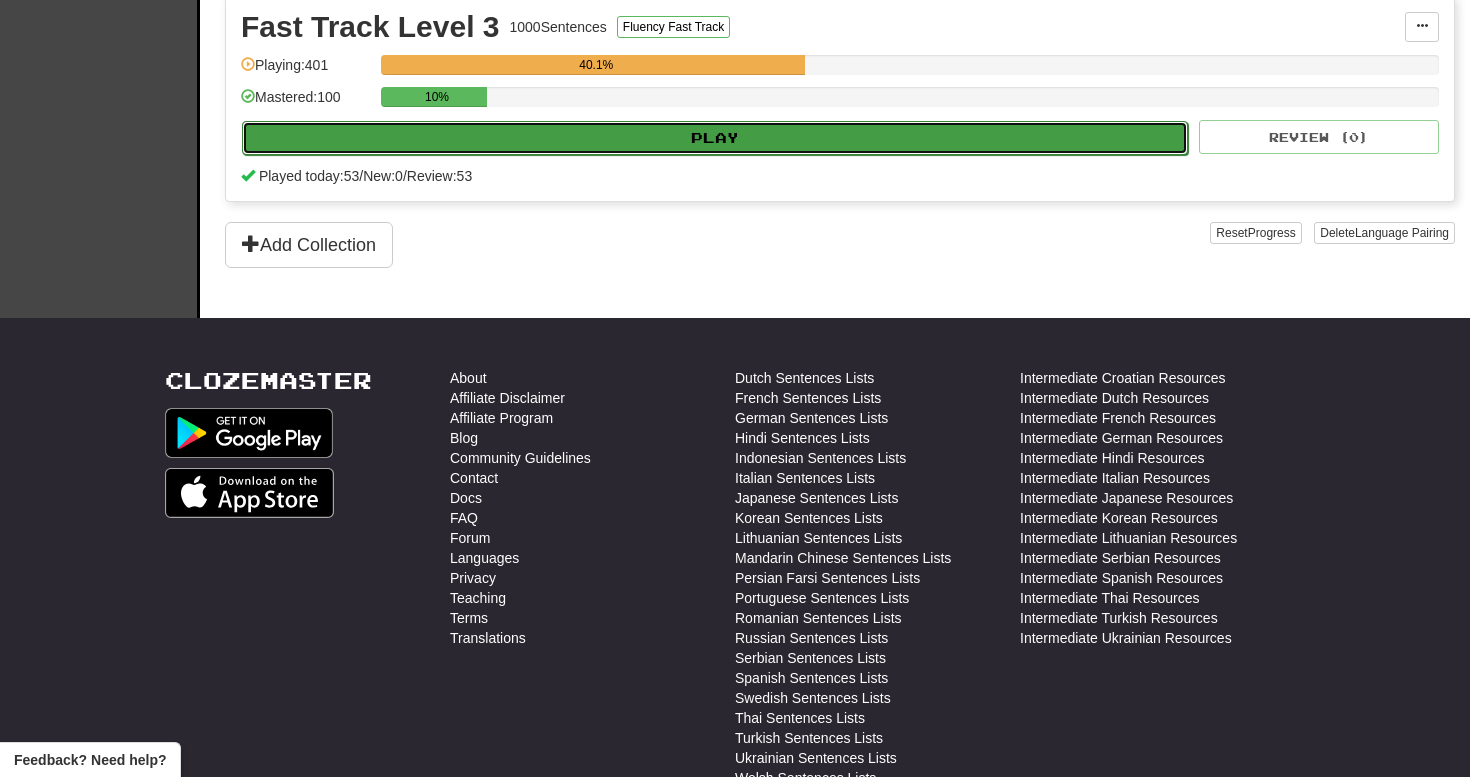 click on "Play" at bounding box center [715, 138] 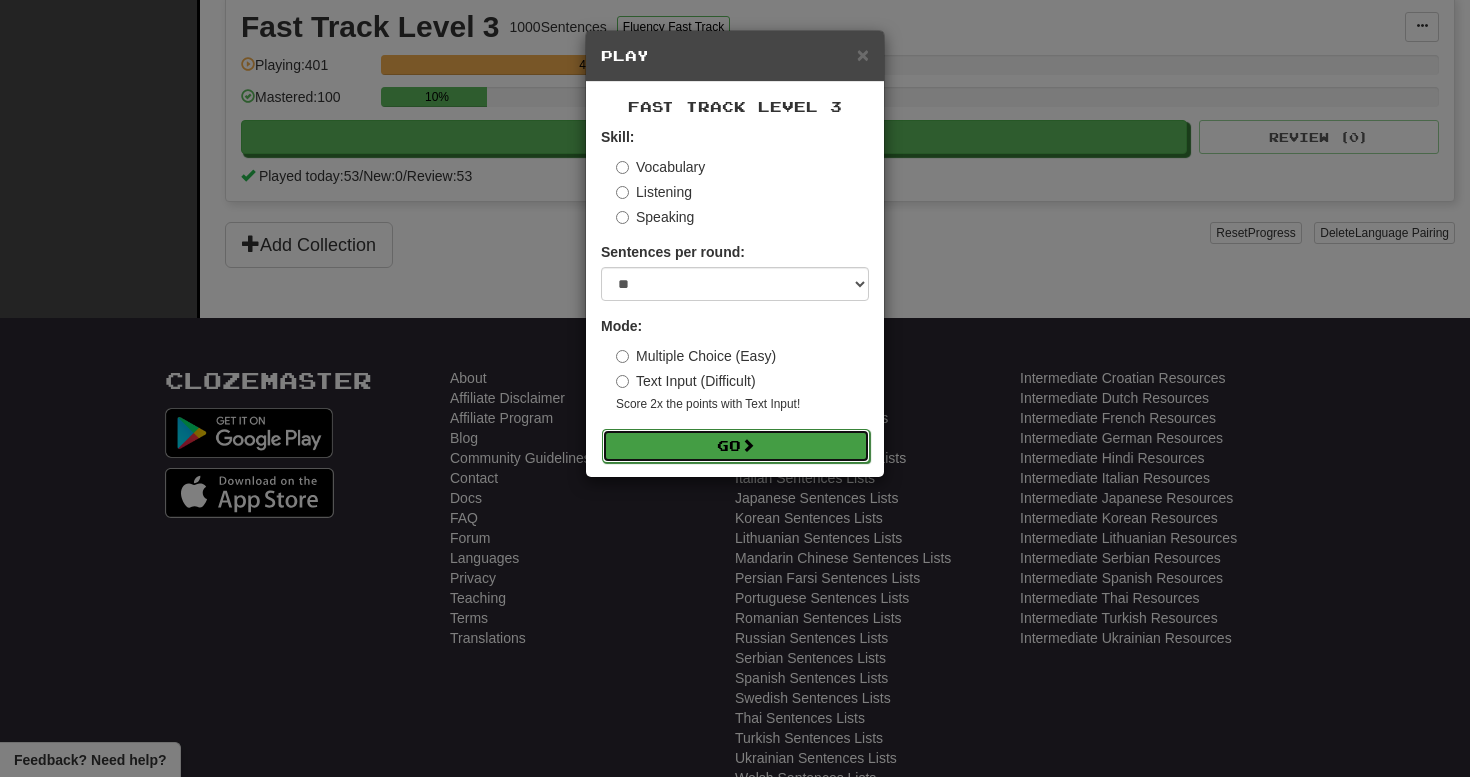 click on "Go" at bounding box center (736, 446) 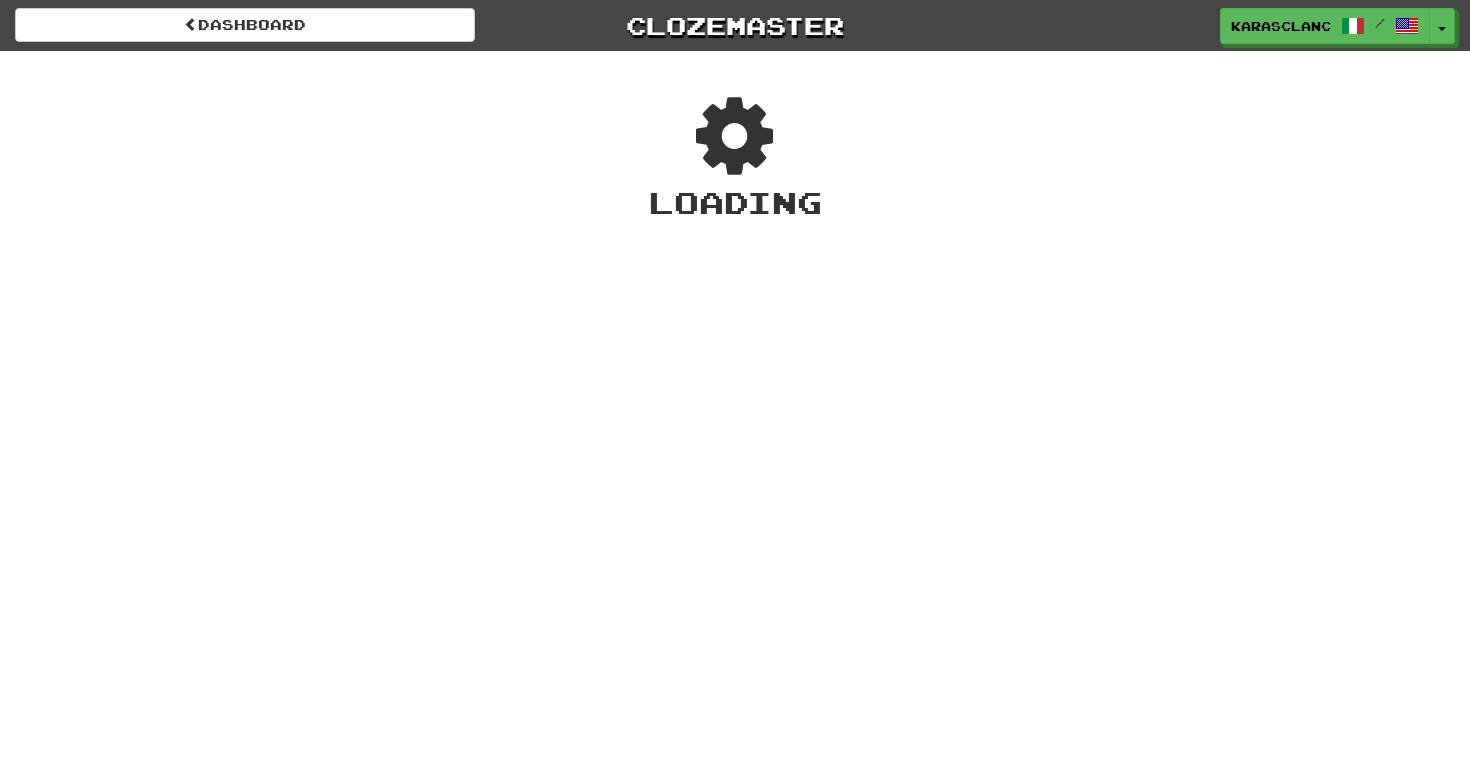 scroll, scrollTop: 0, scrollLeft: 0, axis: both 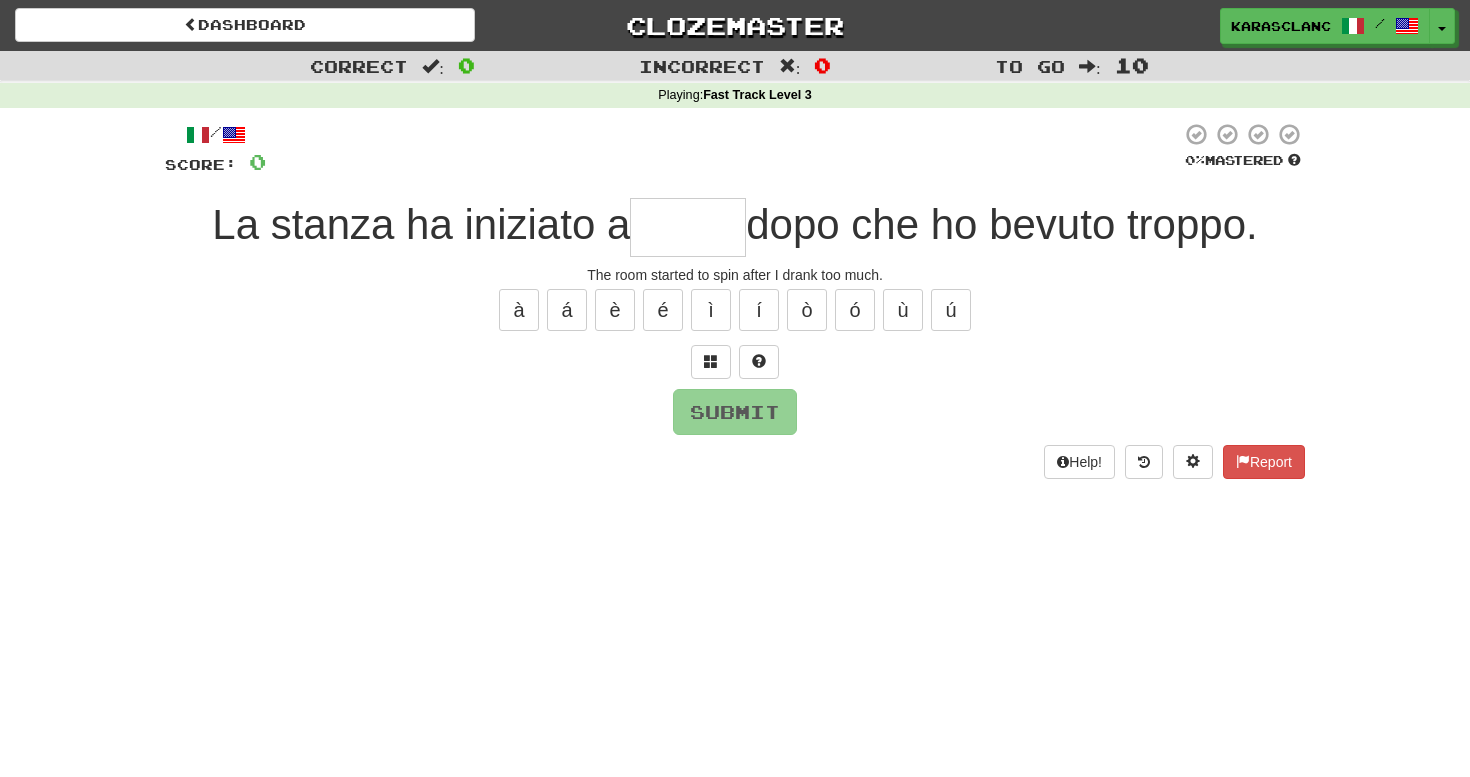 type on "******" 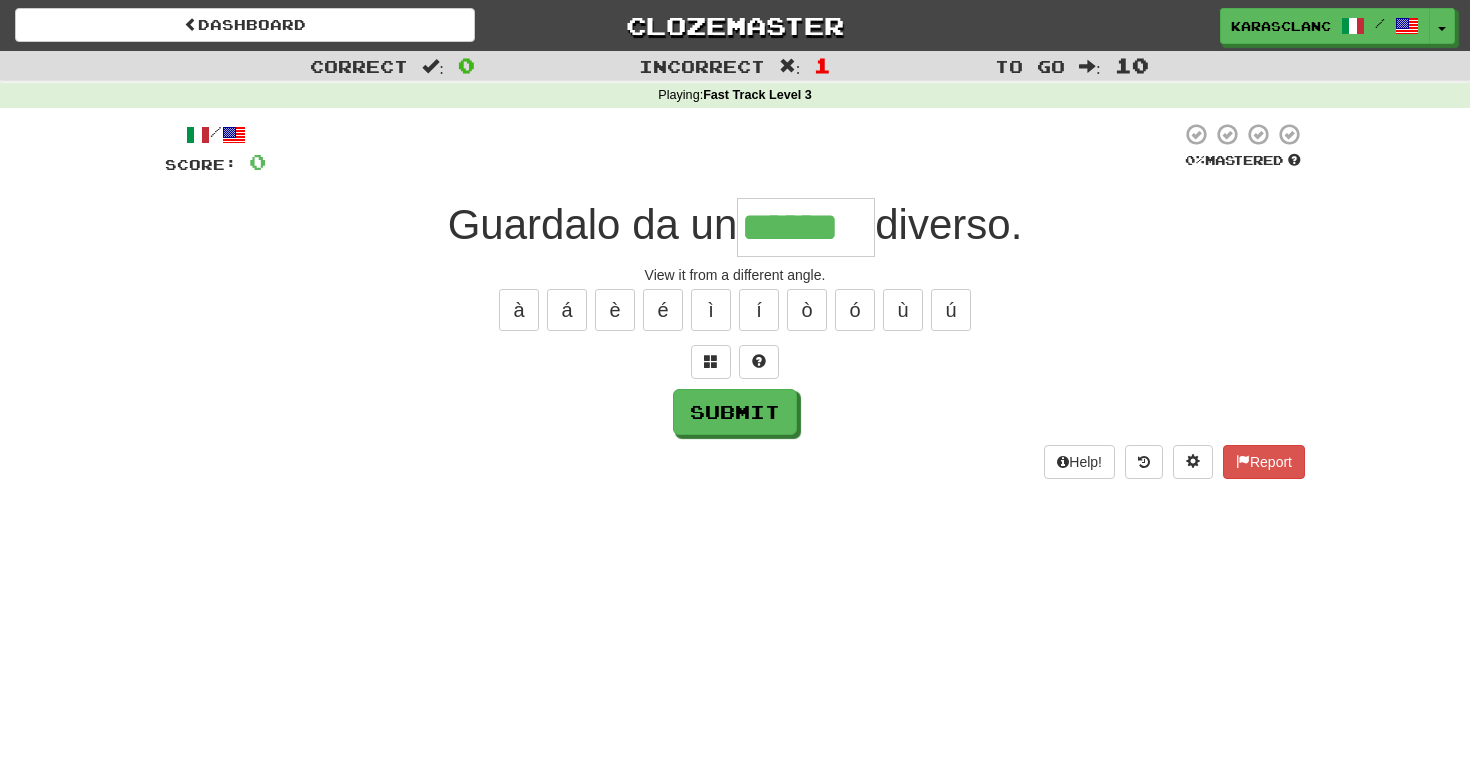 type on "******" 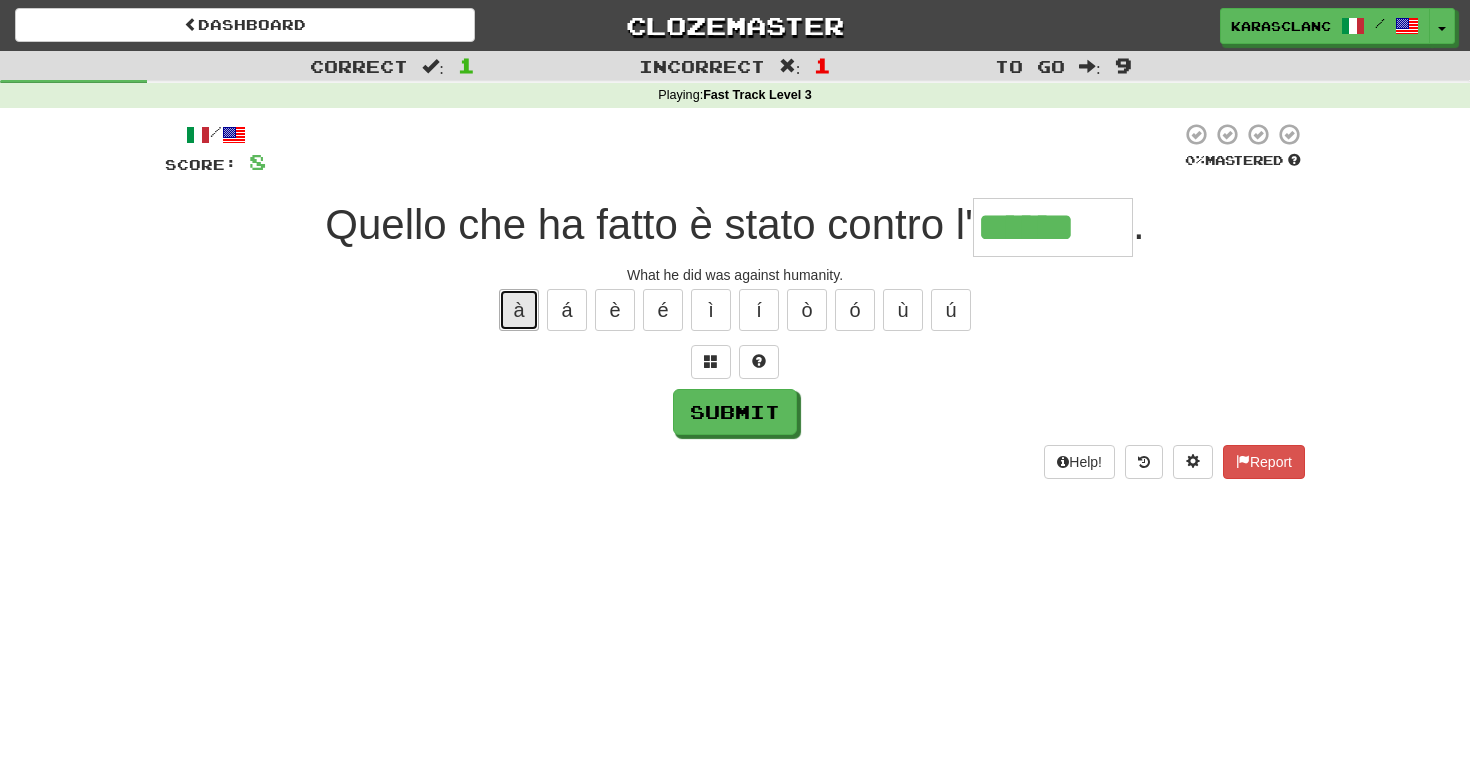 click on "à" at bounding box center (519, 310) 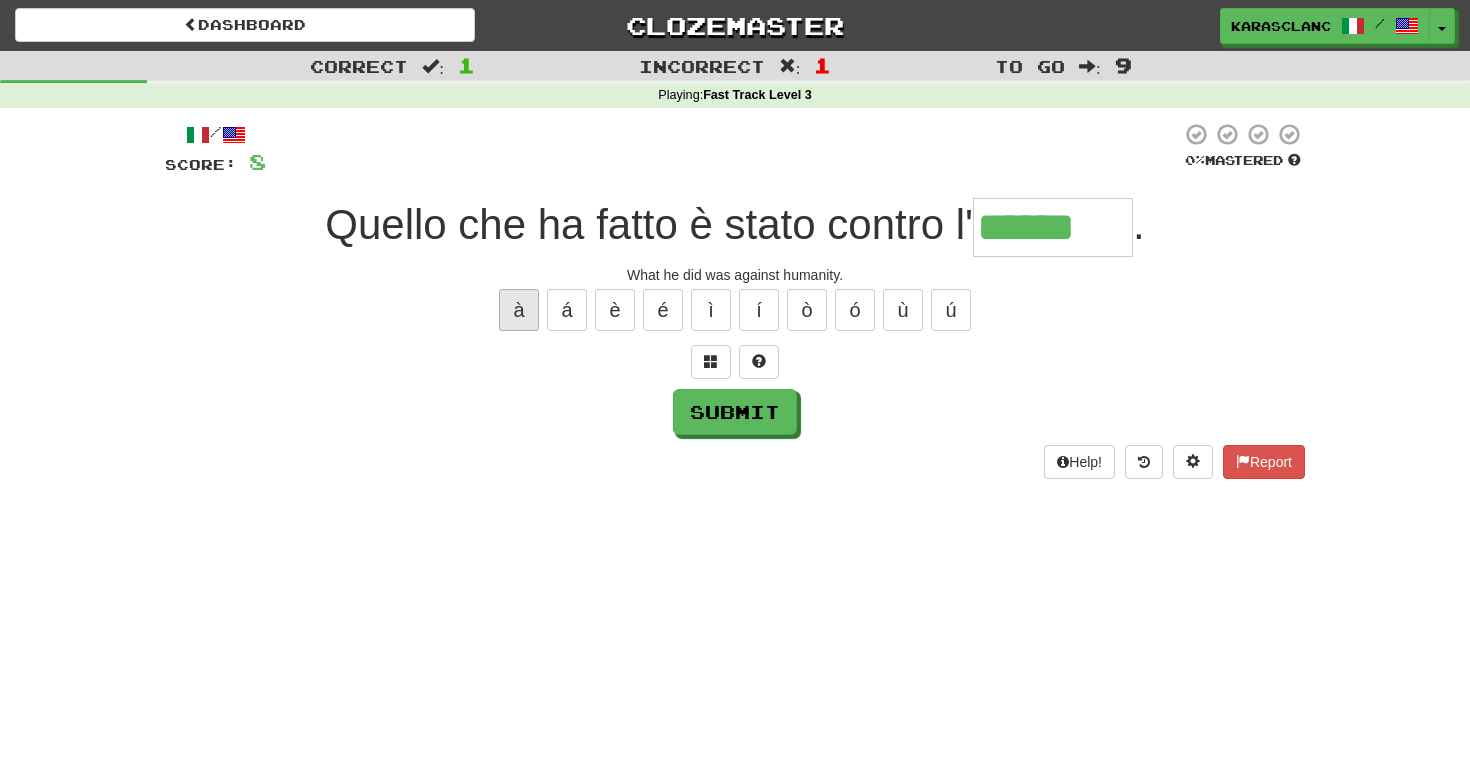 type on "*******" 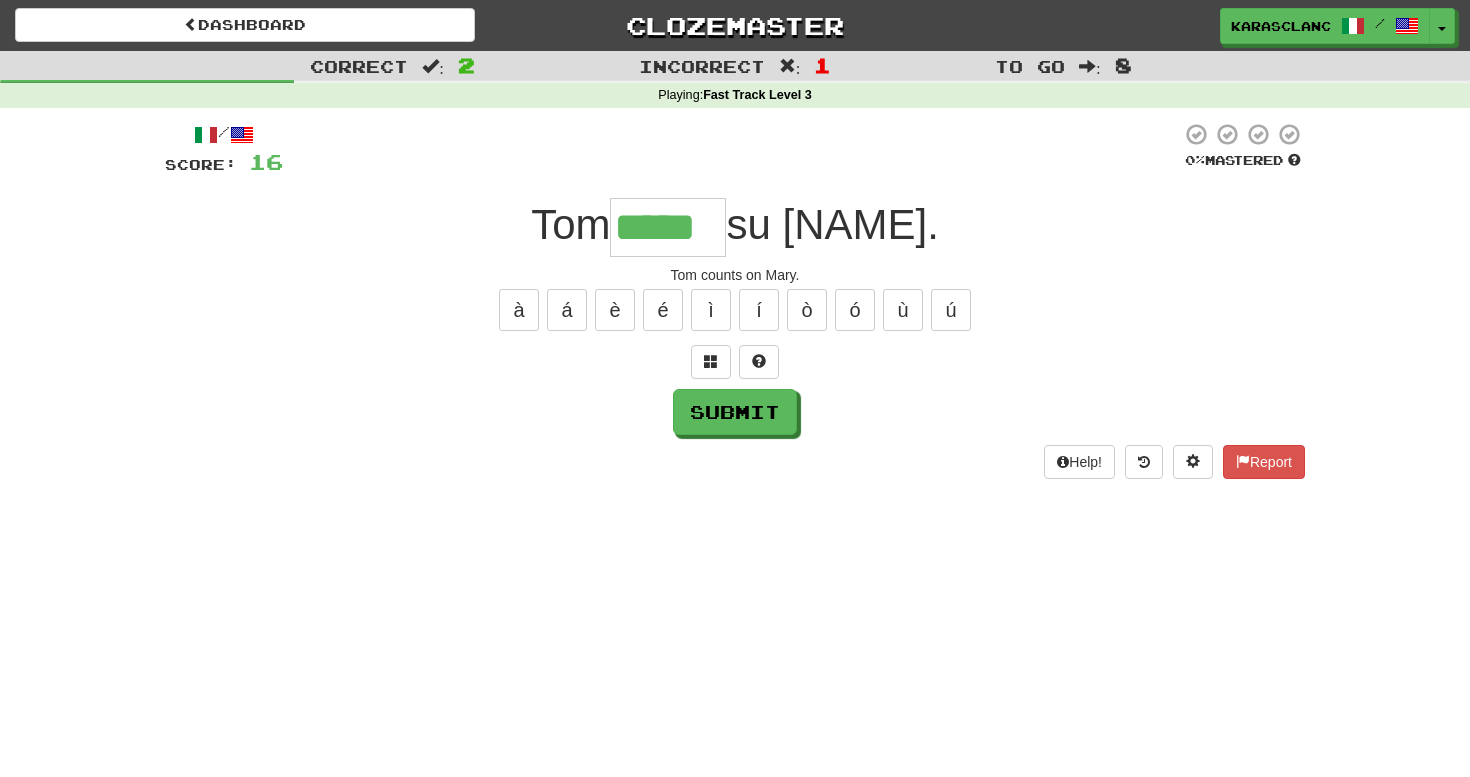 type on "*****" 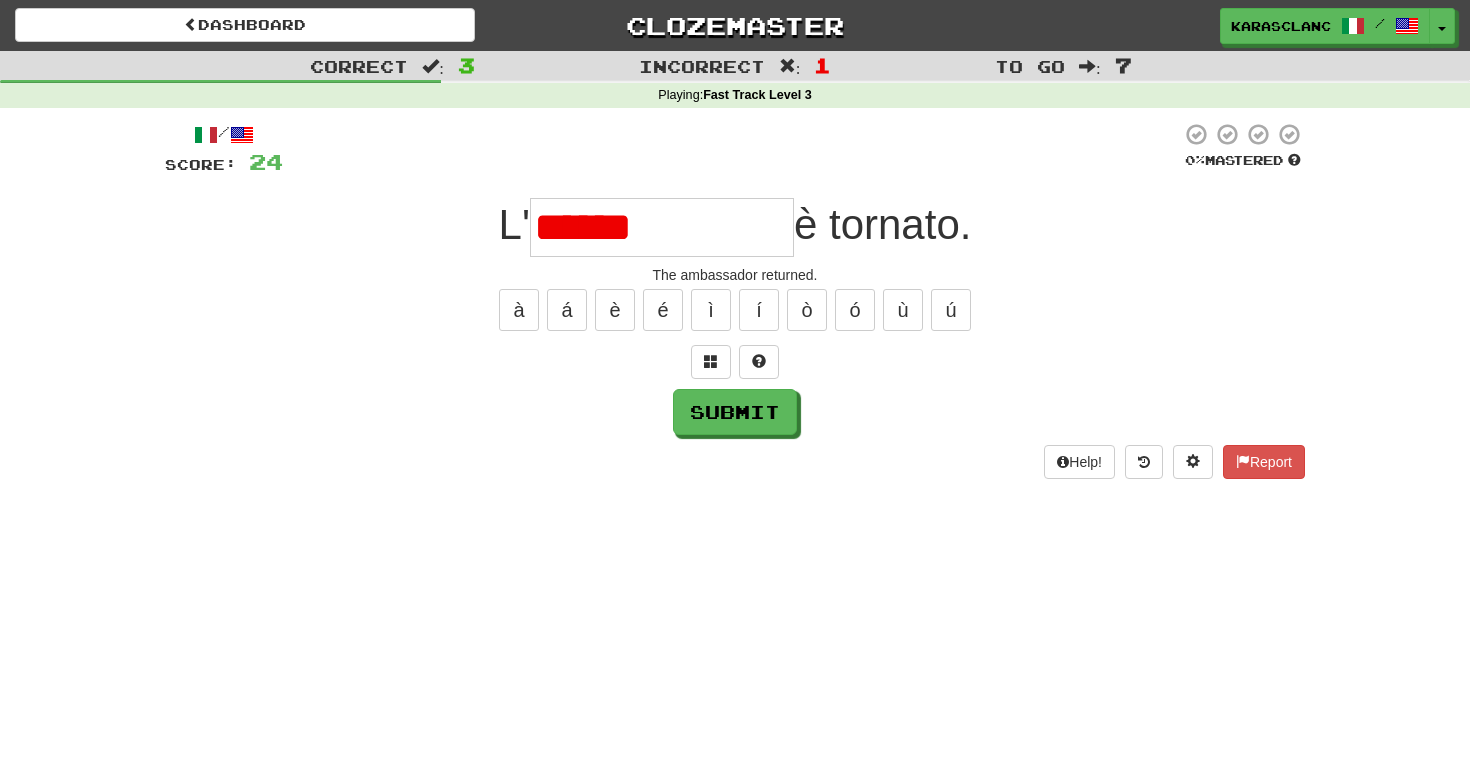 type on "**********" 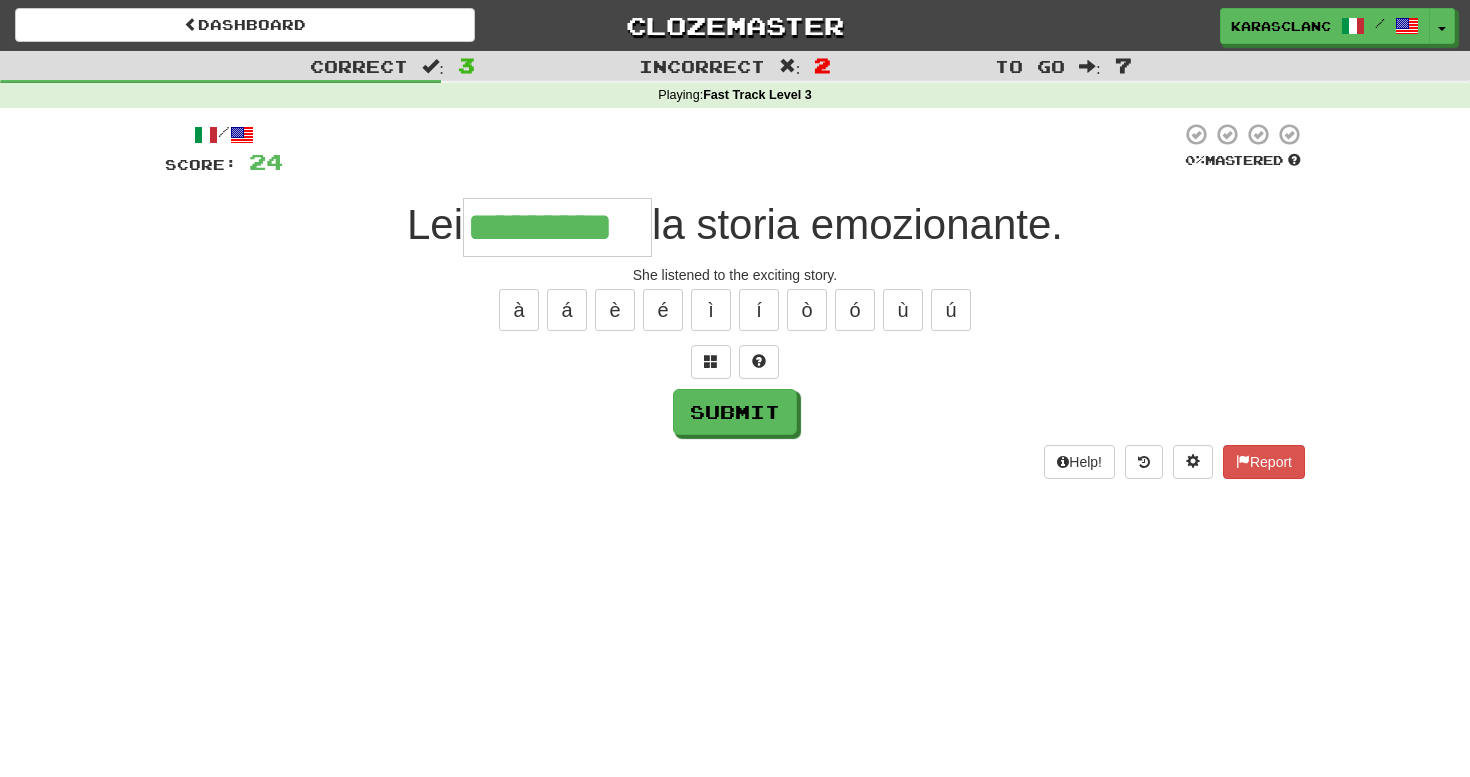 type on "*********" 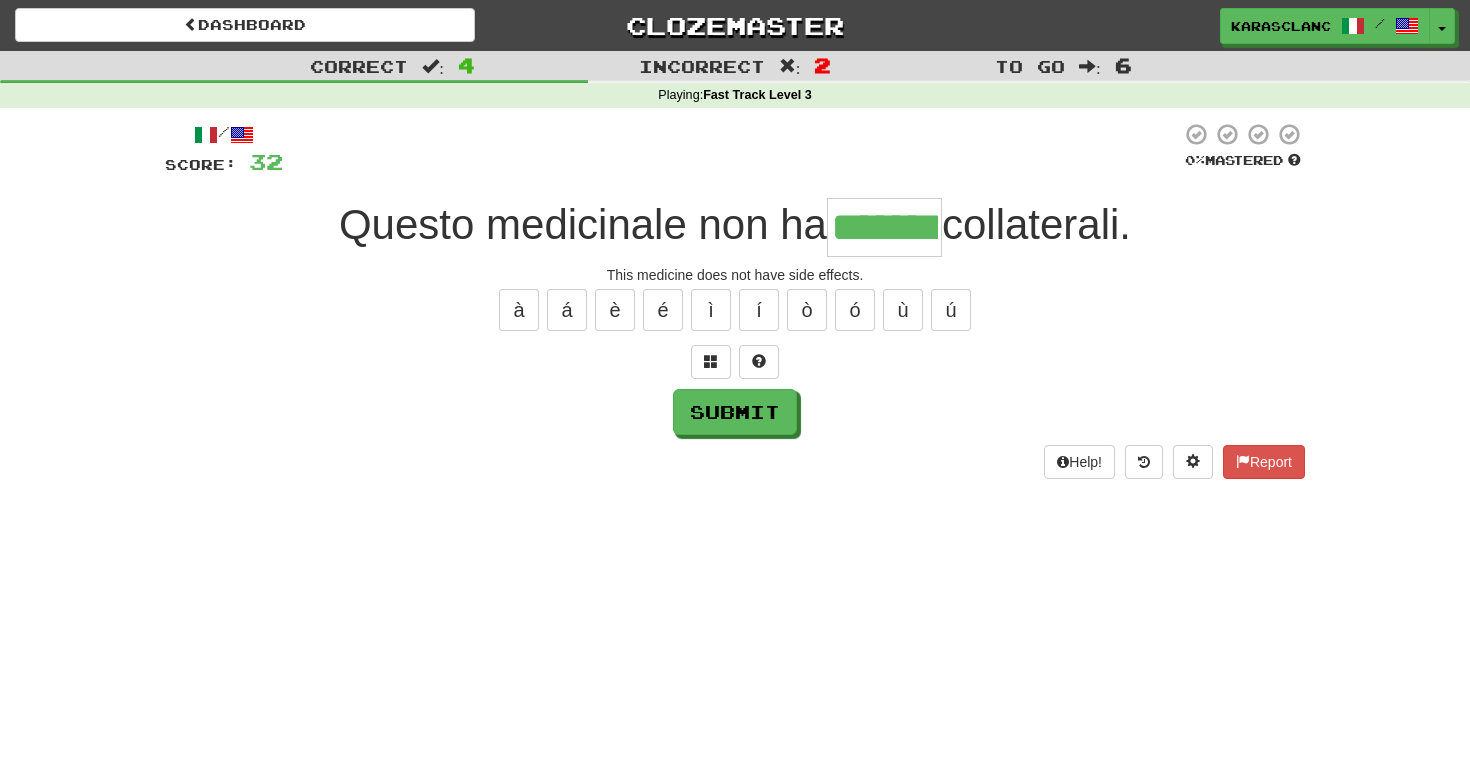 type on "*******" 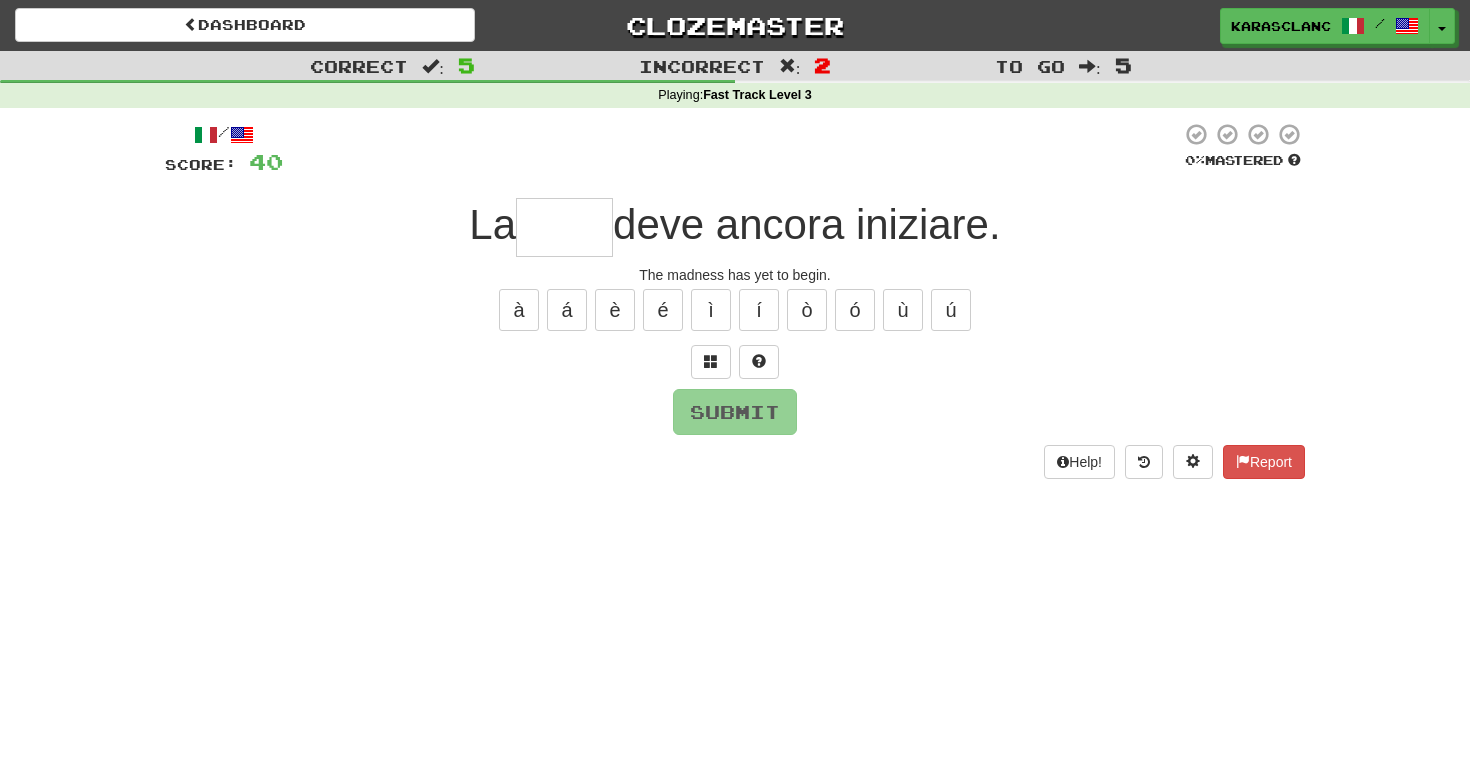 type on "*" 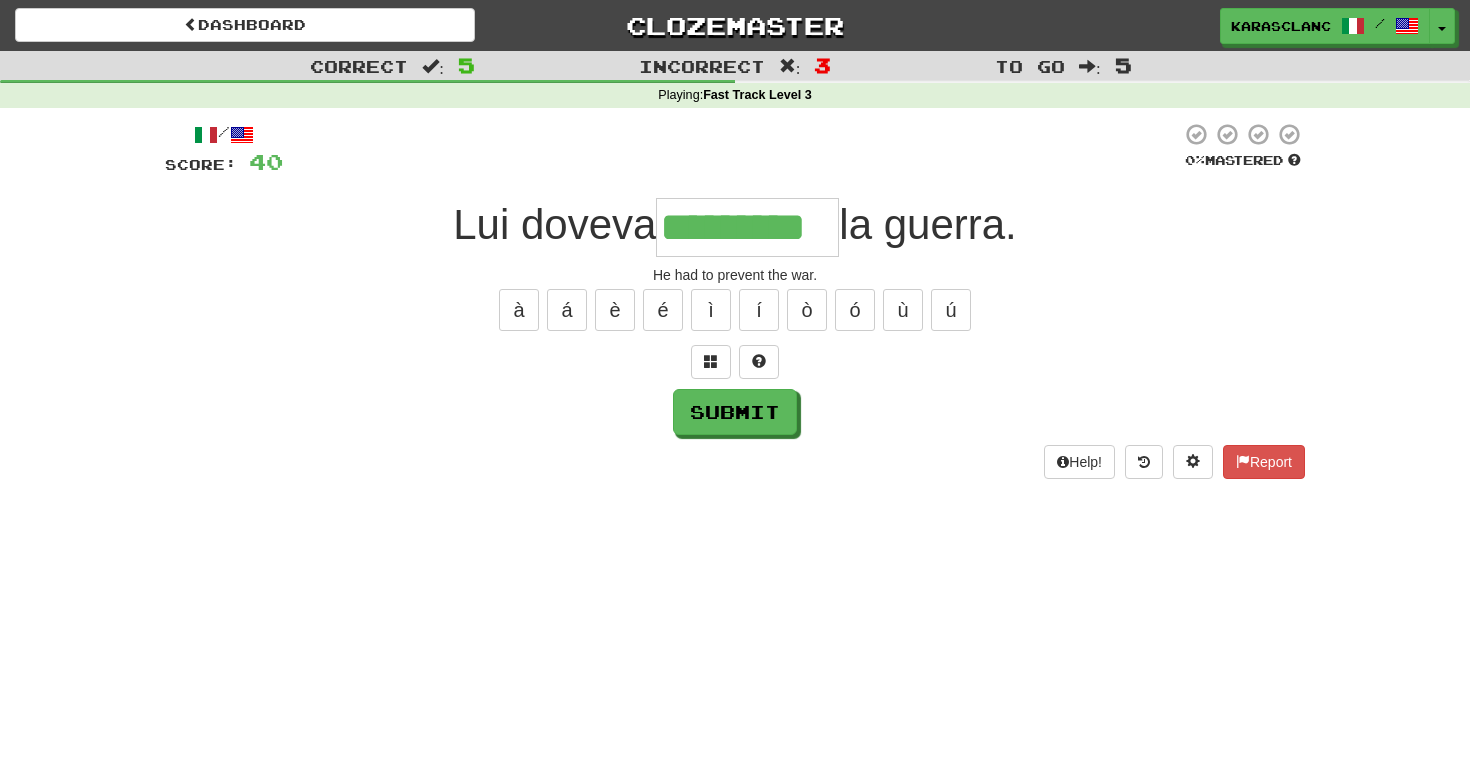 type on "*********" 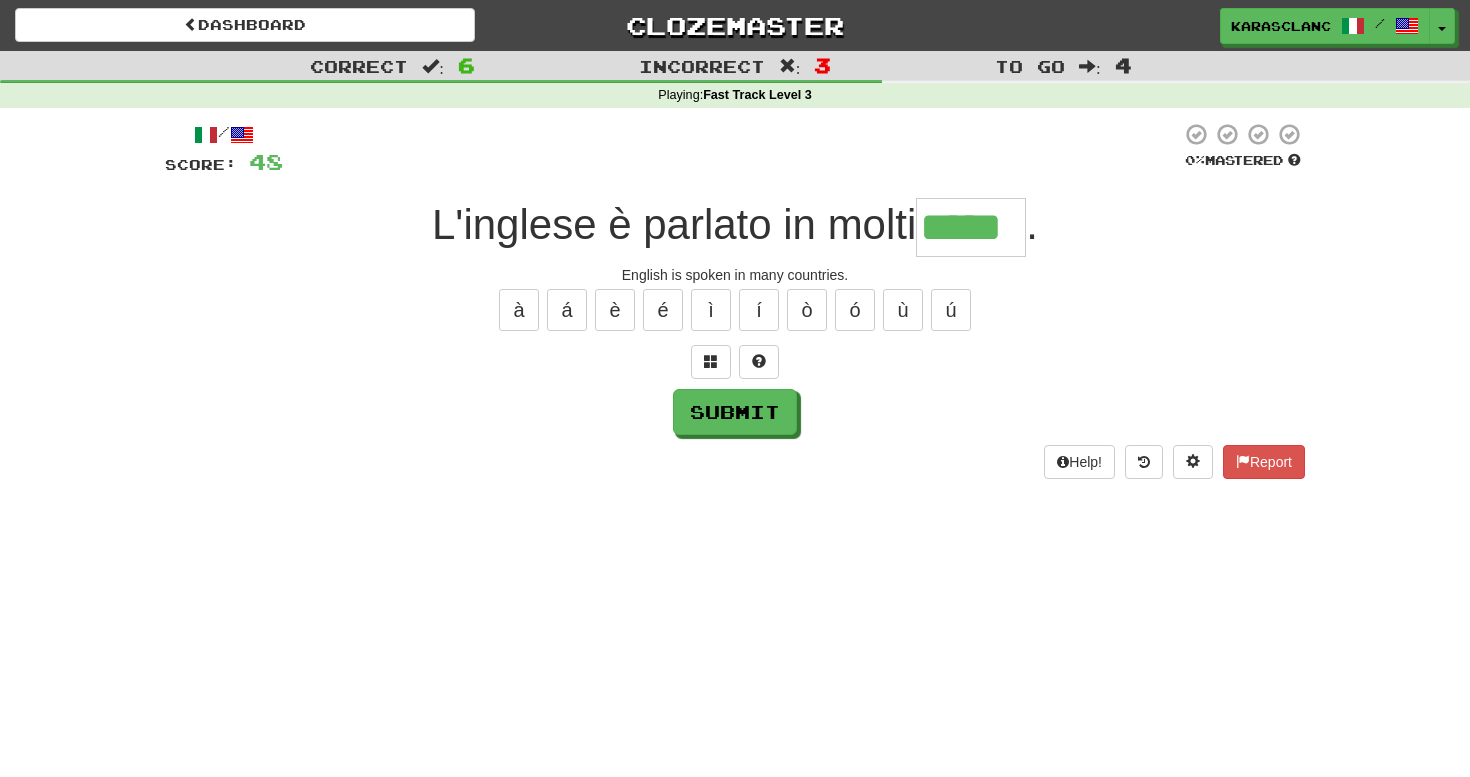 type on "*****" 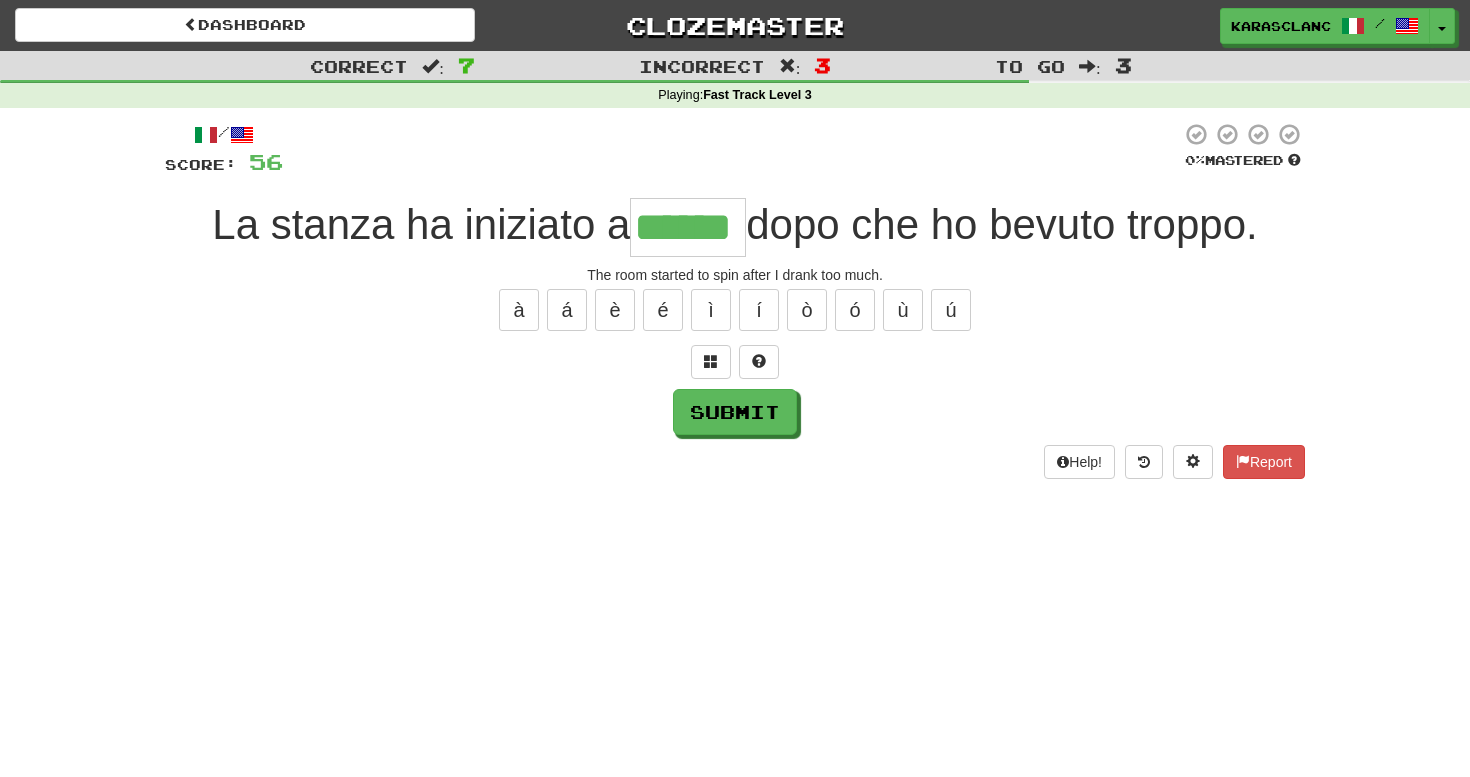 type on "******" 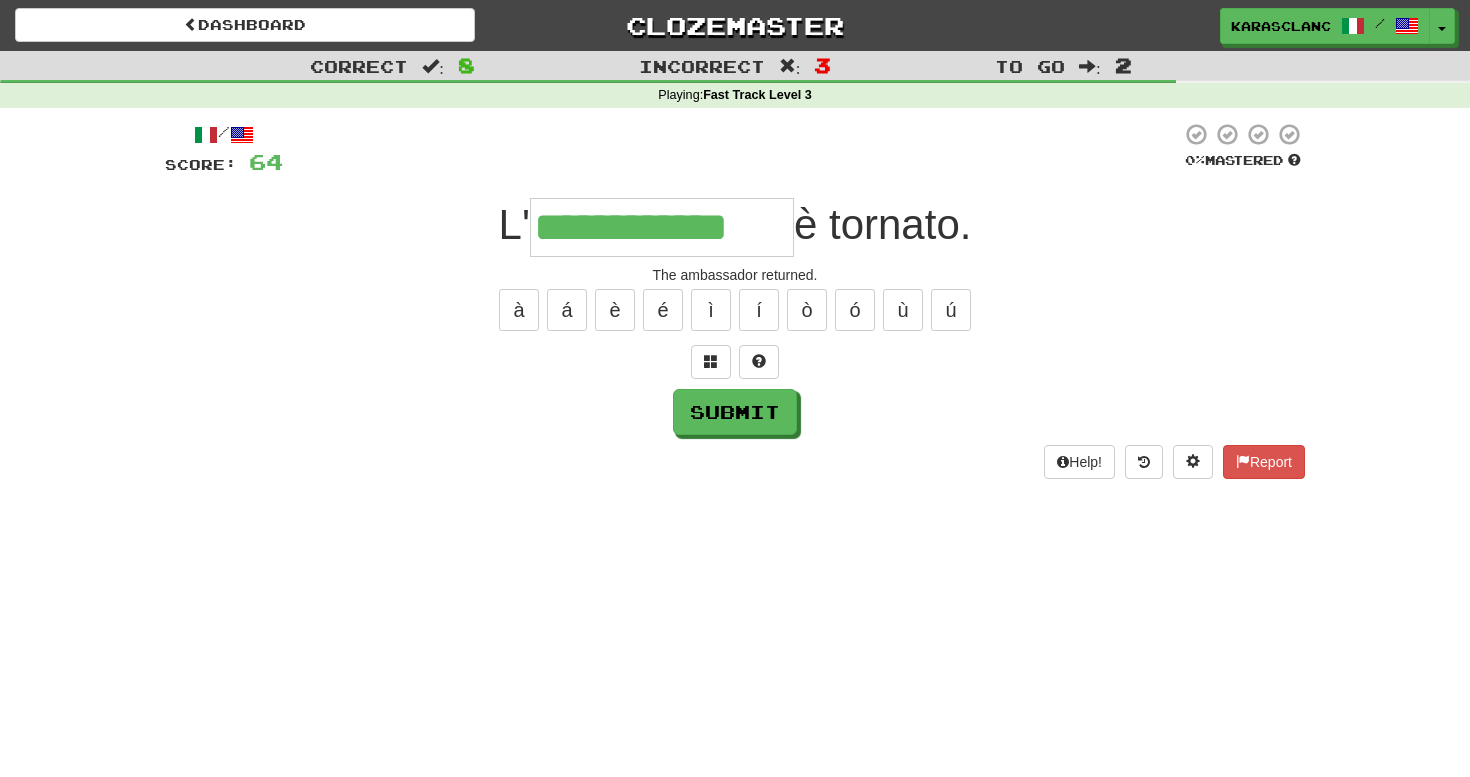 type on "**********" 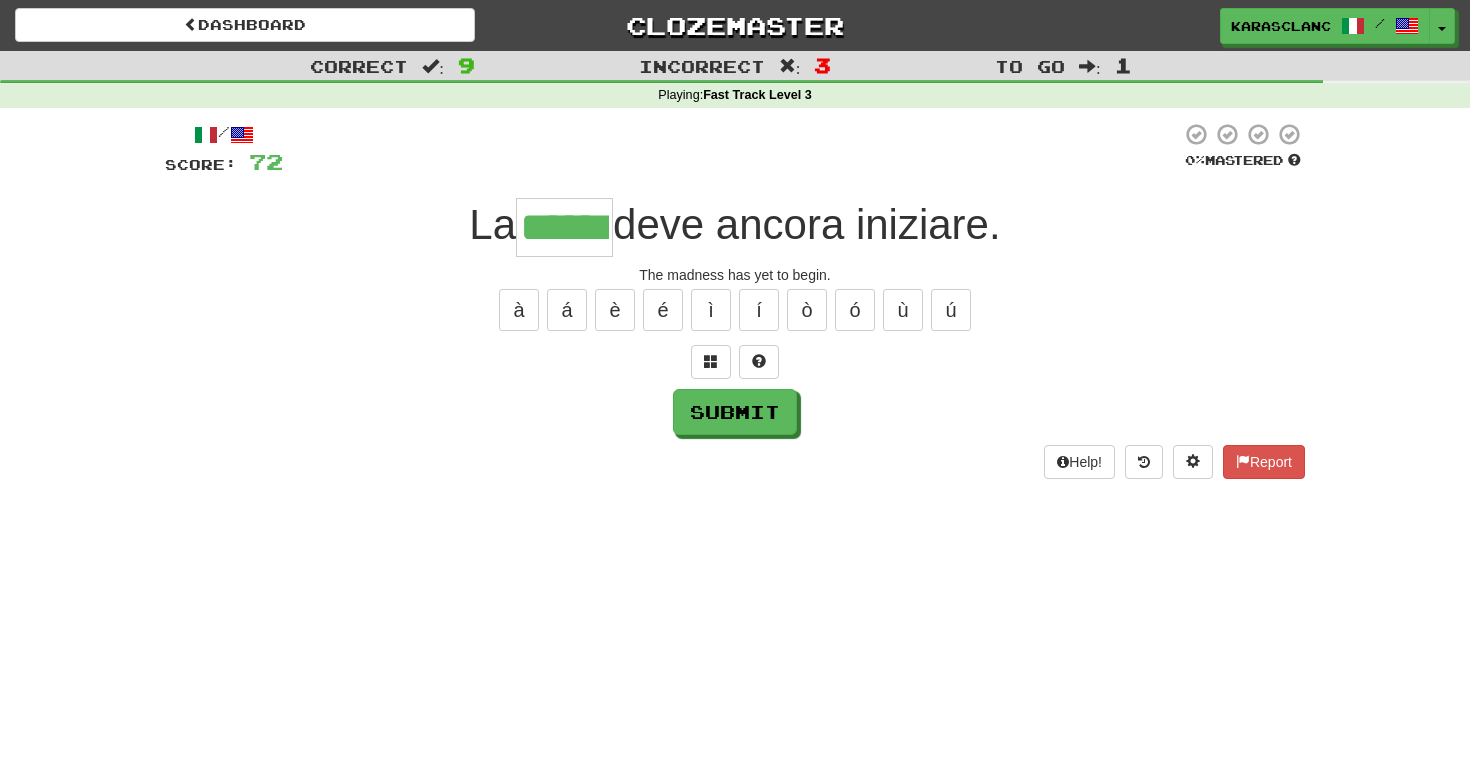 type on "******" 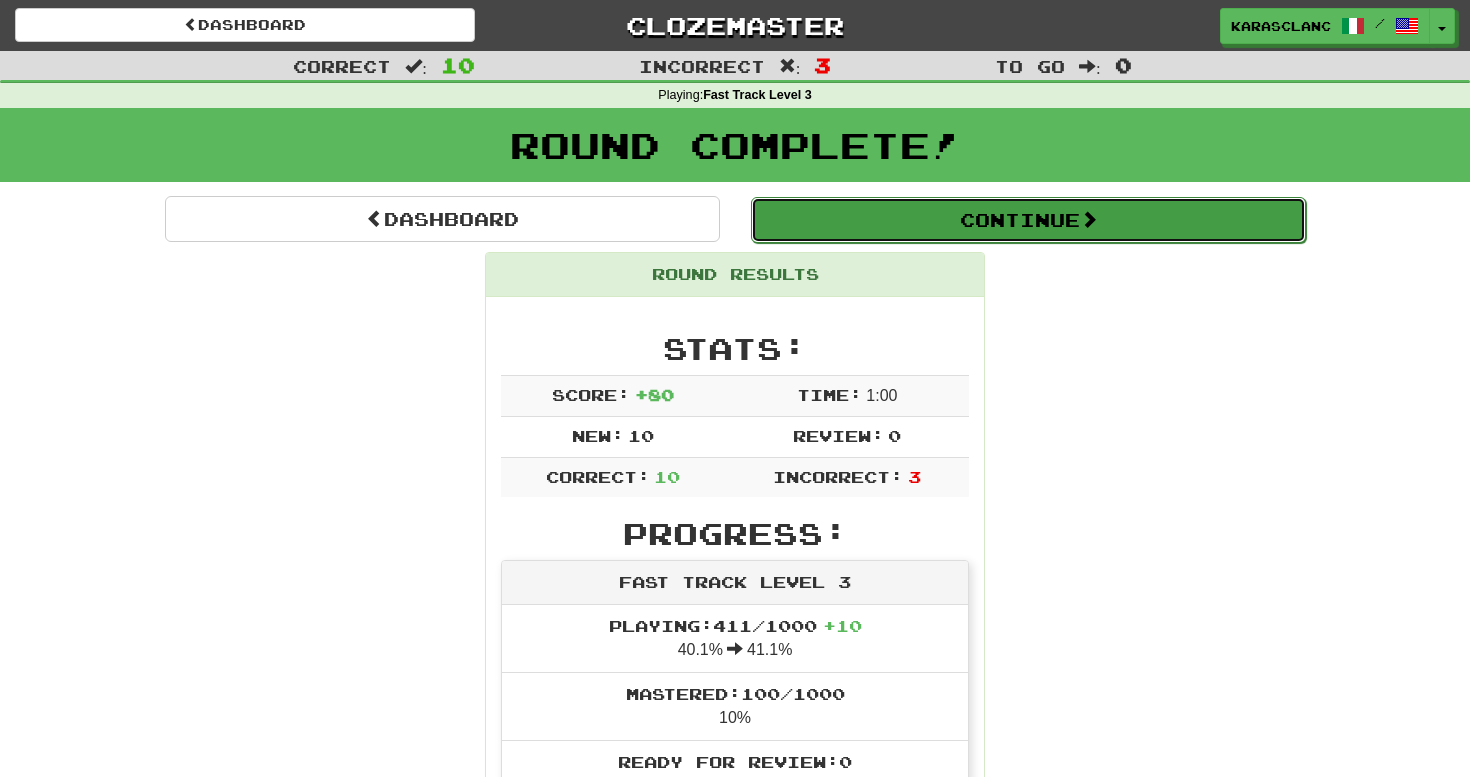 click on "Continue" at bounding box center (1028, 220) 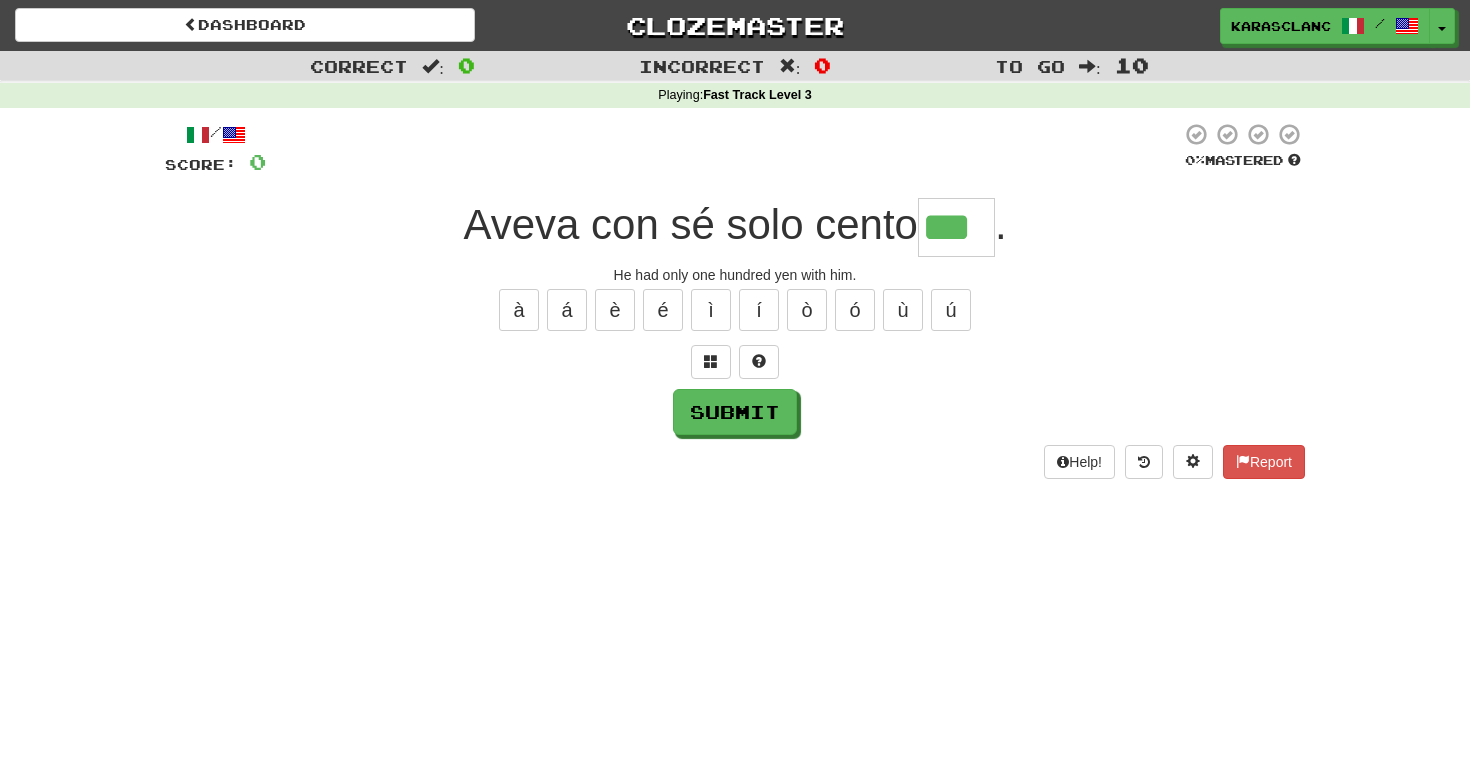 type on "***" 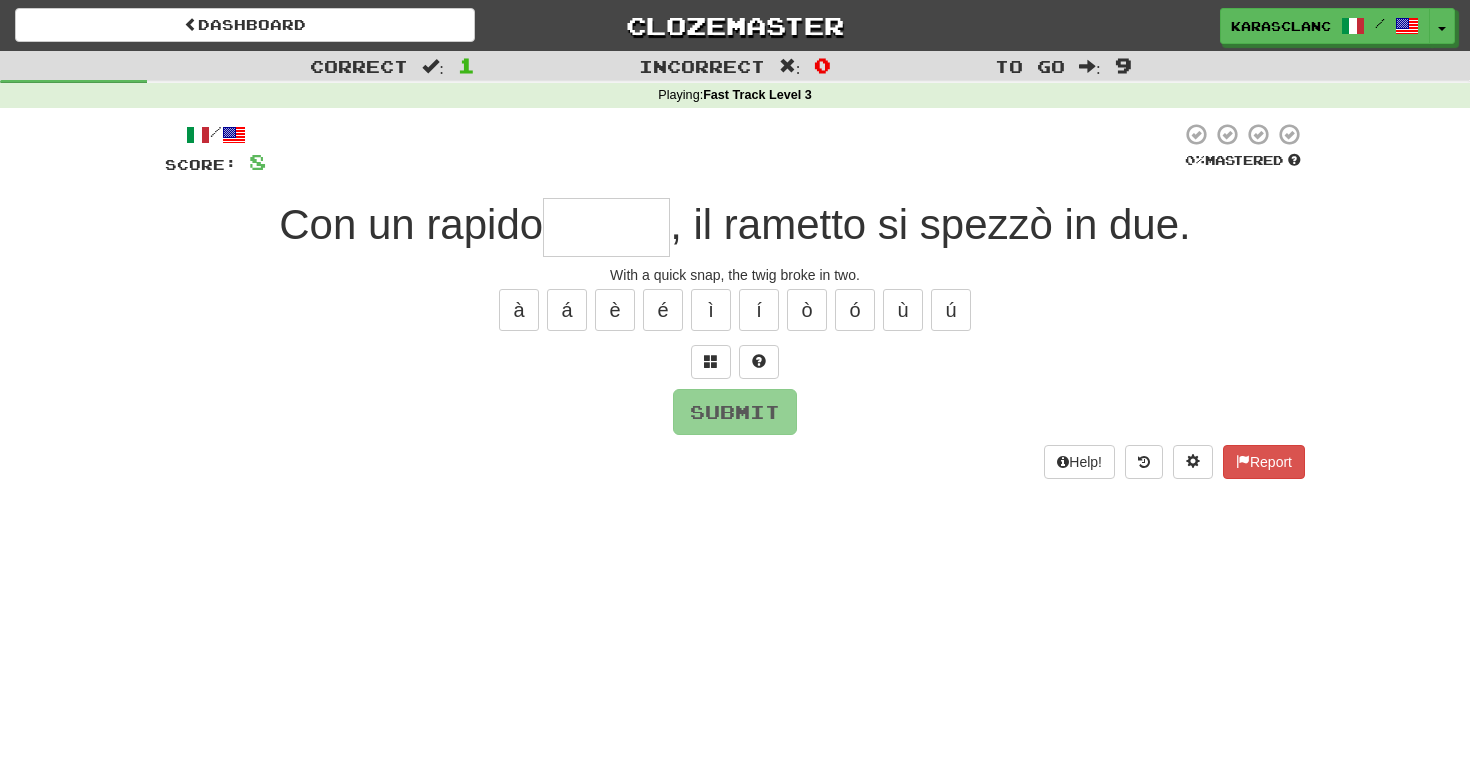 type on "******" 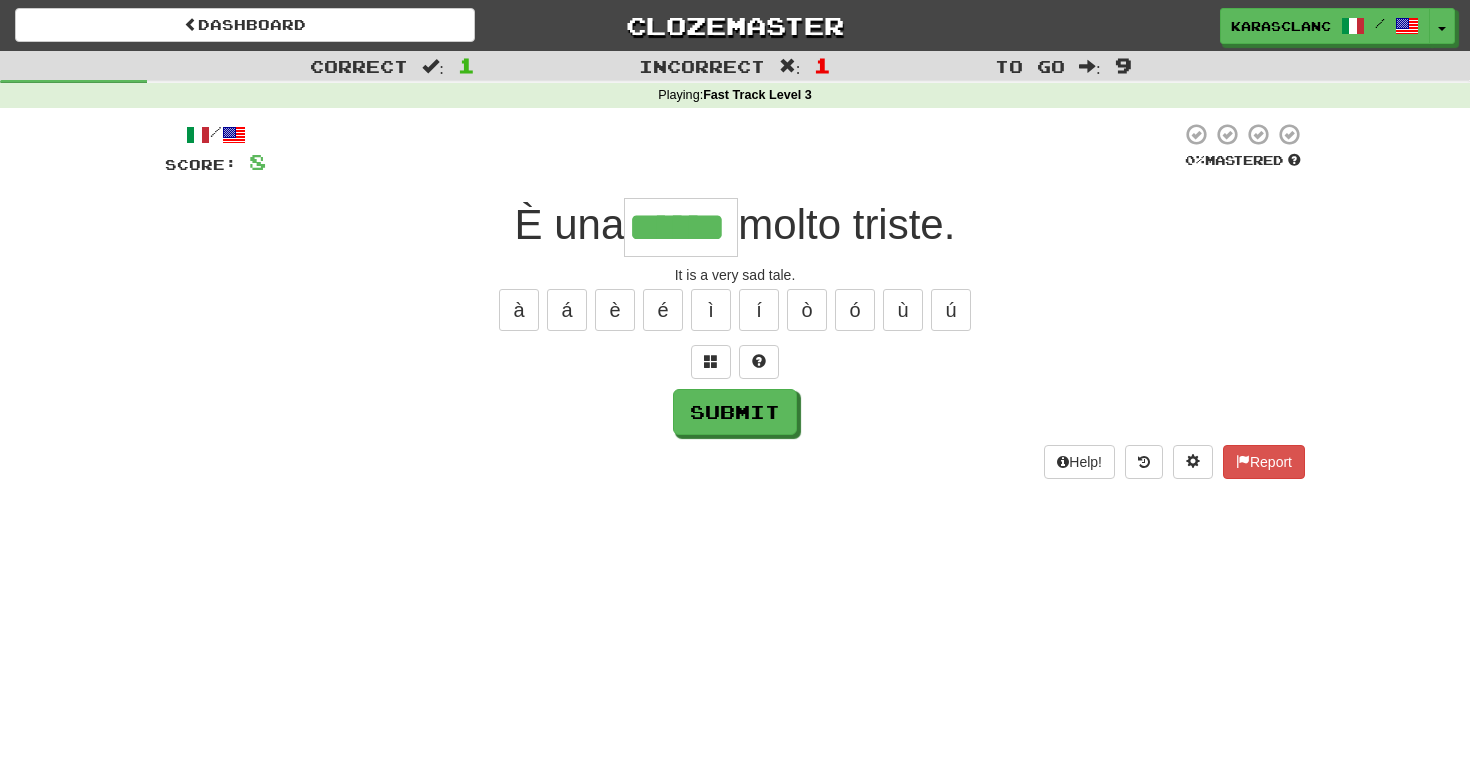 type on "******" 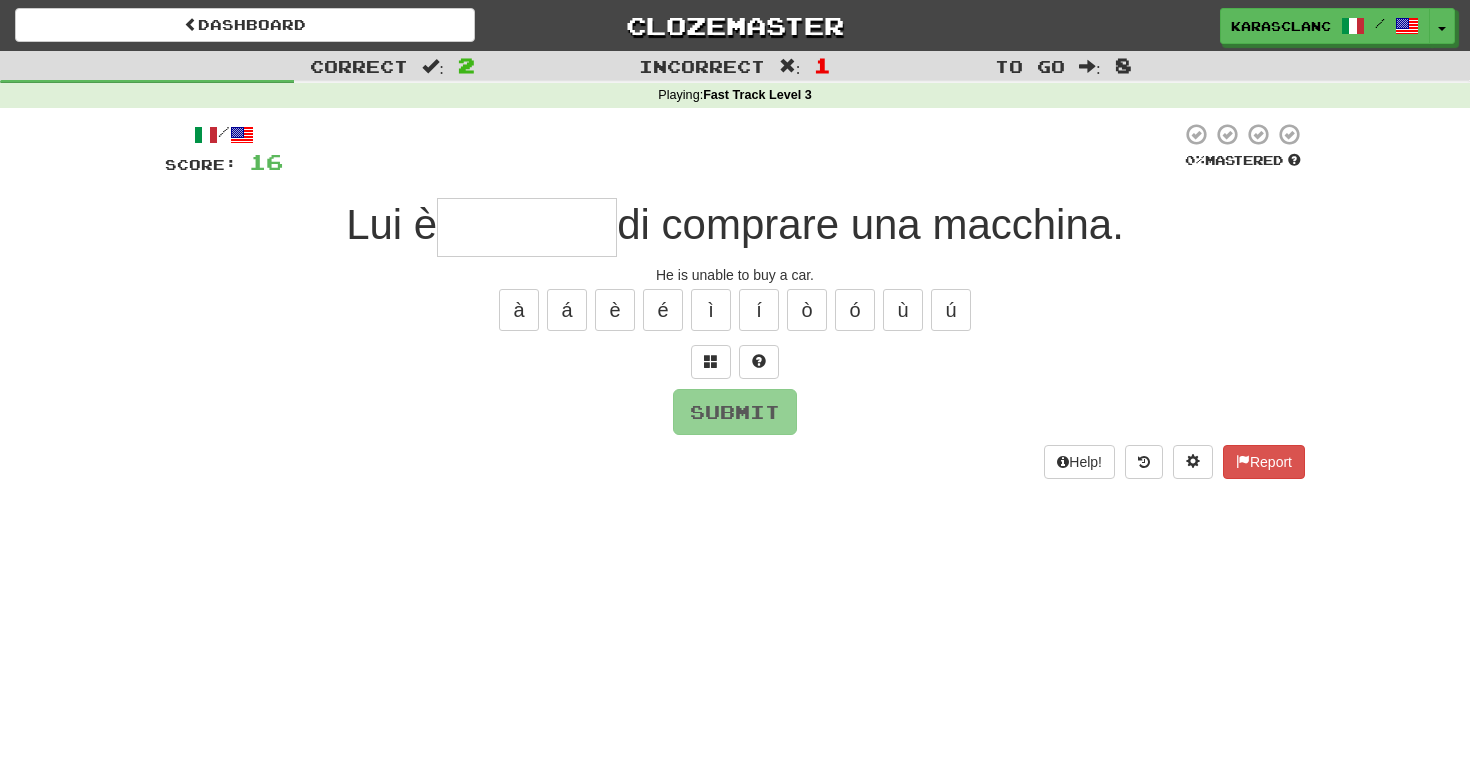 type on "********" 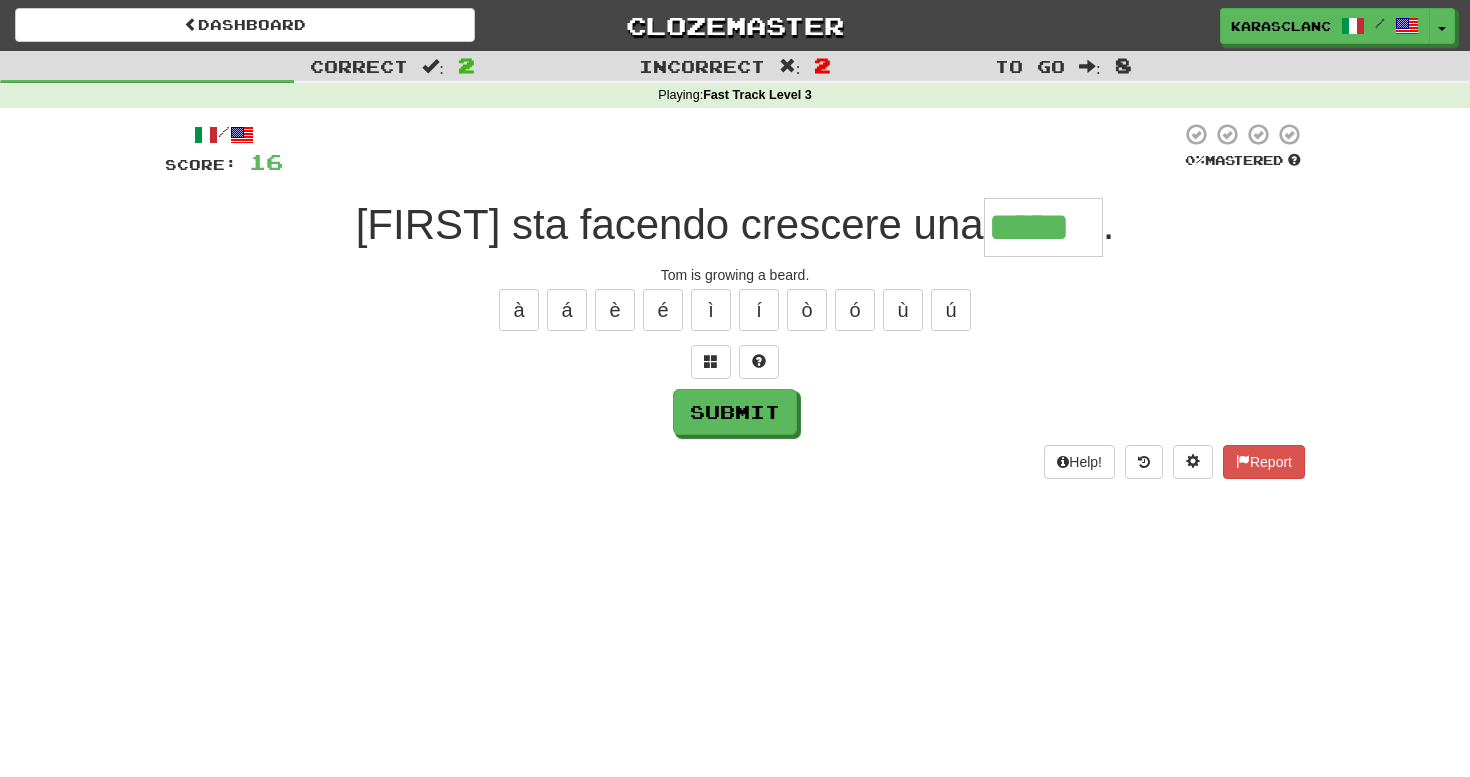 type on "*****" 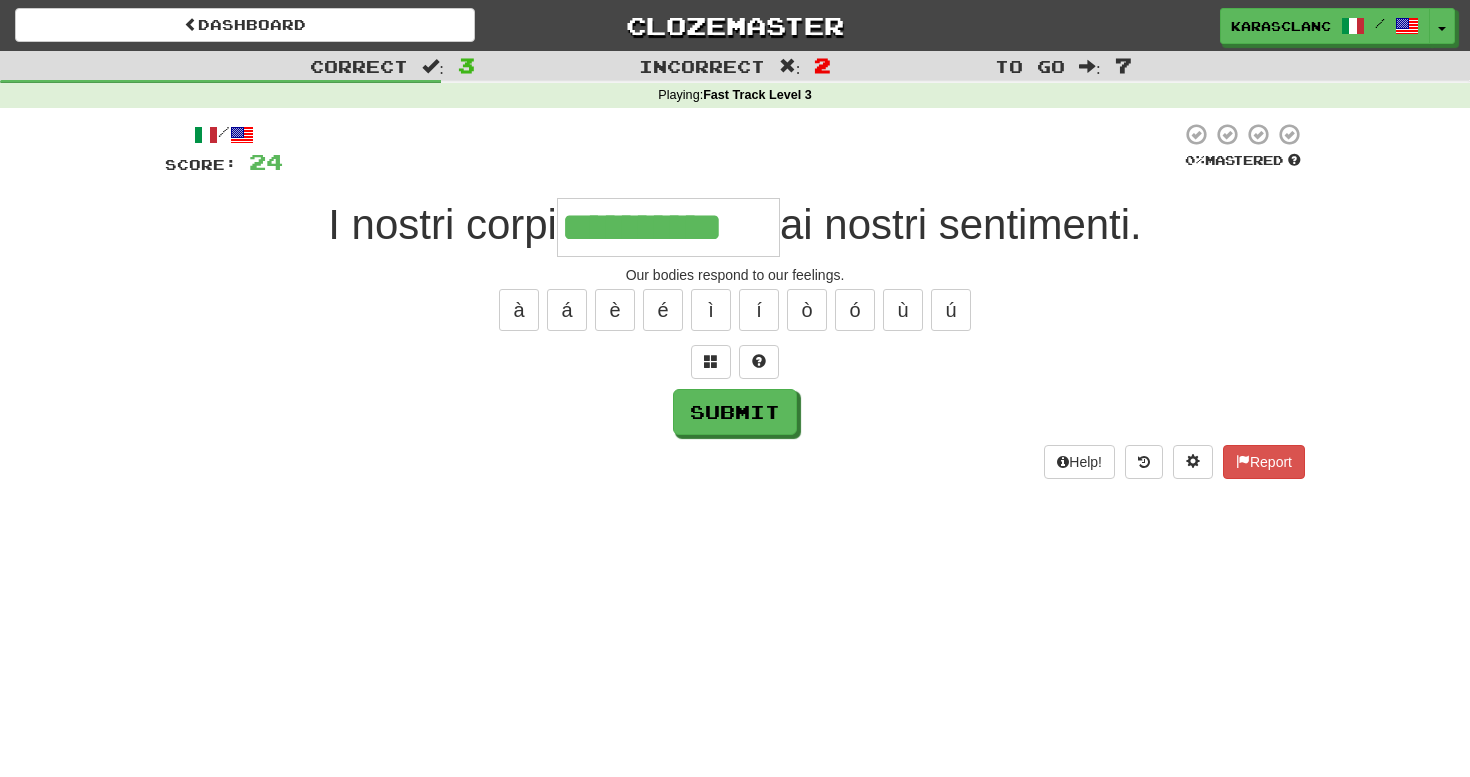 type on "**********" 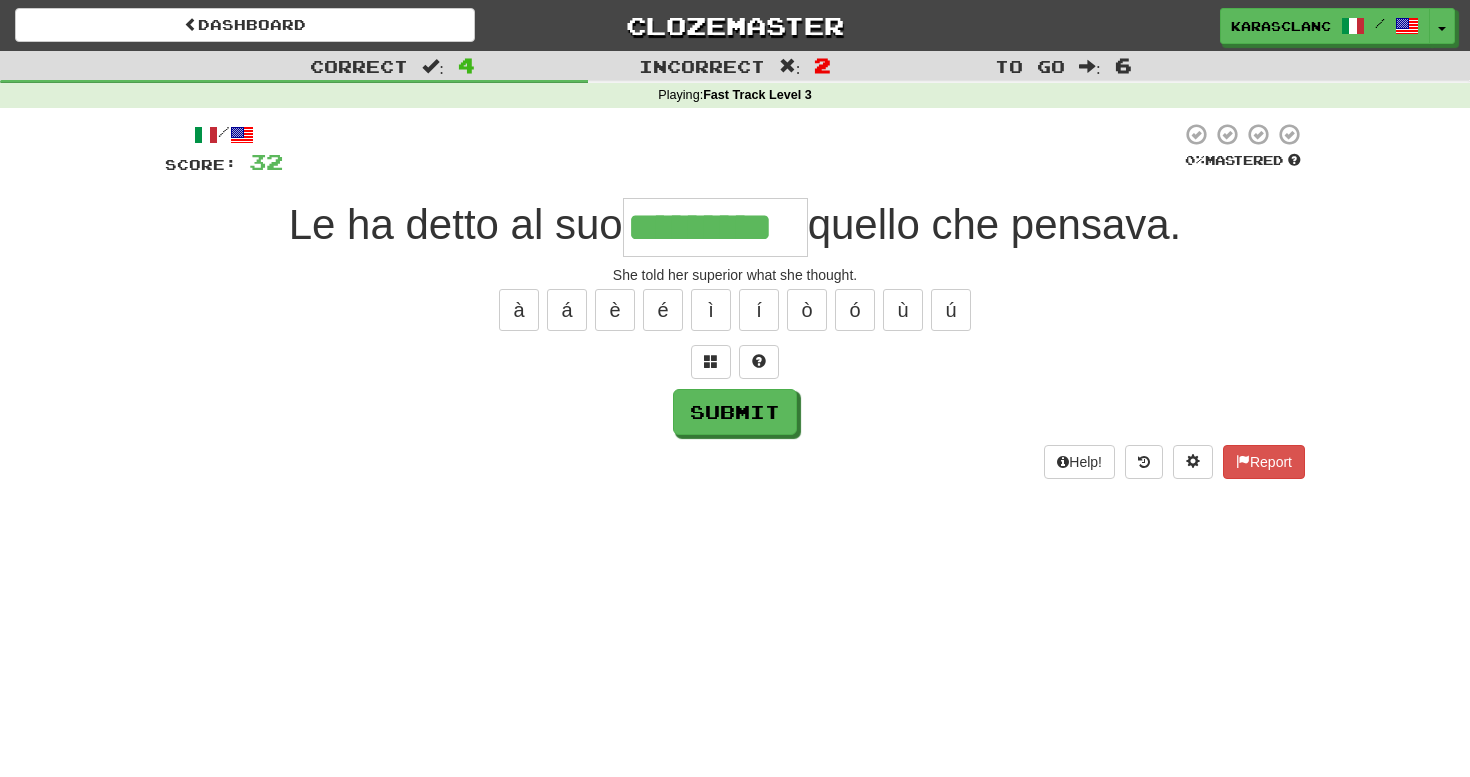 type on "*********" 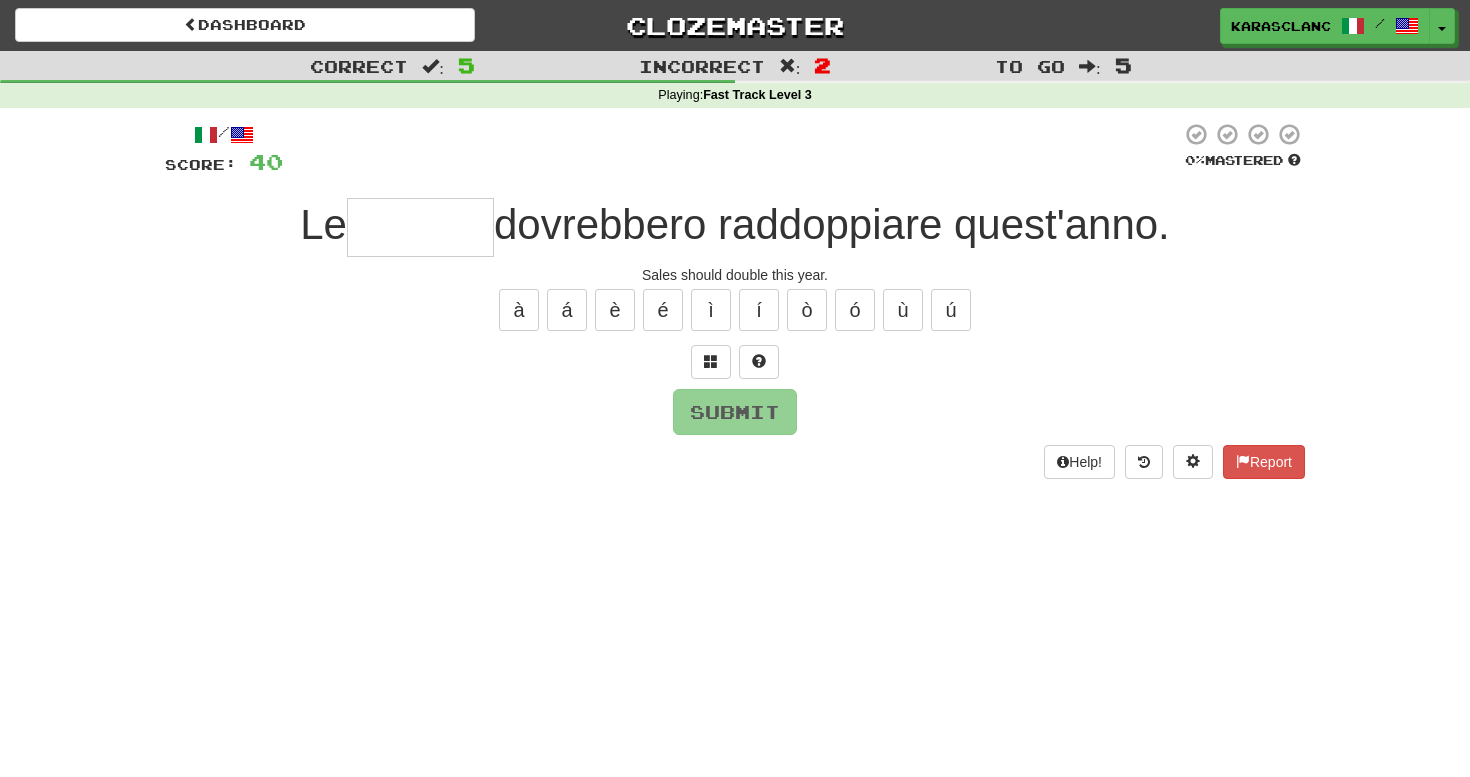type on "*" 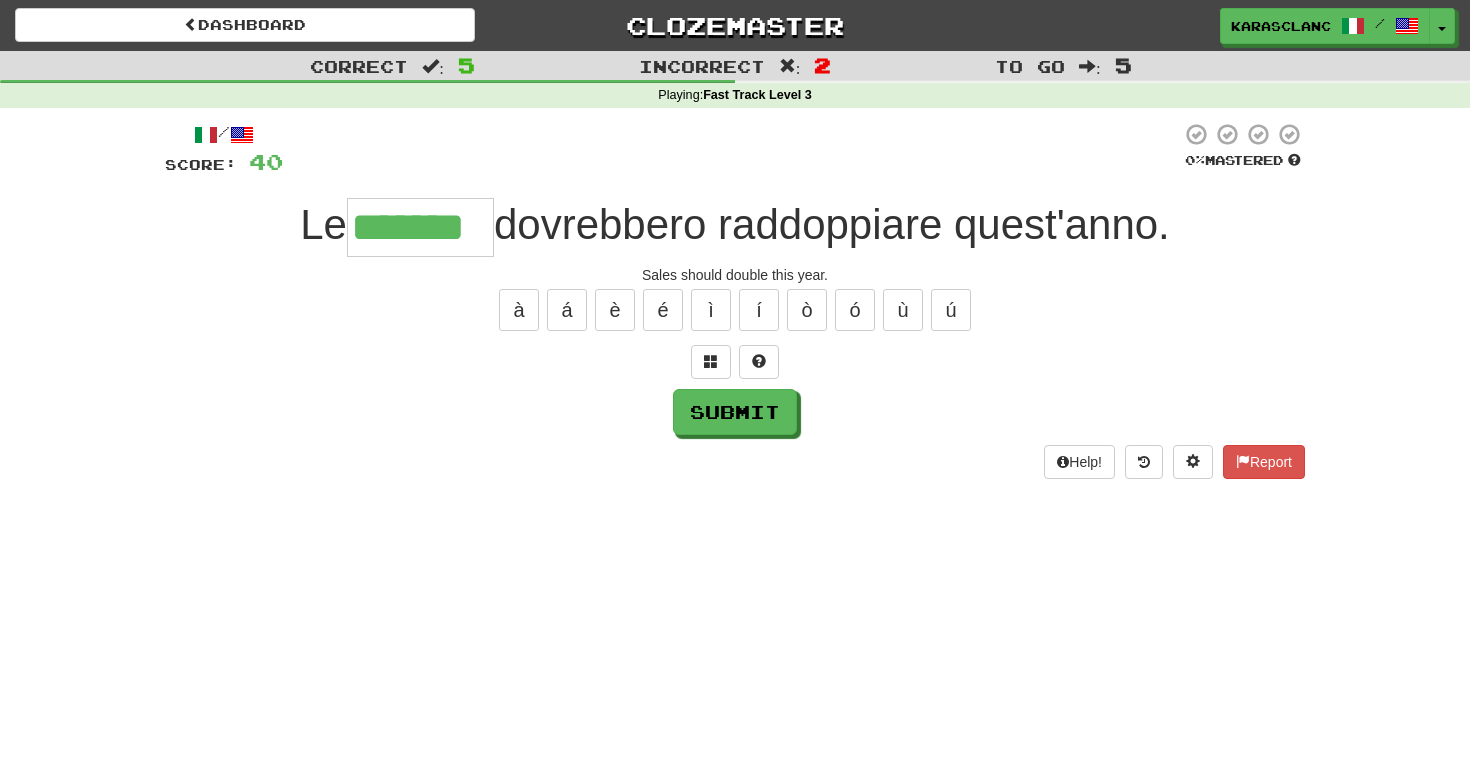 type on "*******" 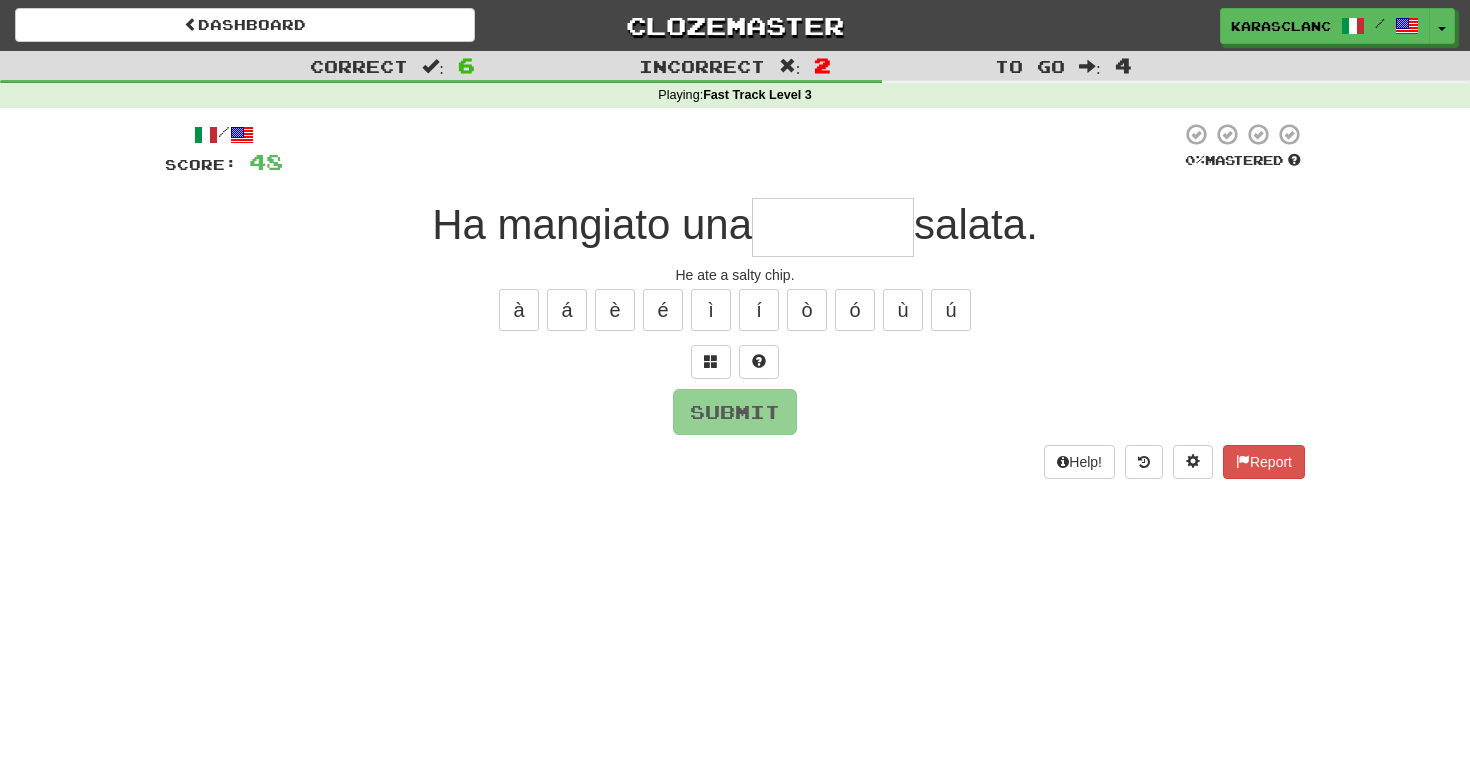 type on "********" 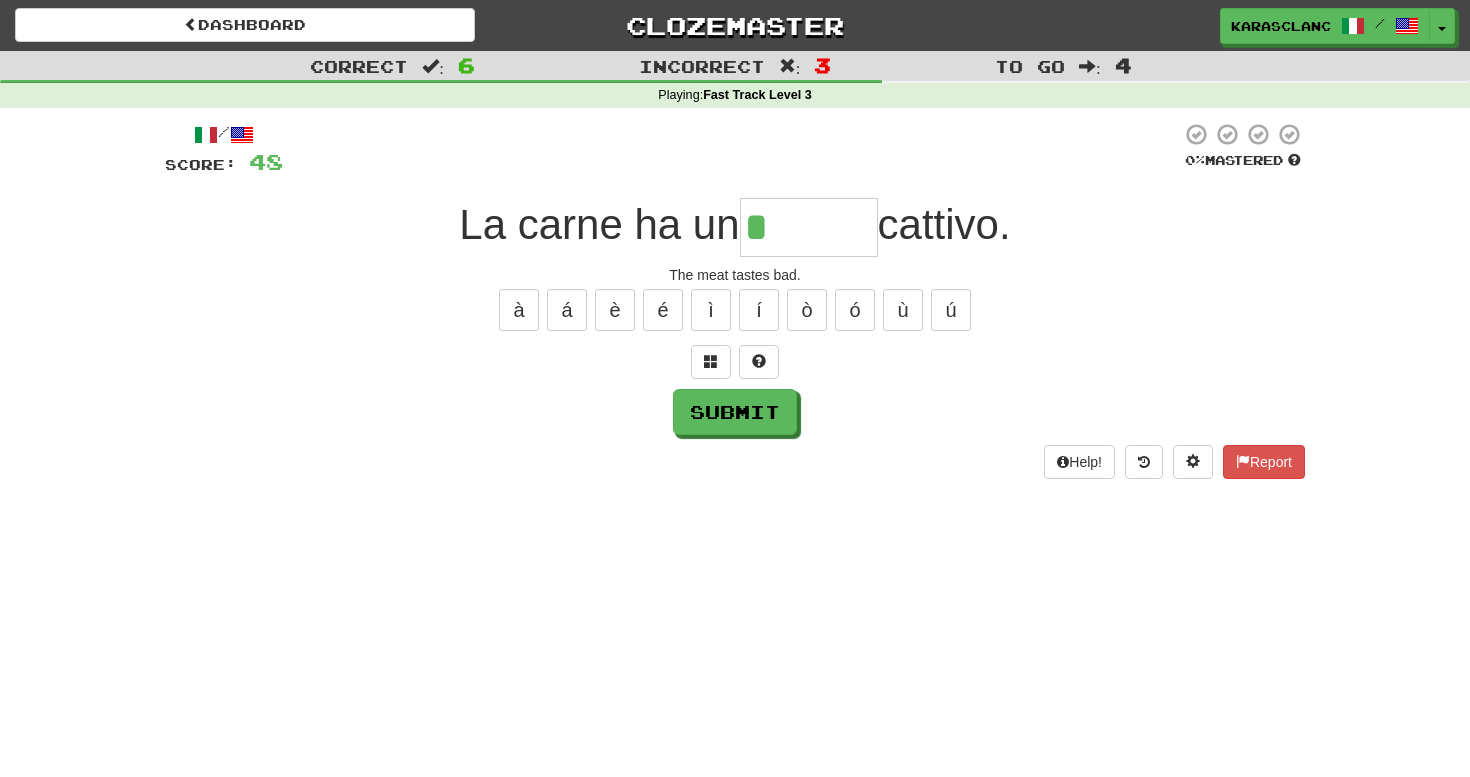type on "******" 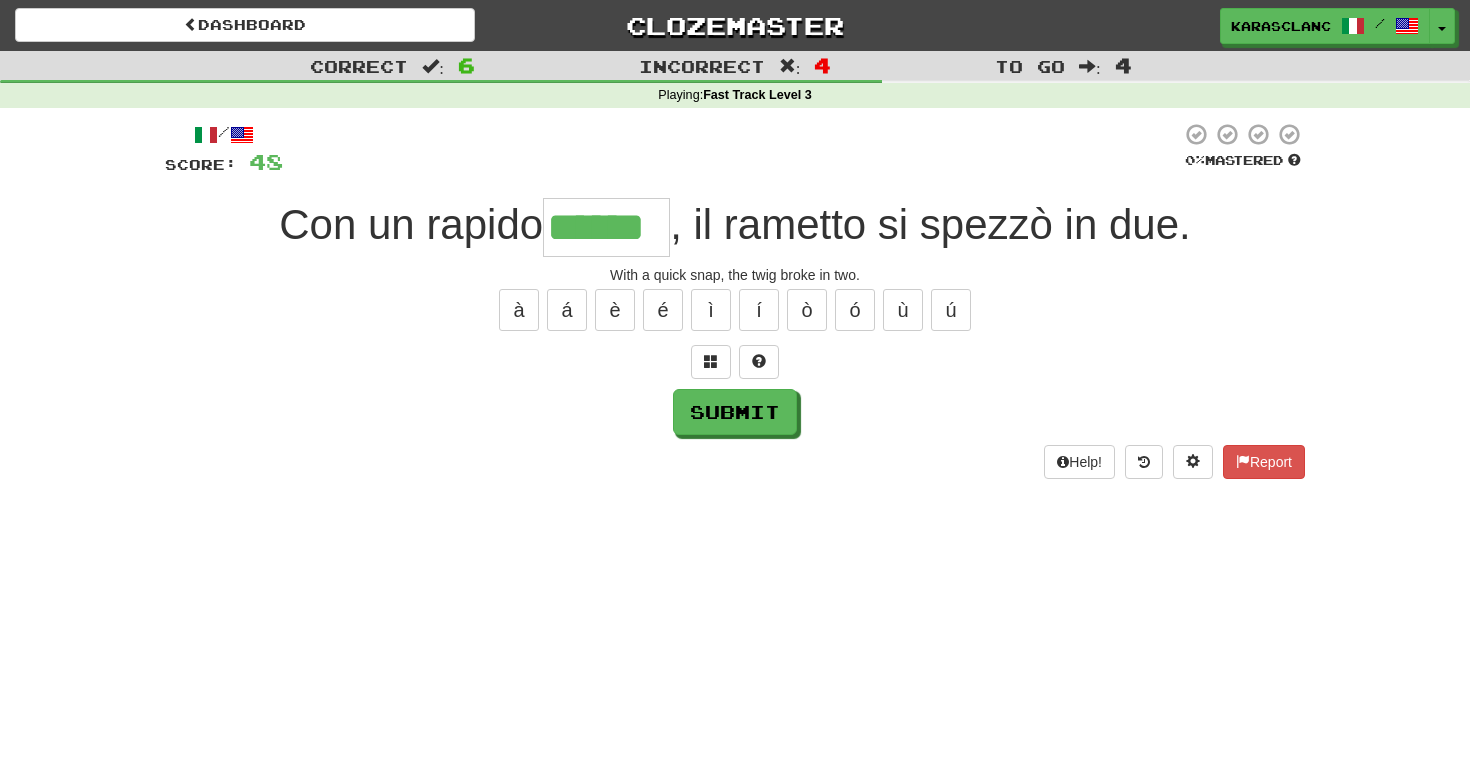 type on "******" 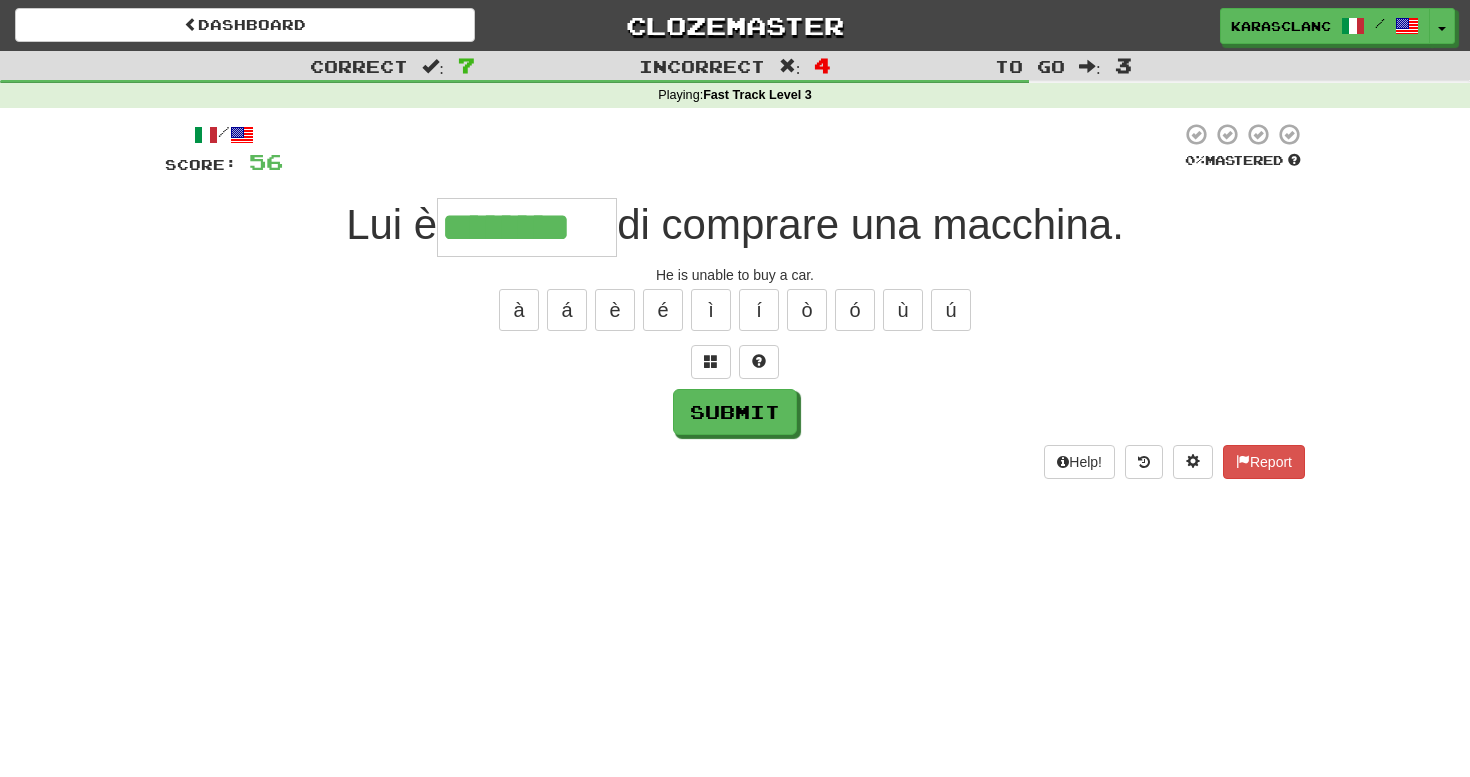 type on "********" 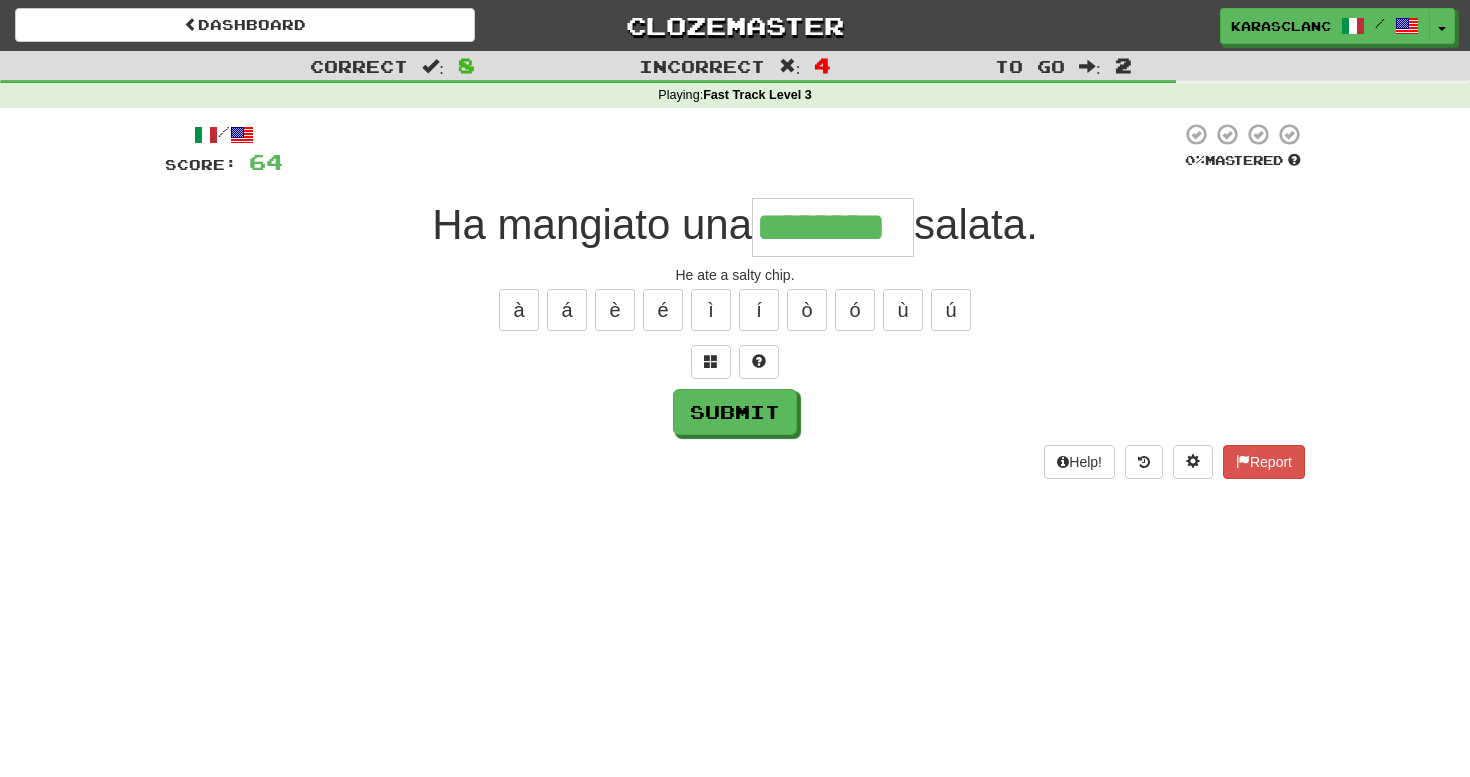 type on "********" 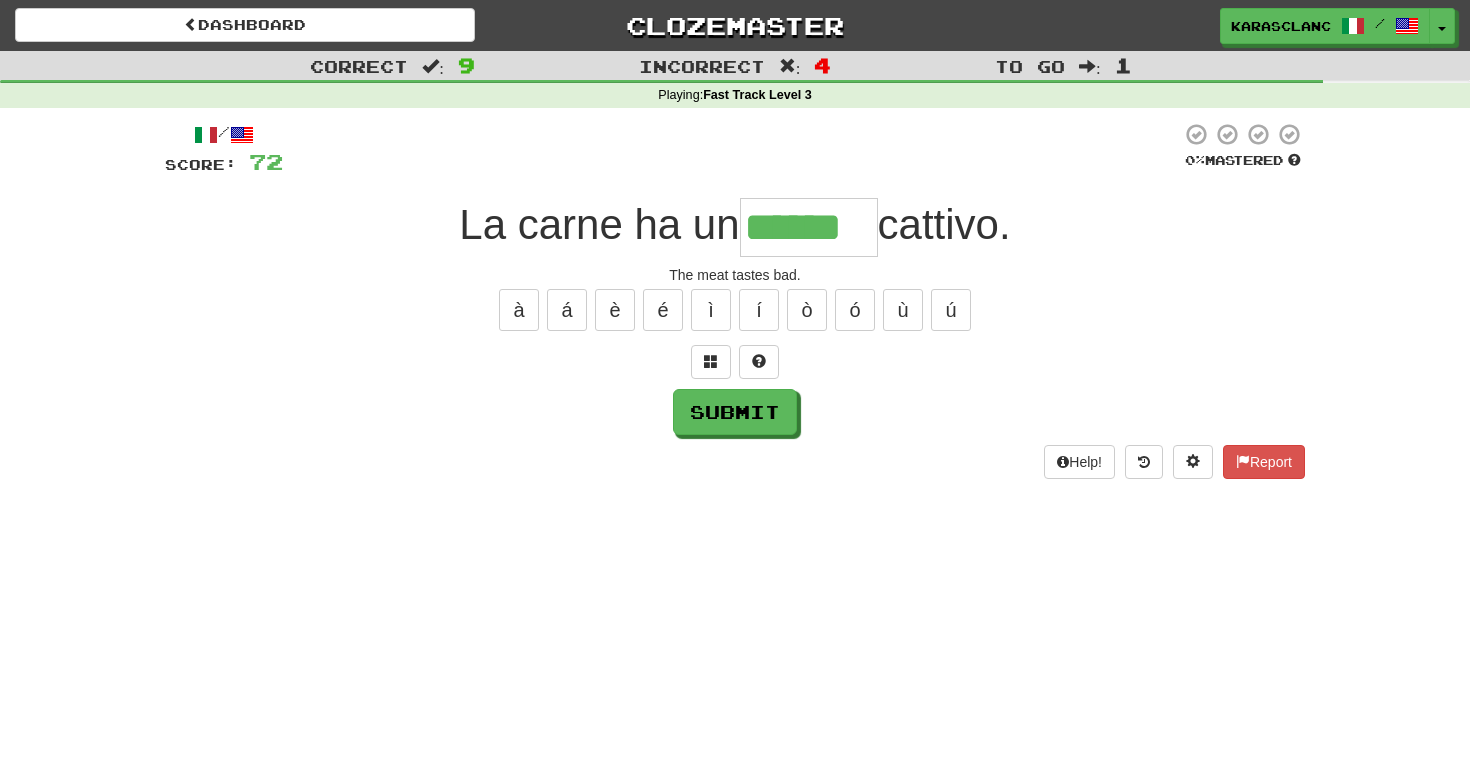 type on "******" 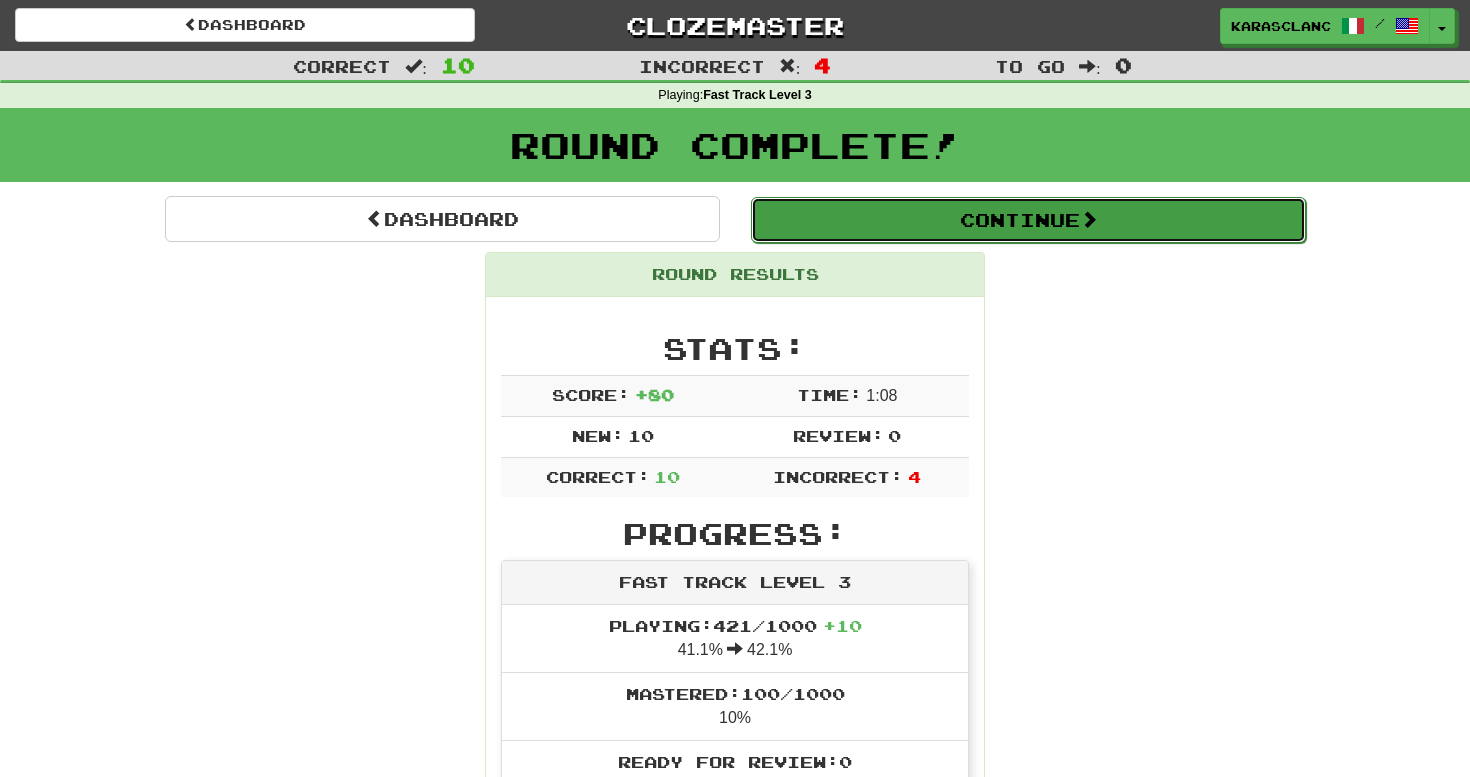 click on "Continue" at bounding box center (1028, 220) 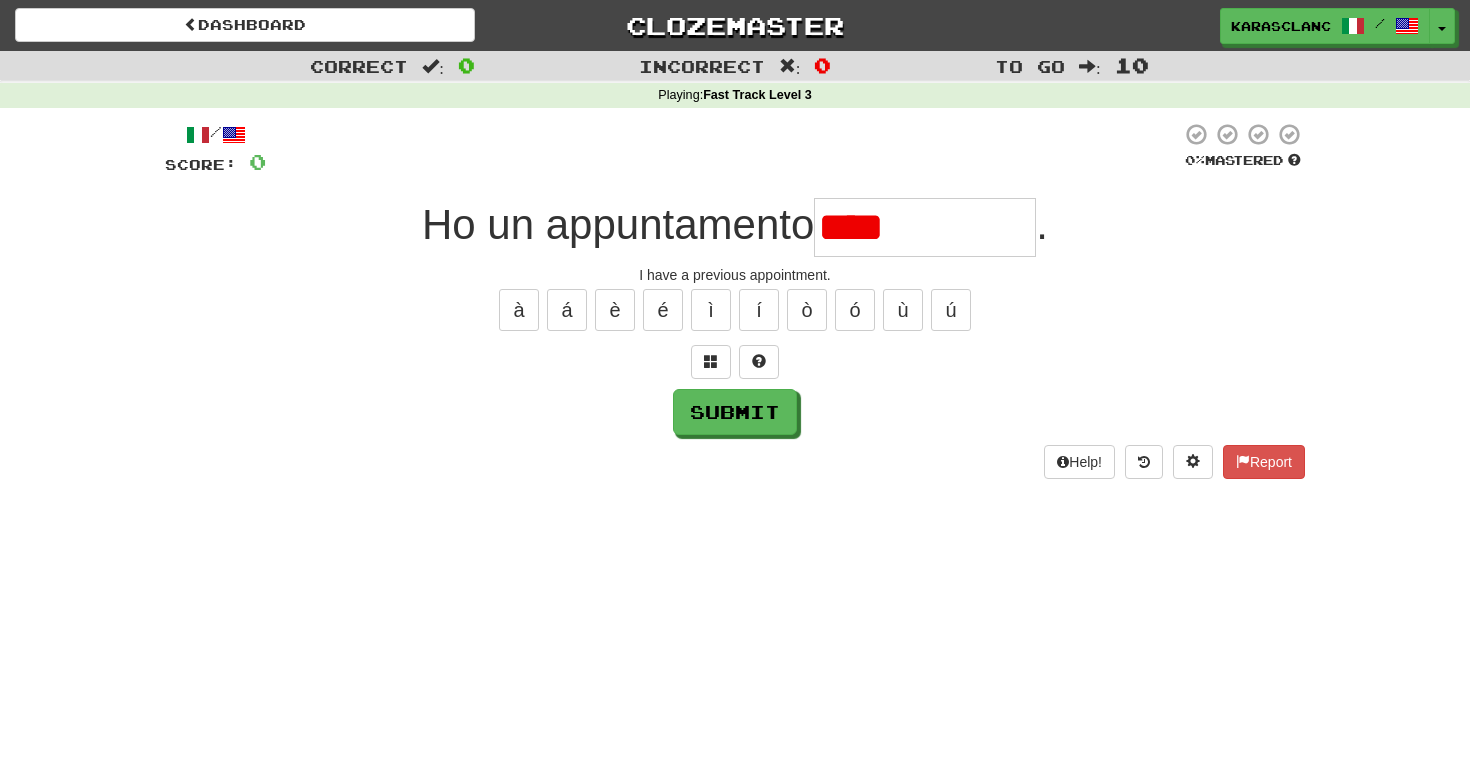 type on "**********" 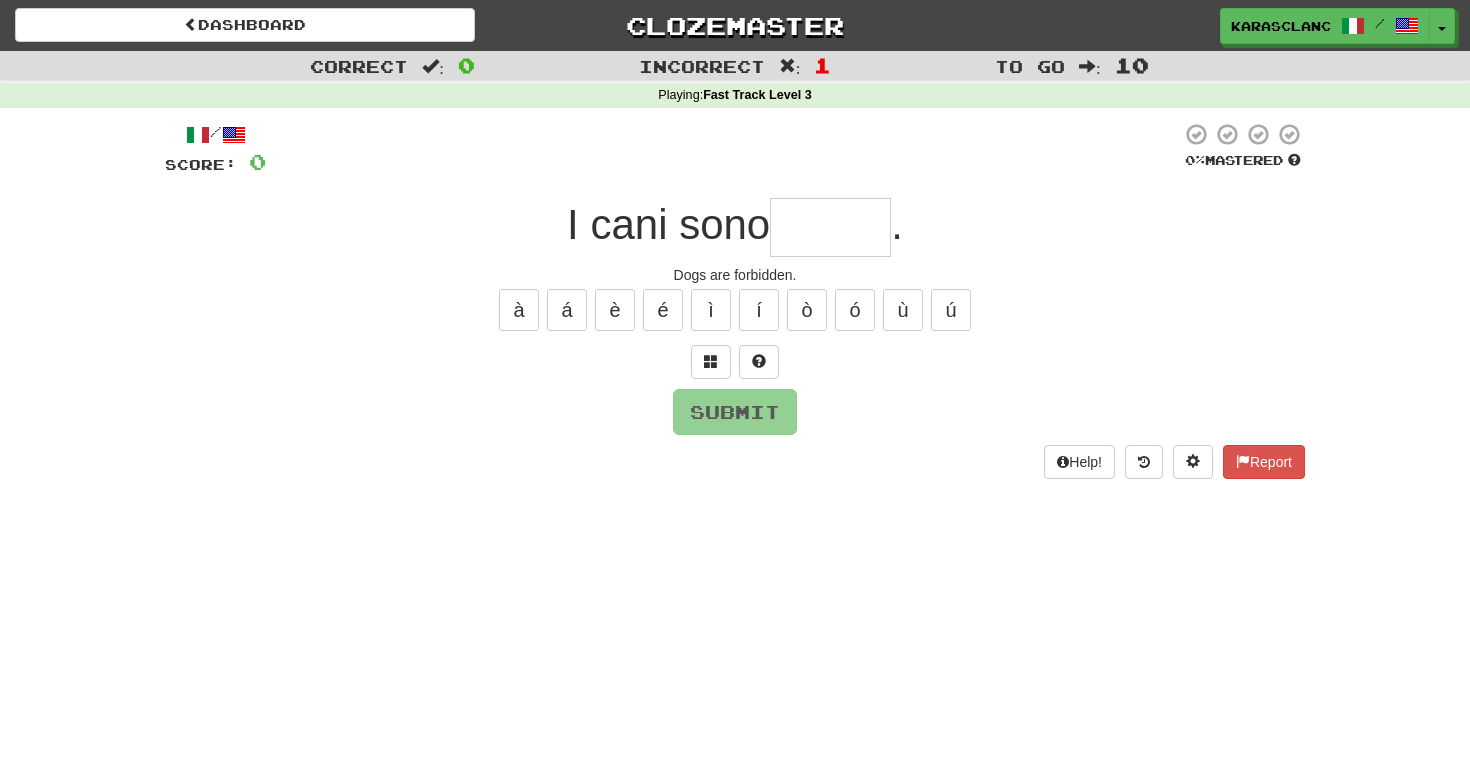 type on "*******" 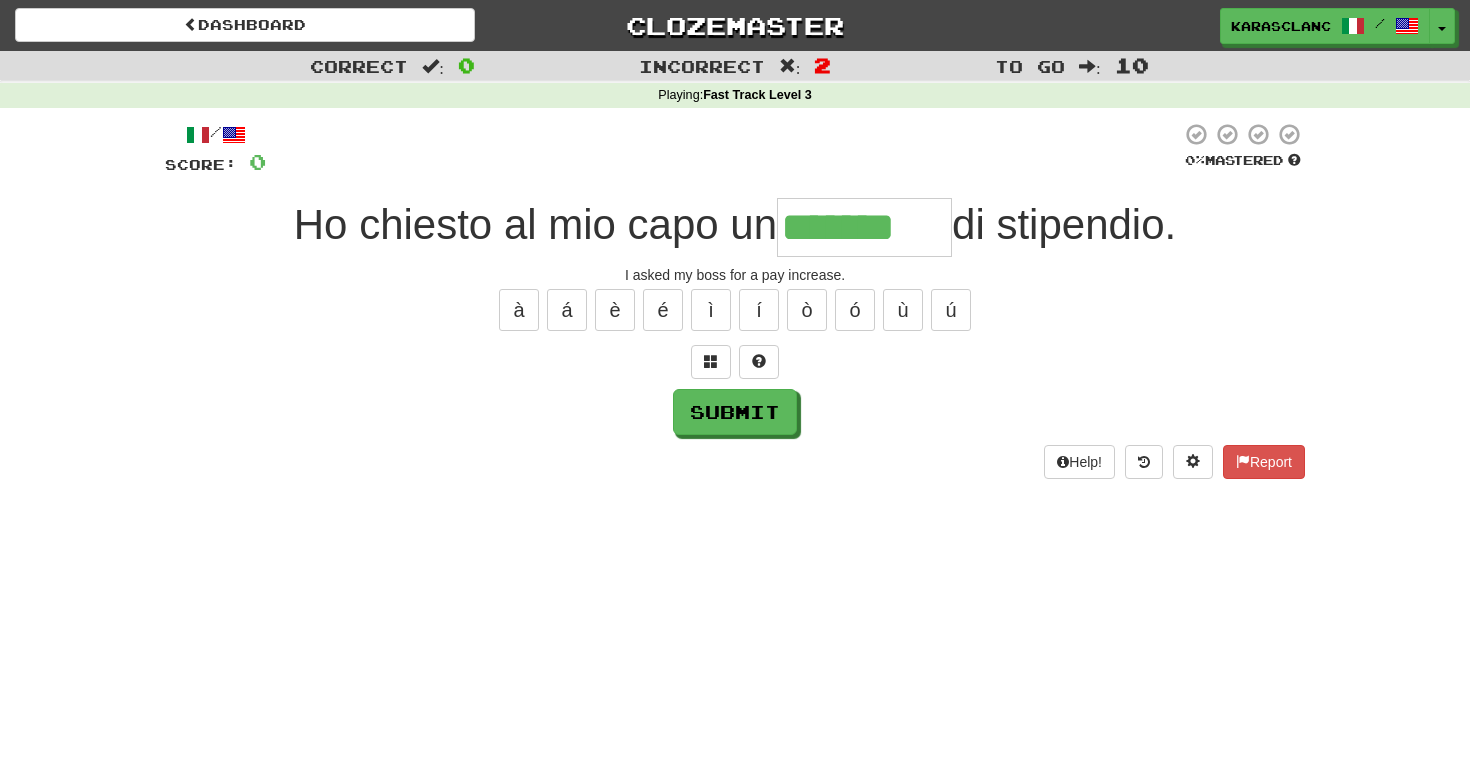 type on "*******" 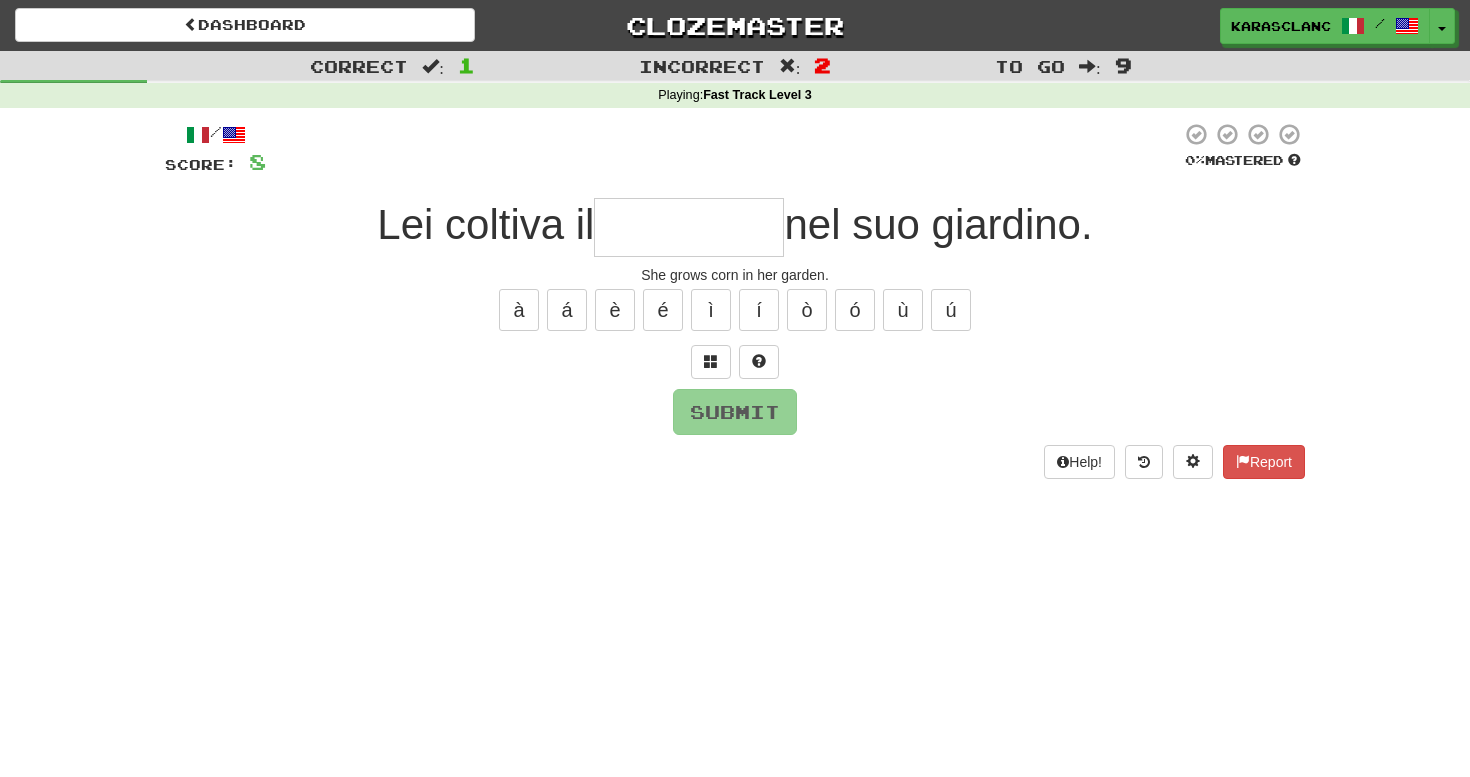 type on "*********" 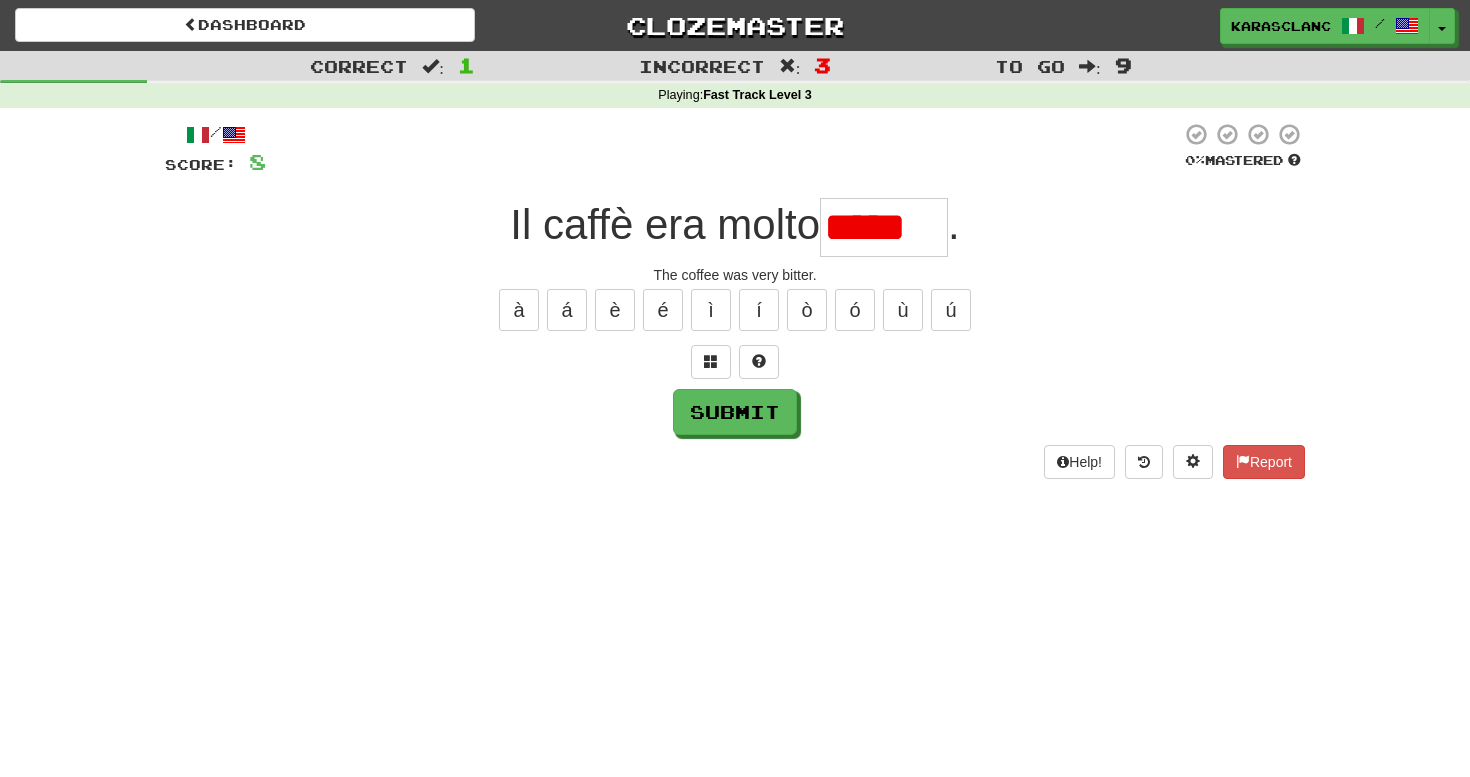 scroll, scrollTop: 0, scrollLeft: 0, axis: both 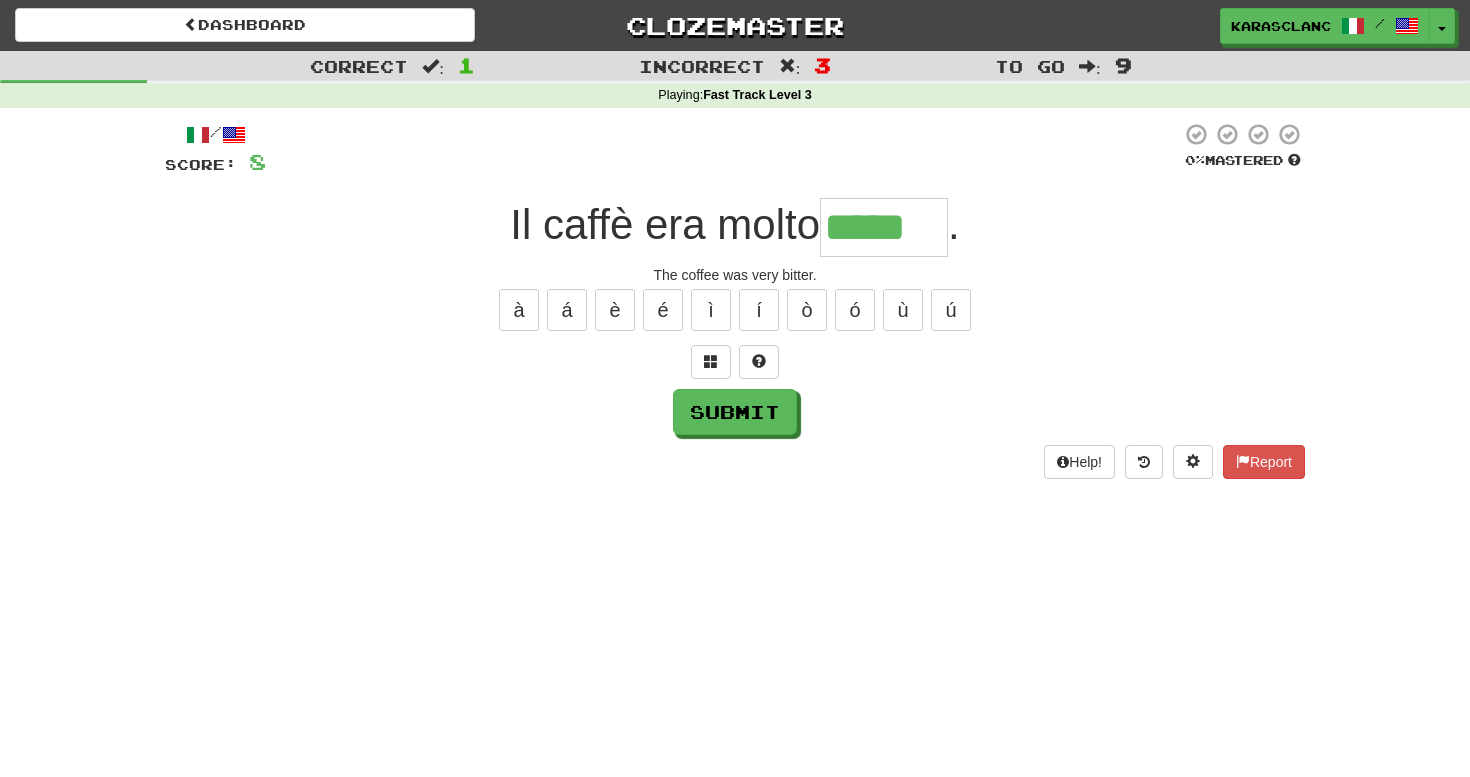 type on "*****" 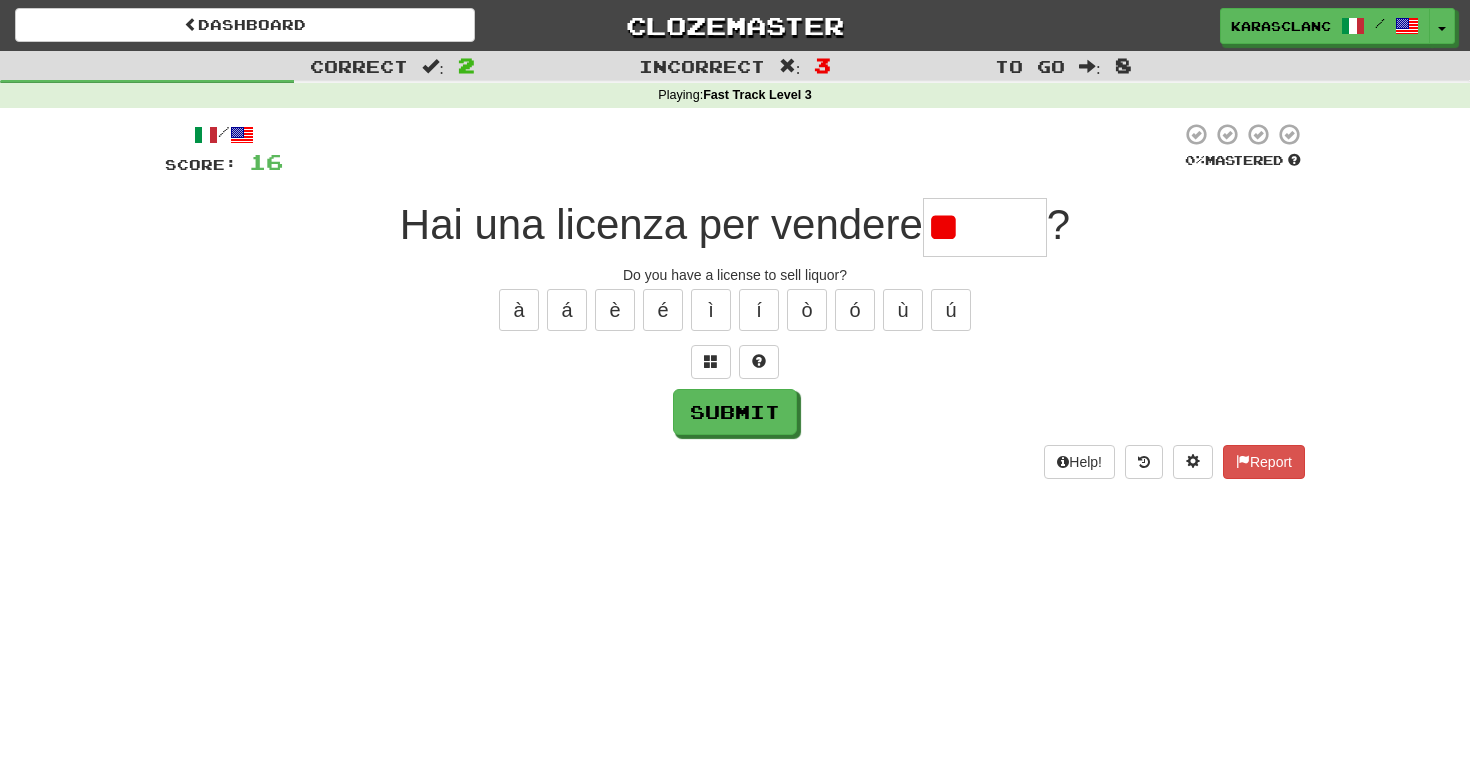 type on "*" 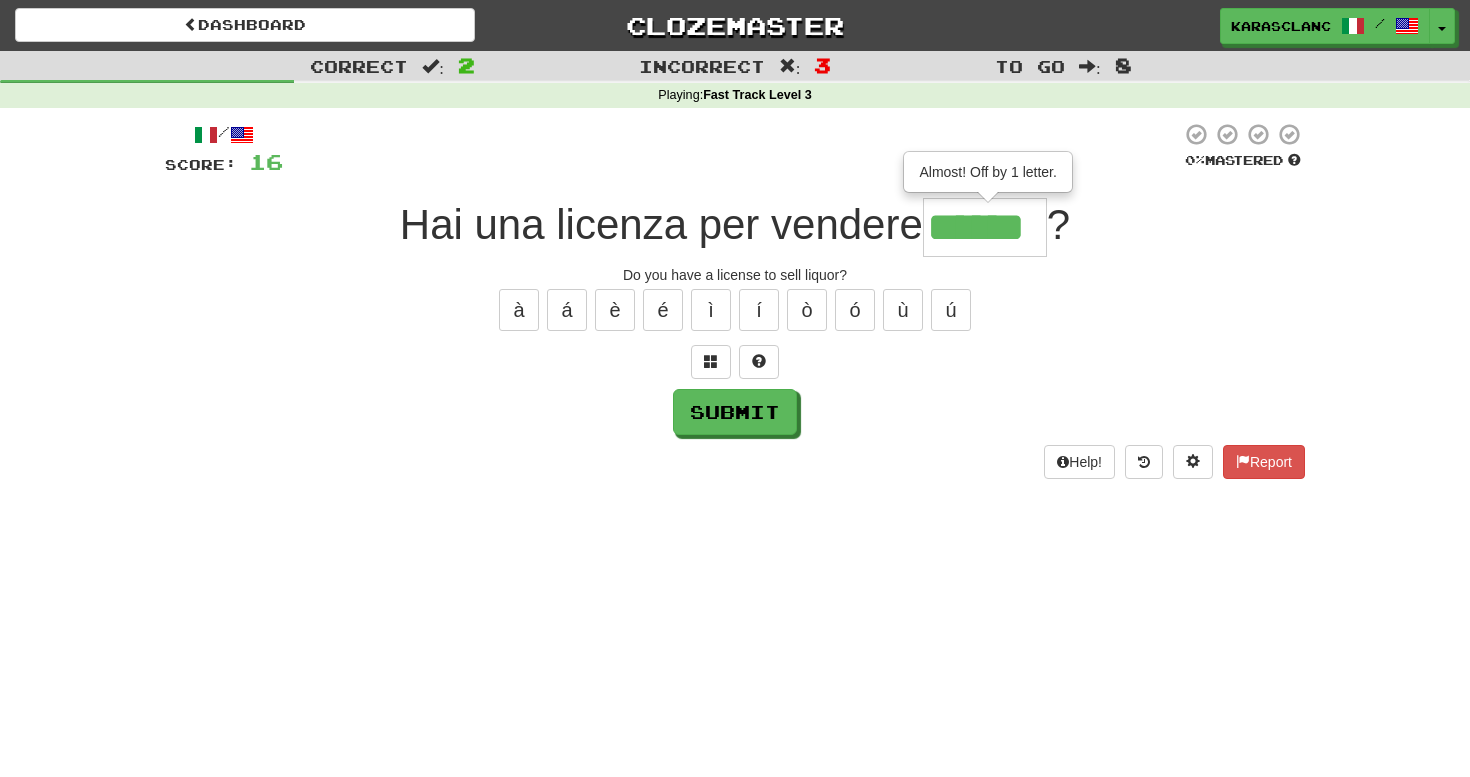 type on "*******" 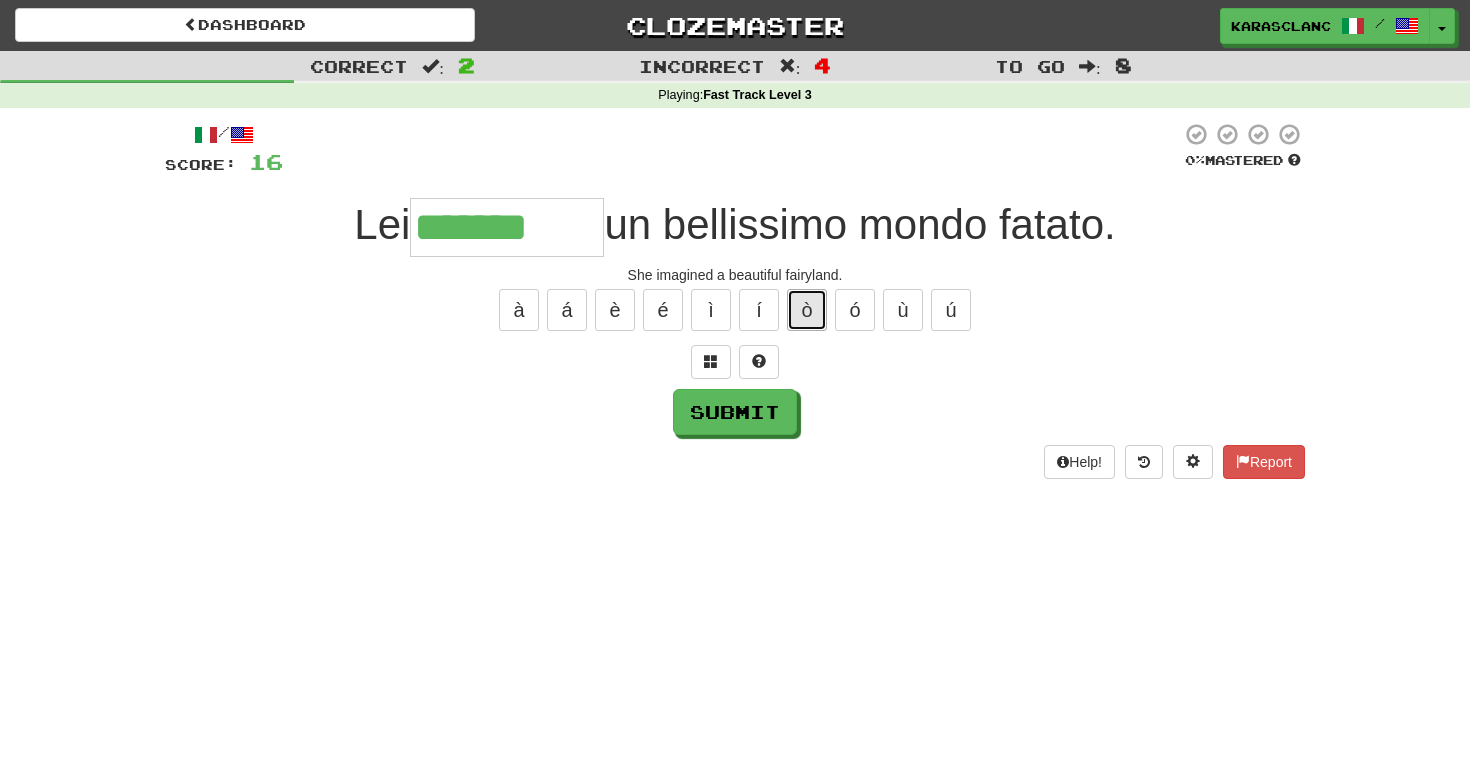 click on "ò" at bounding box center [807, 310] 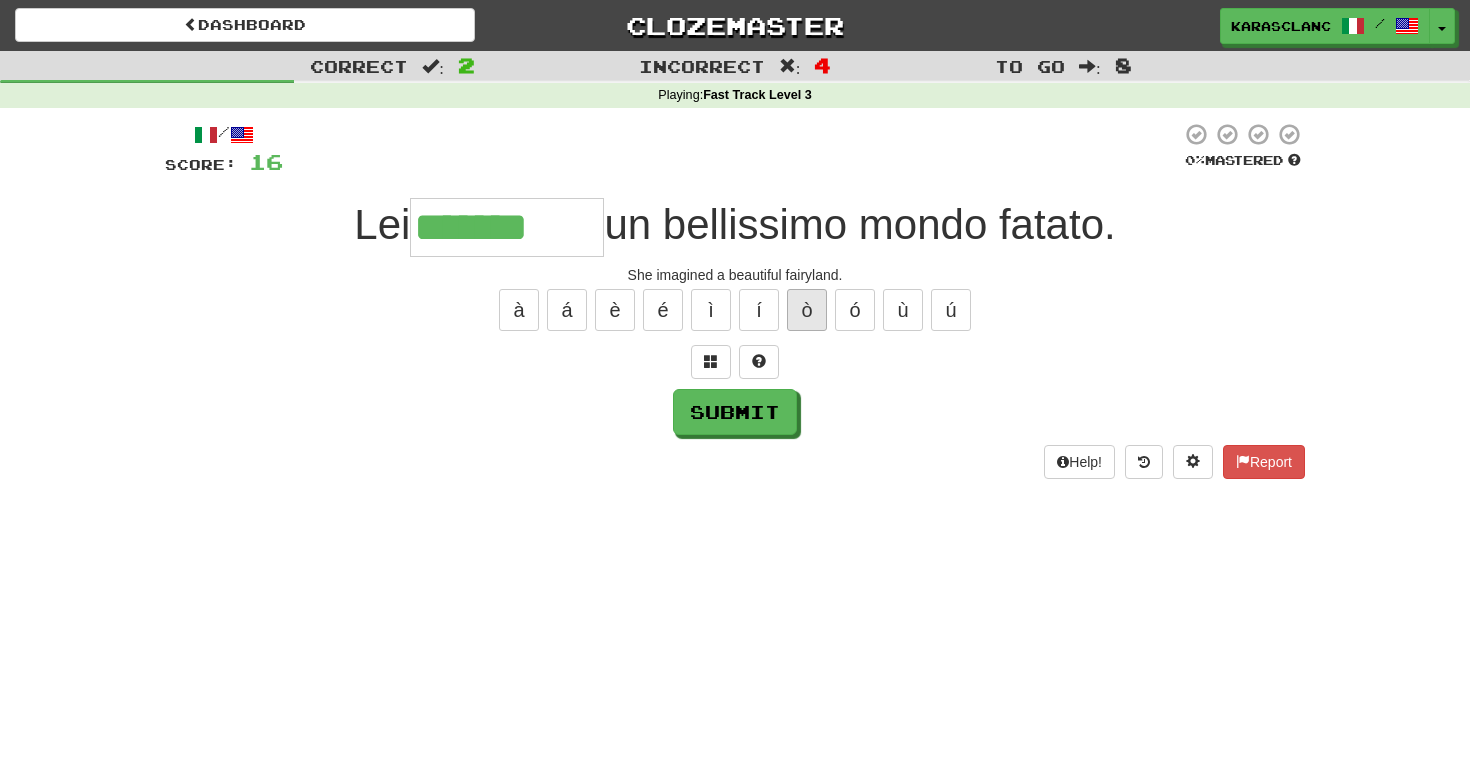 type on "********" 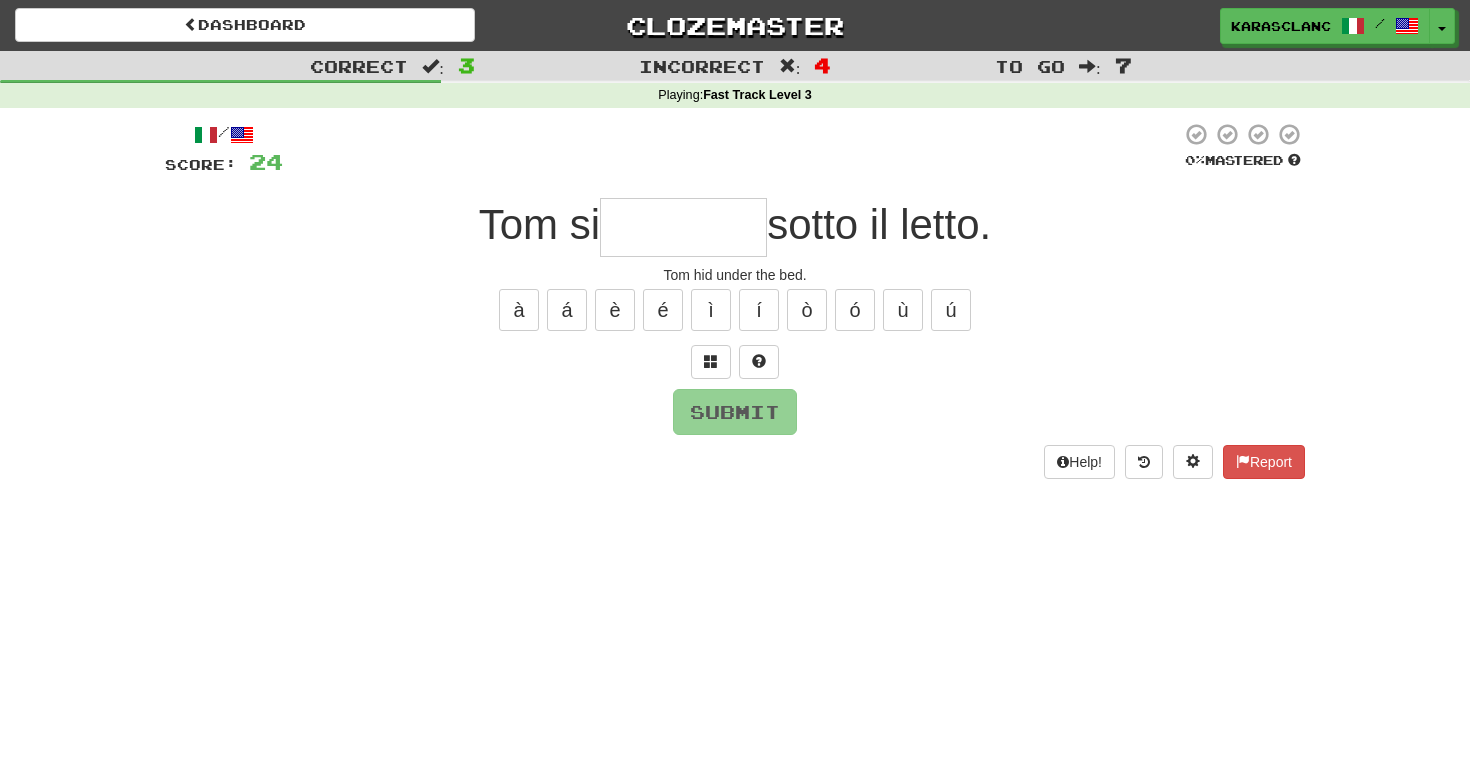 type on "*******" 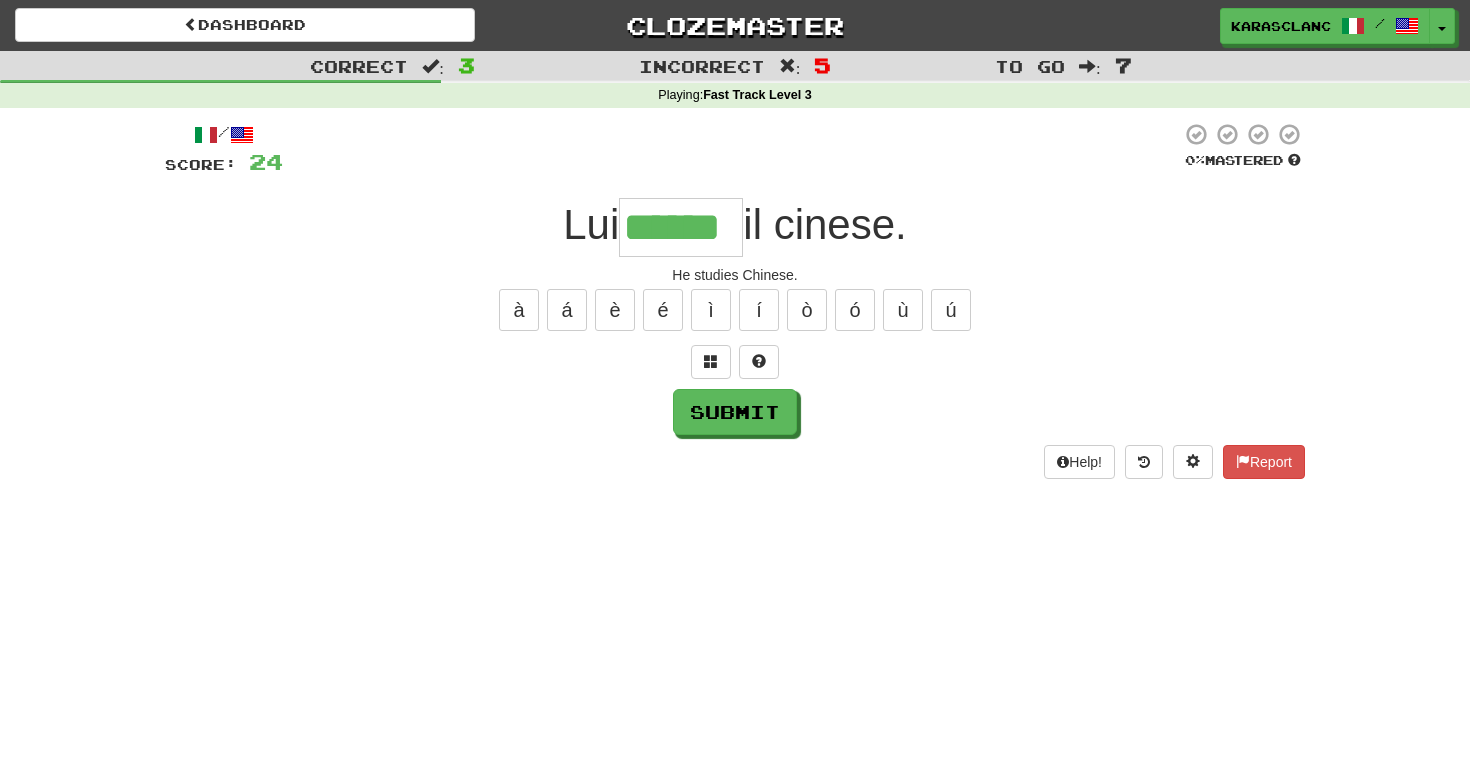 type on "******" 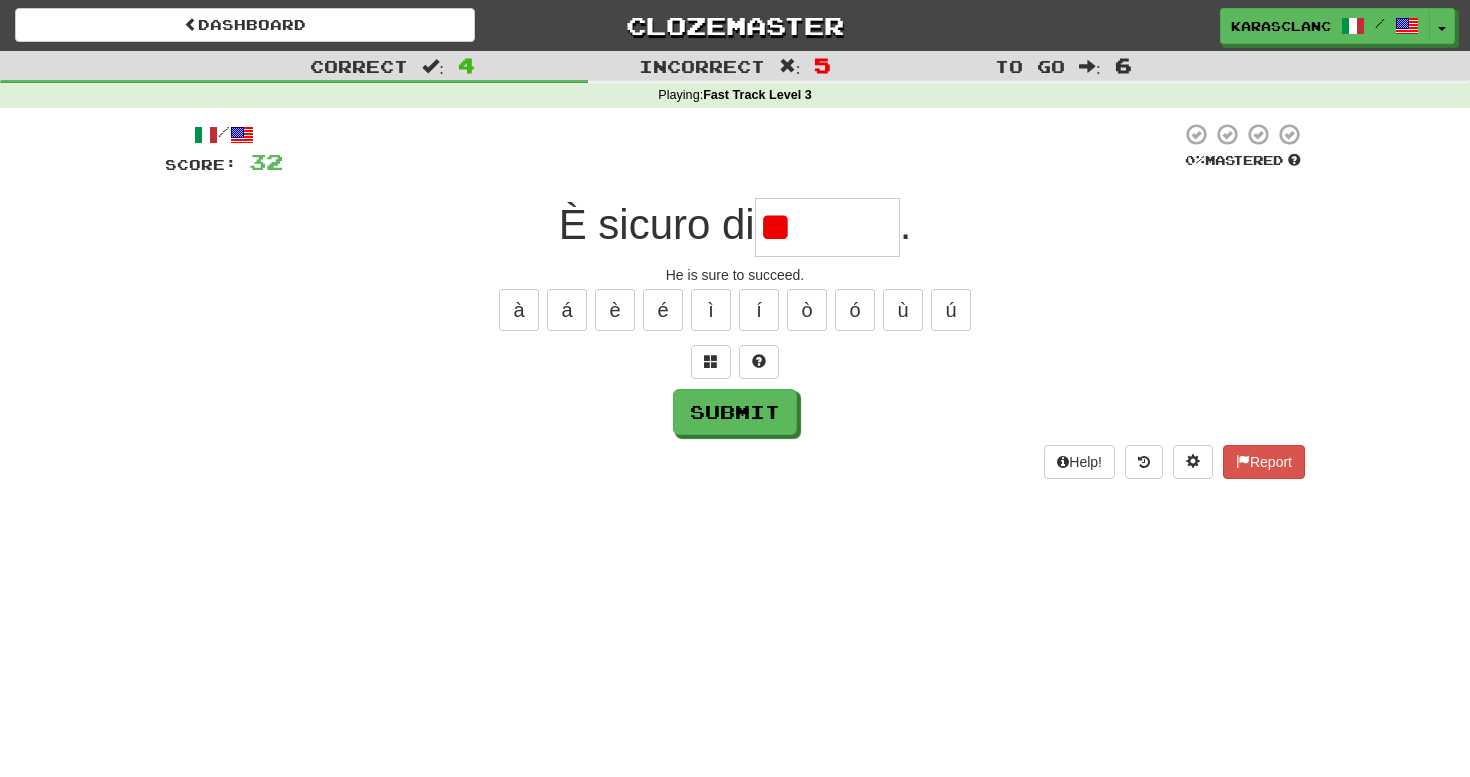 type on "*" 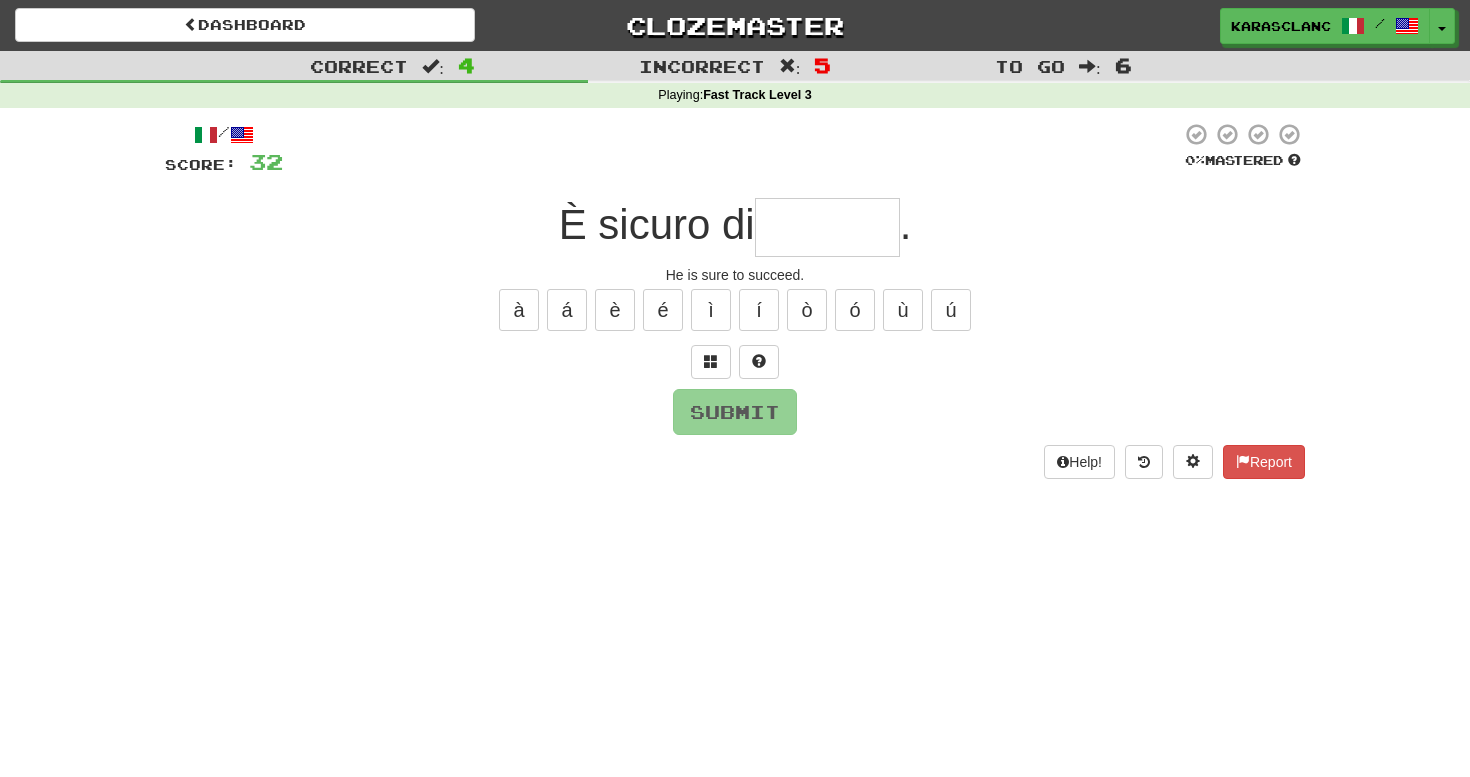 type on "********" 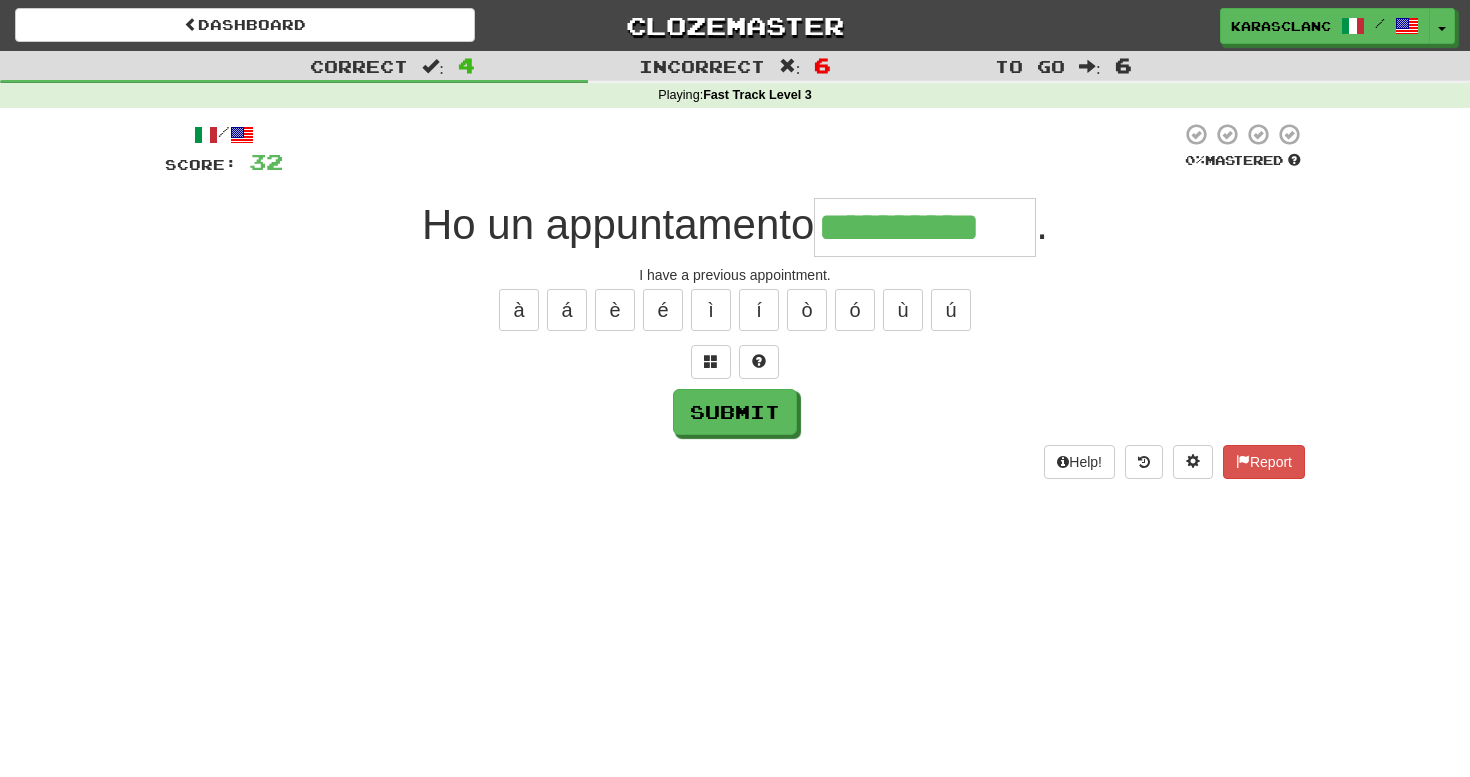 type on "**********" 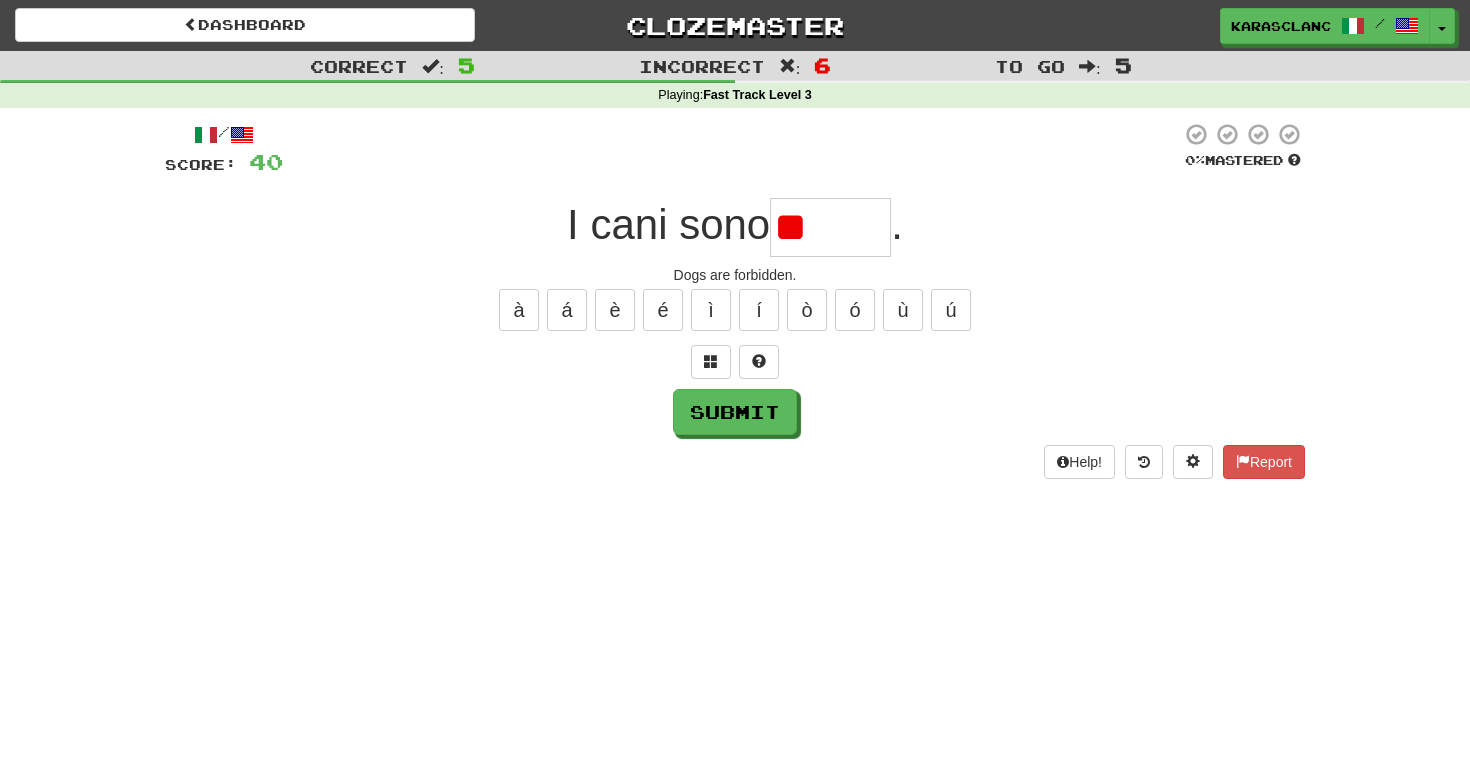 type on "*******" 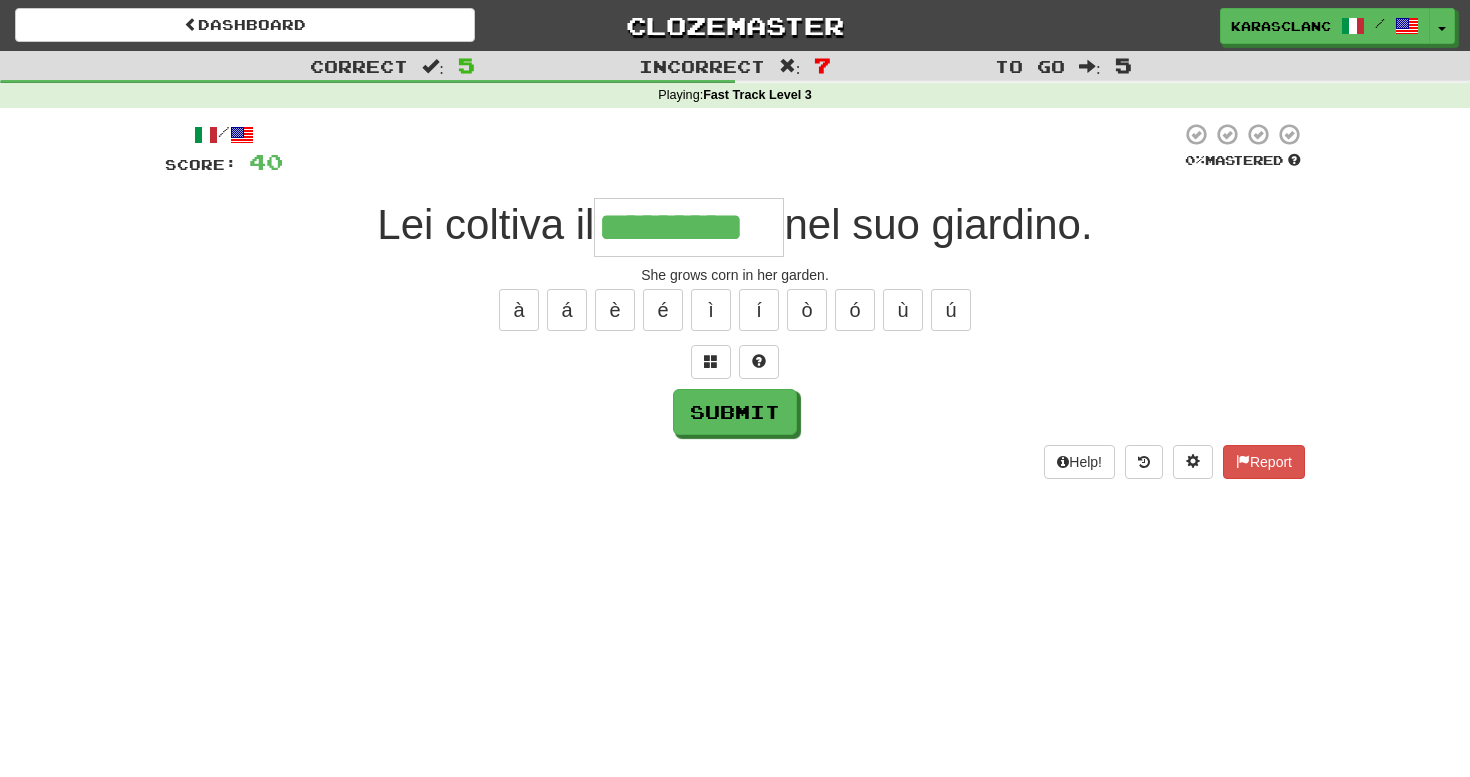 type on "*********" 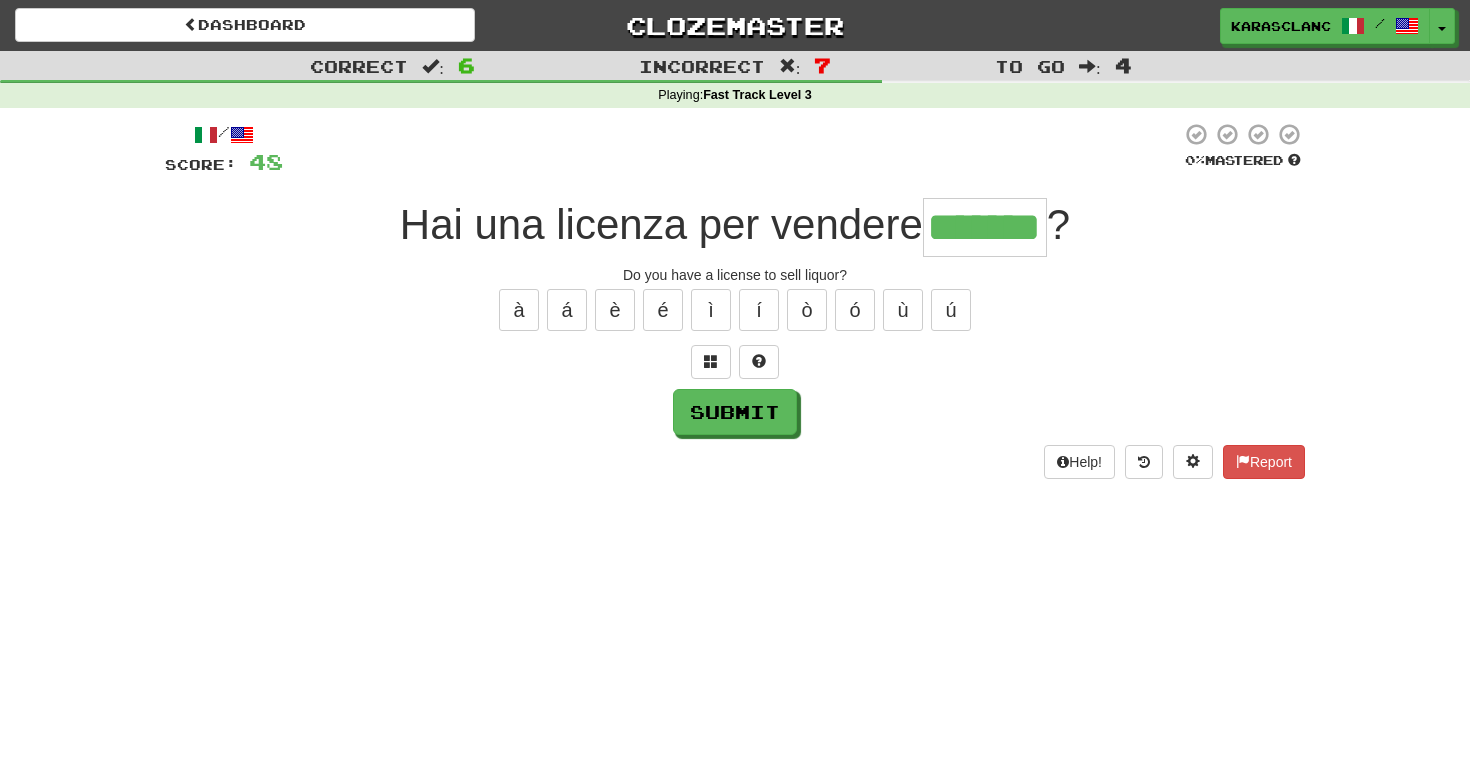 type on "*******" 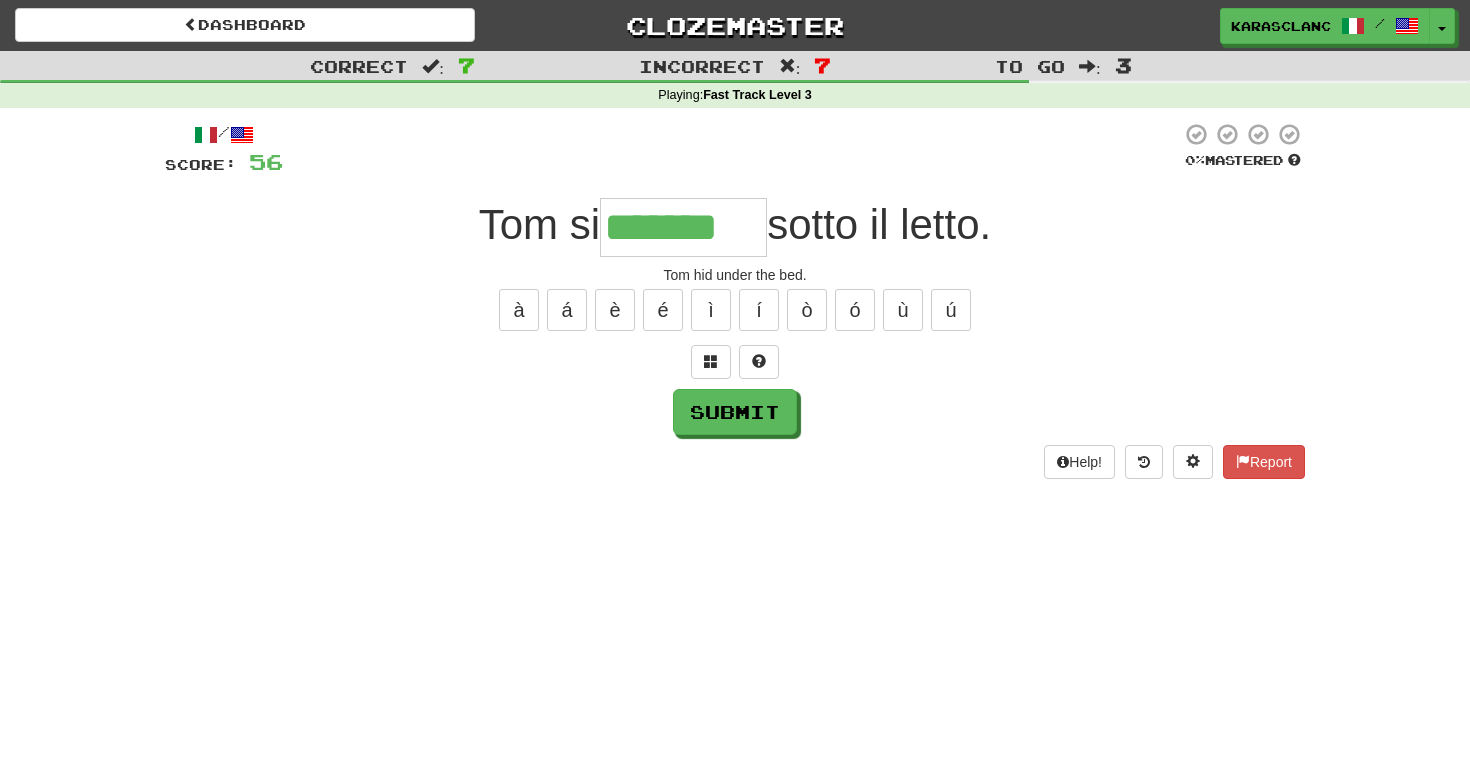 type on "*******" 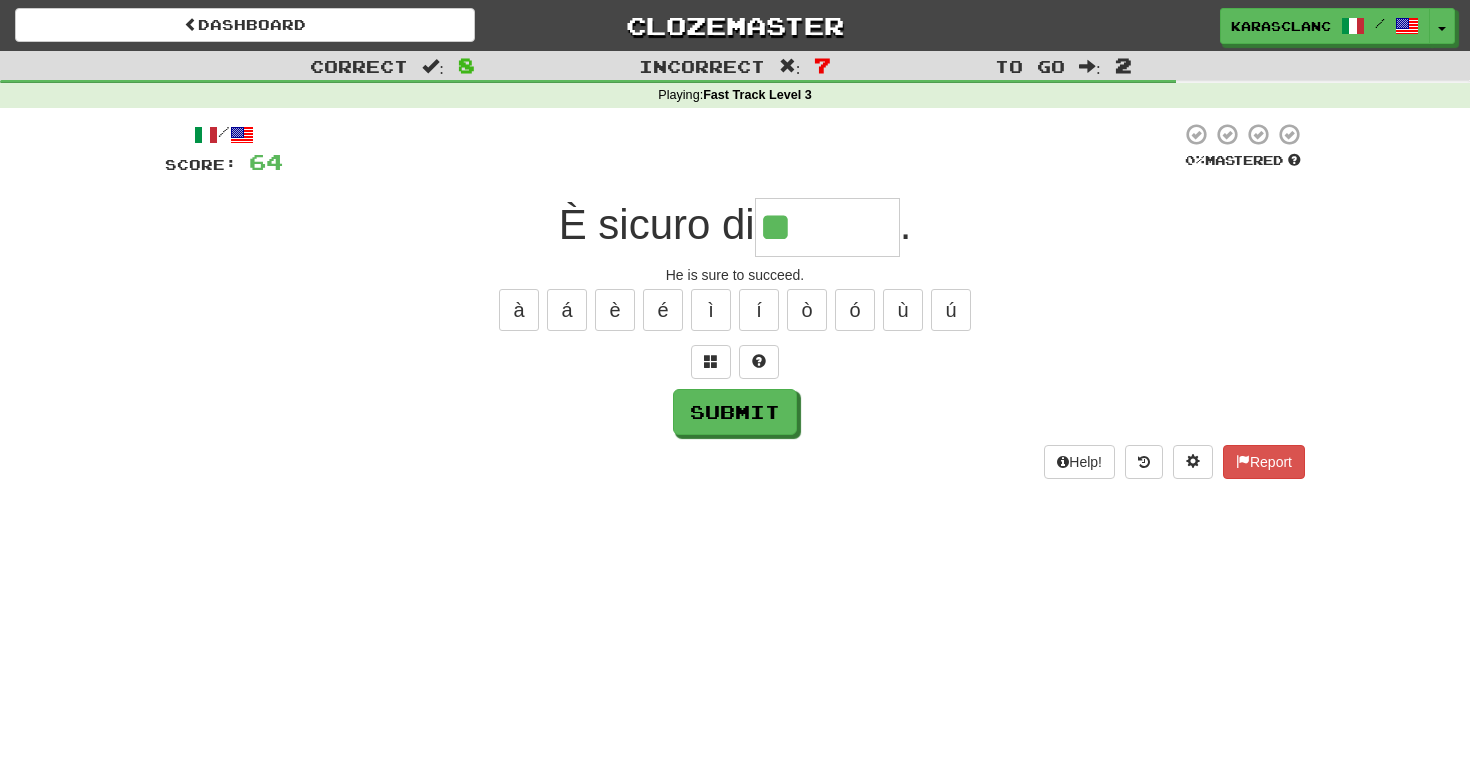 type on "********" 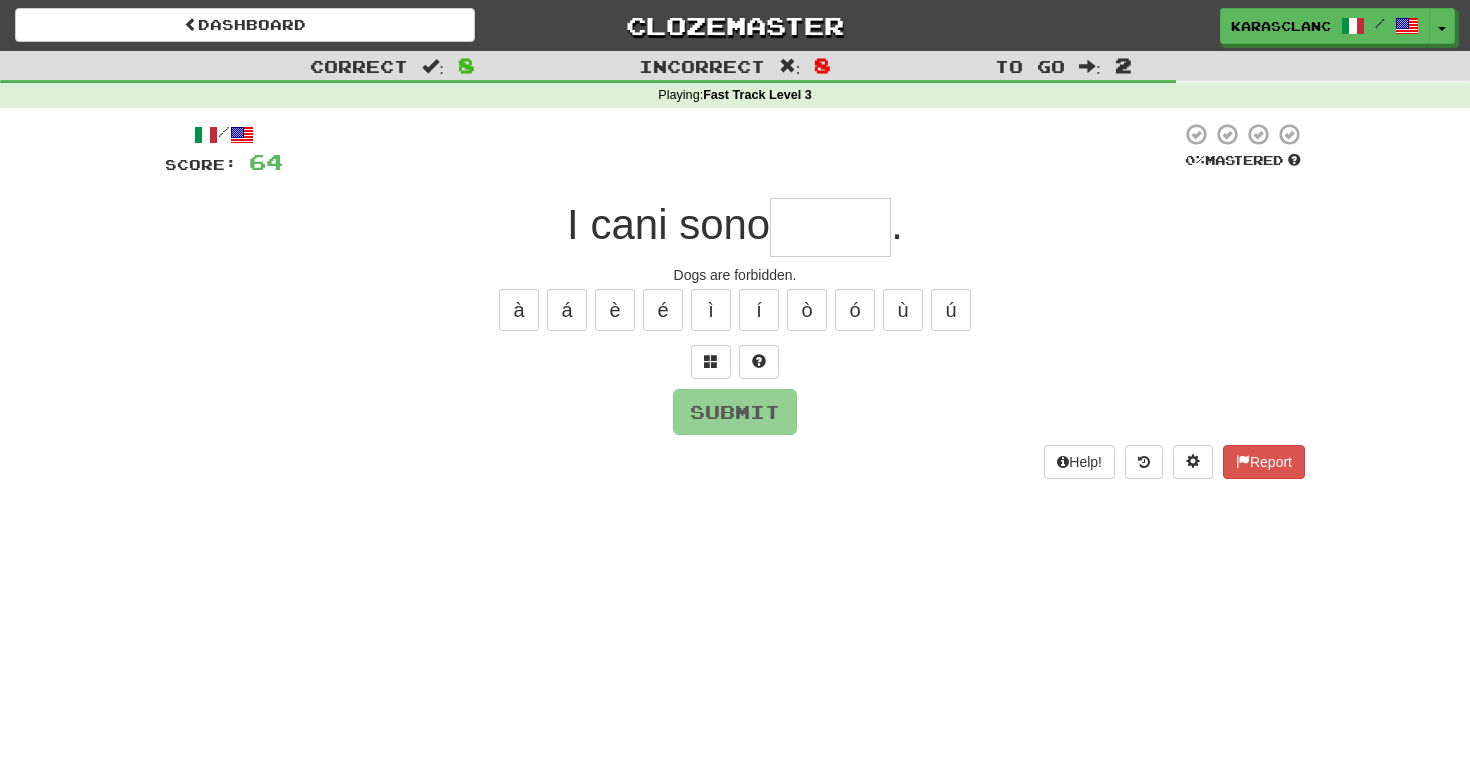 type on "*******" 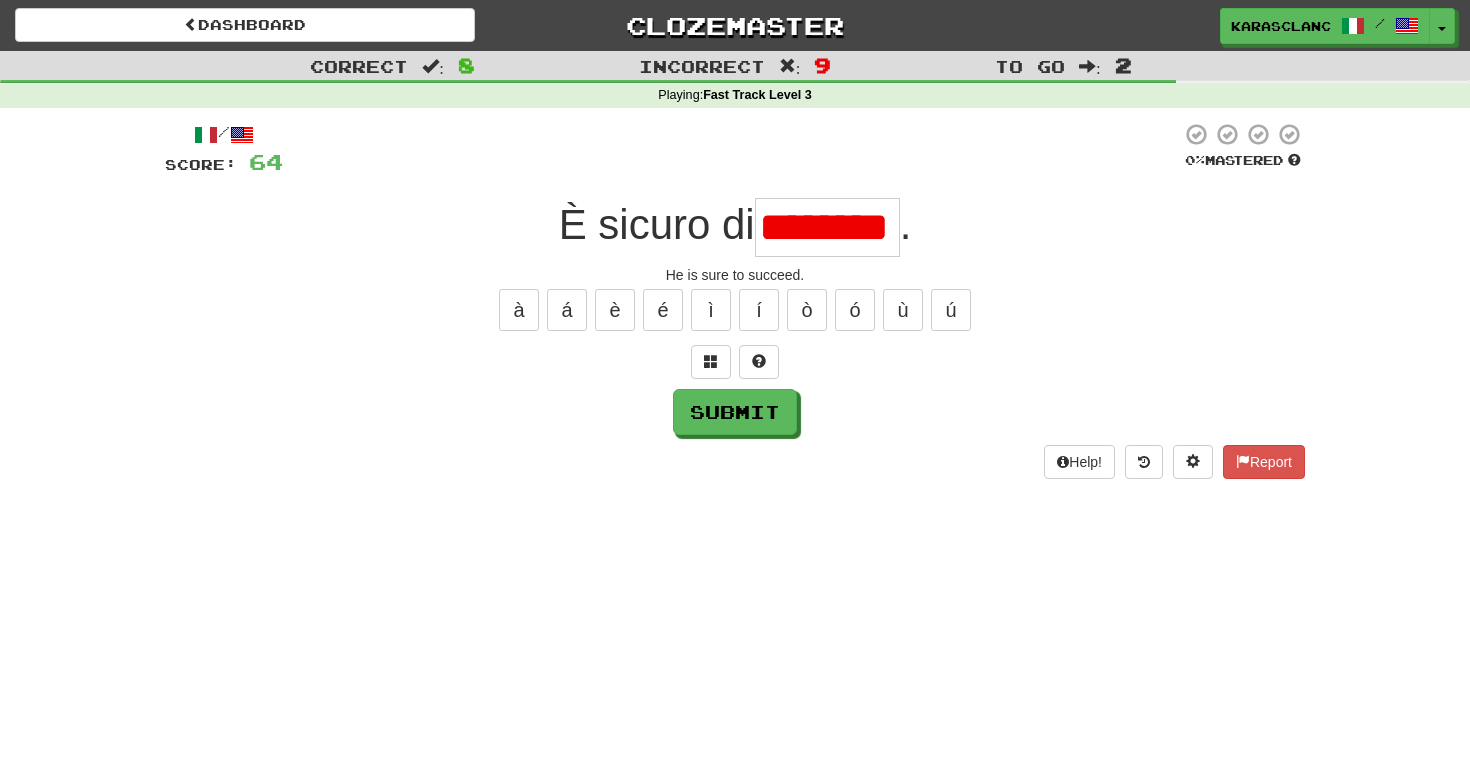 scroll, scrollTop: 0, scrollLeft: 0, axis: both 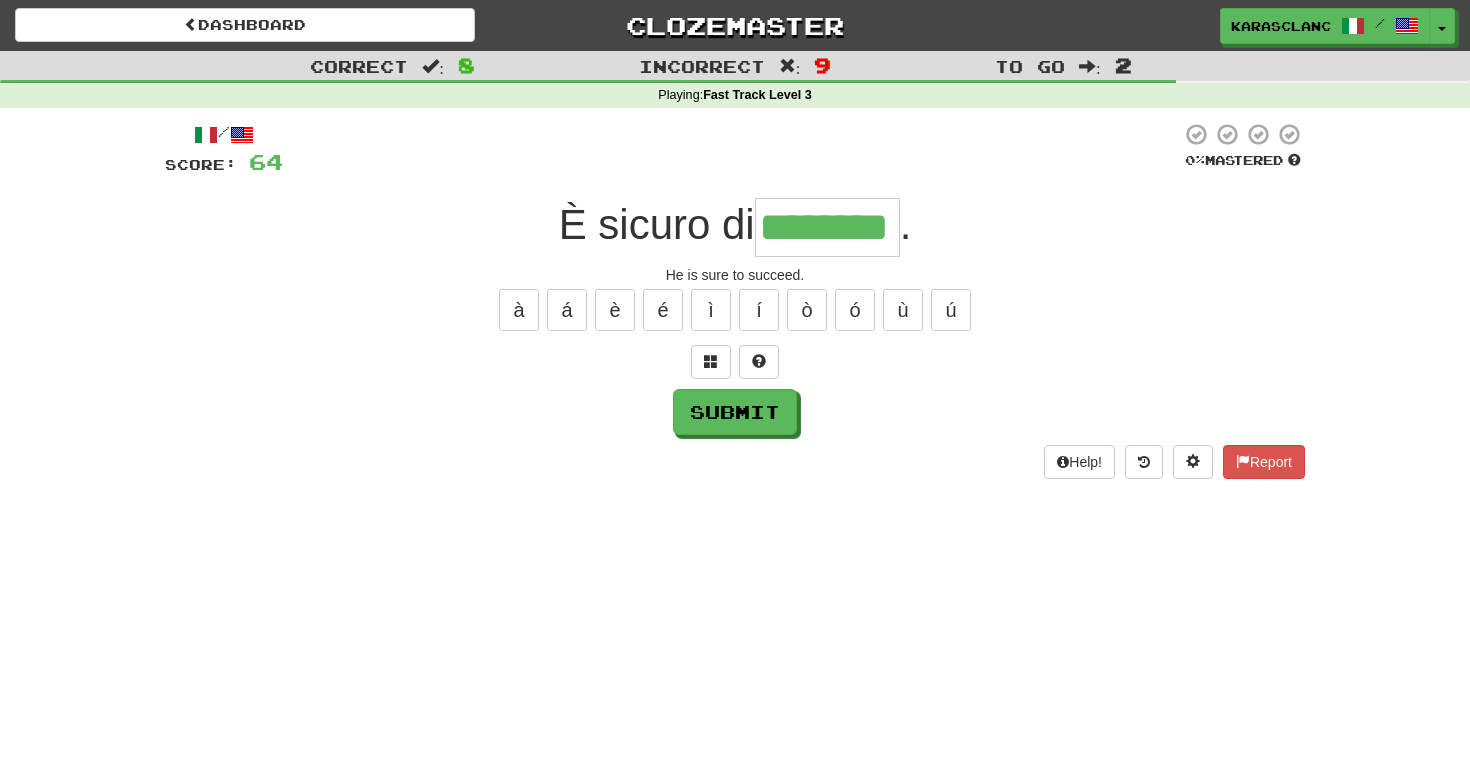 type on "********" 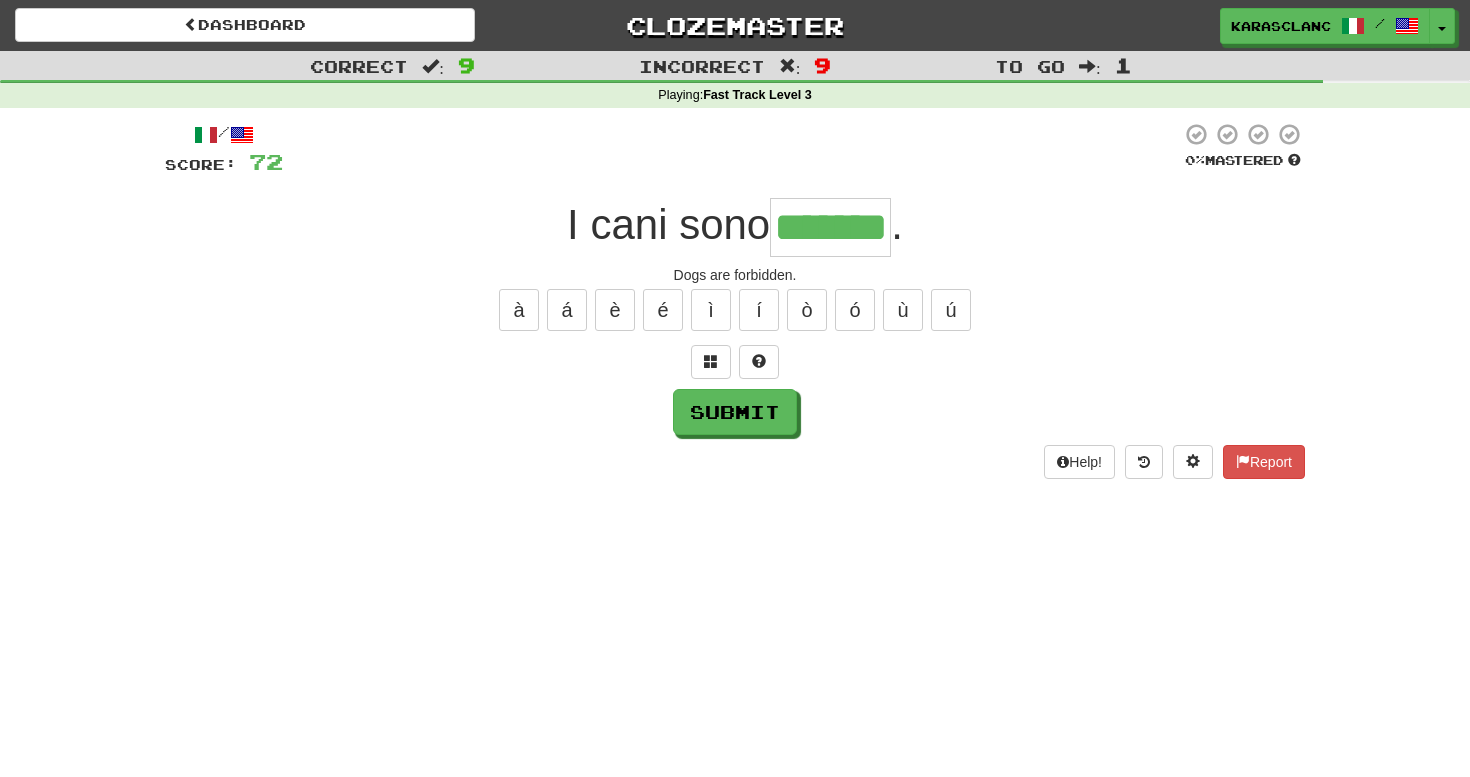 type on "*******" 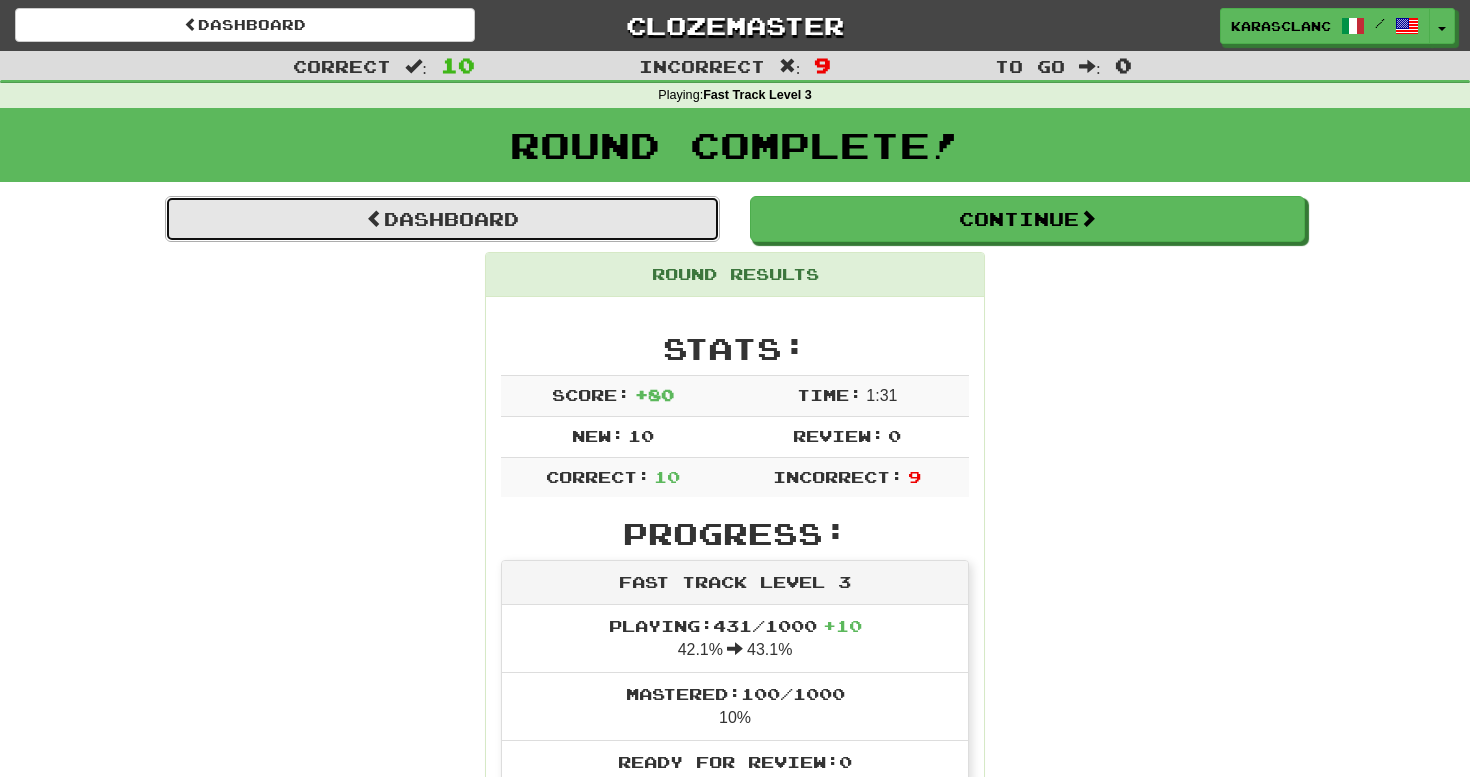 click on "Dashboard" at bounding box center (442, 219) 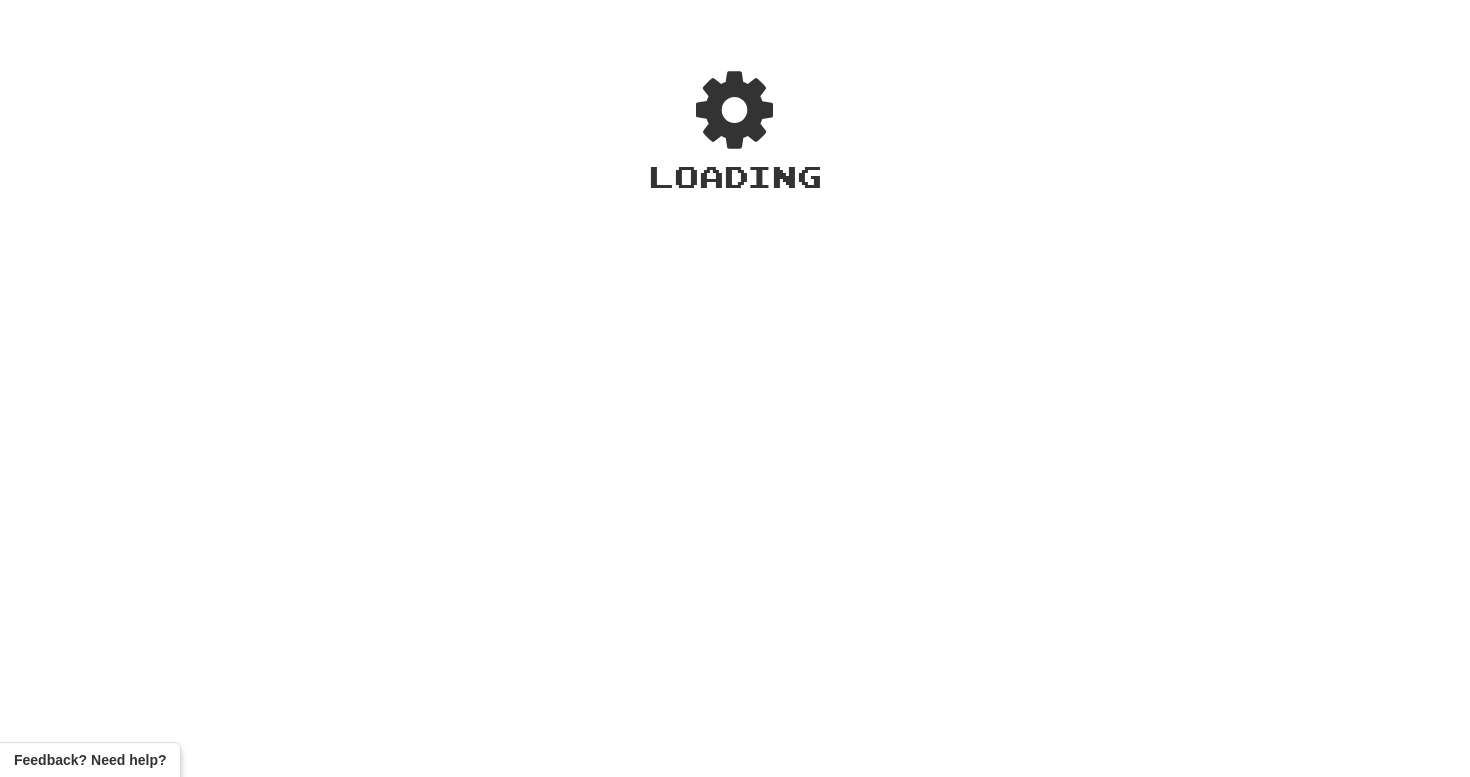 scroll, scrollTop: 0, scrollLeft: 0, axis: both 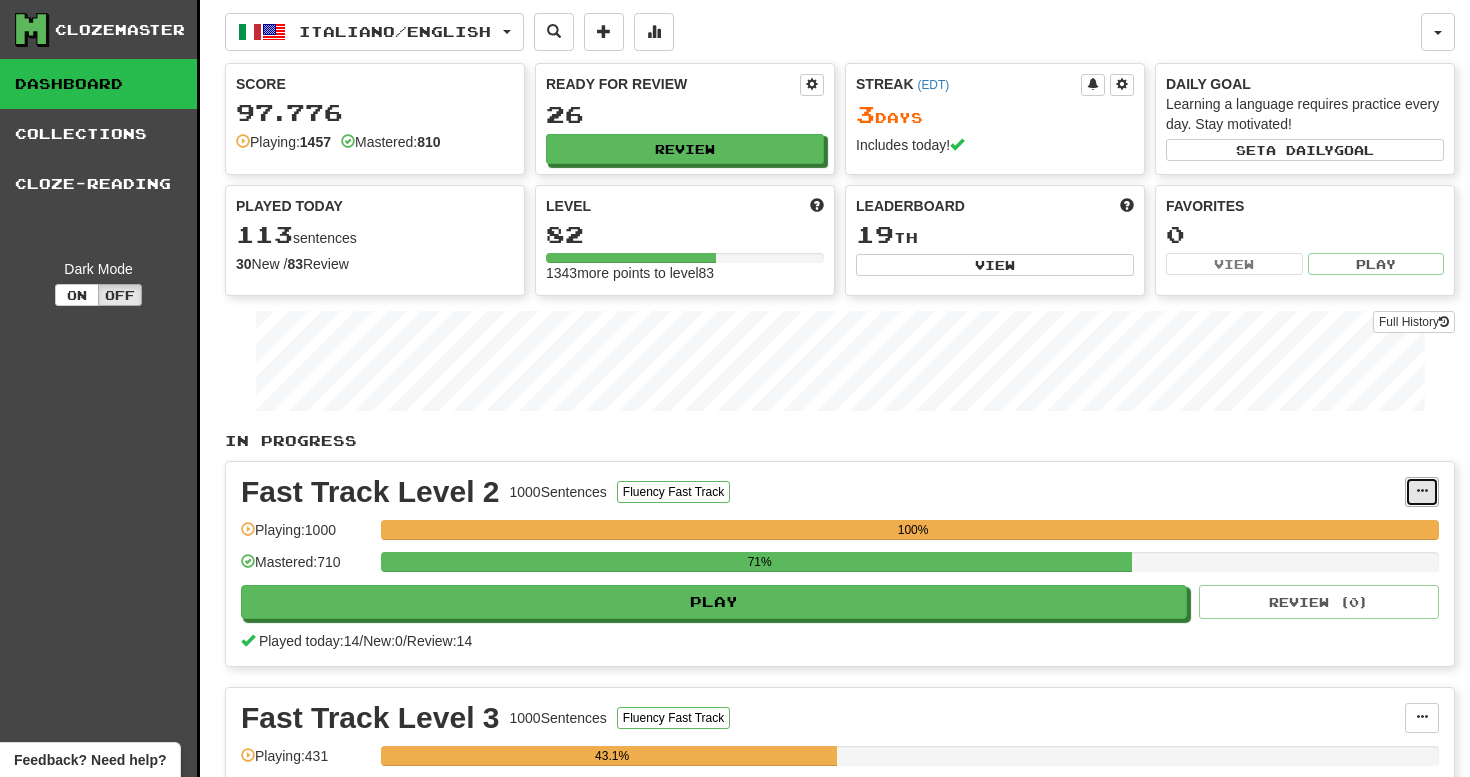 click at bounding box center [1422, 491] 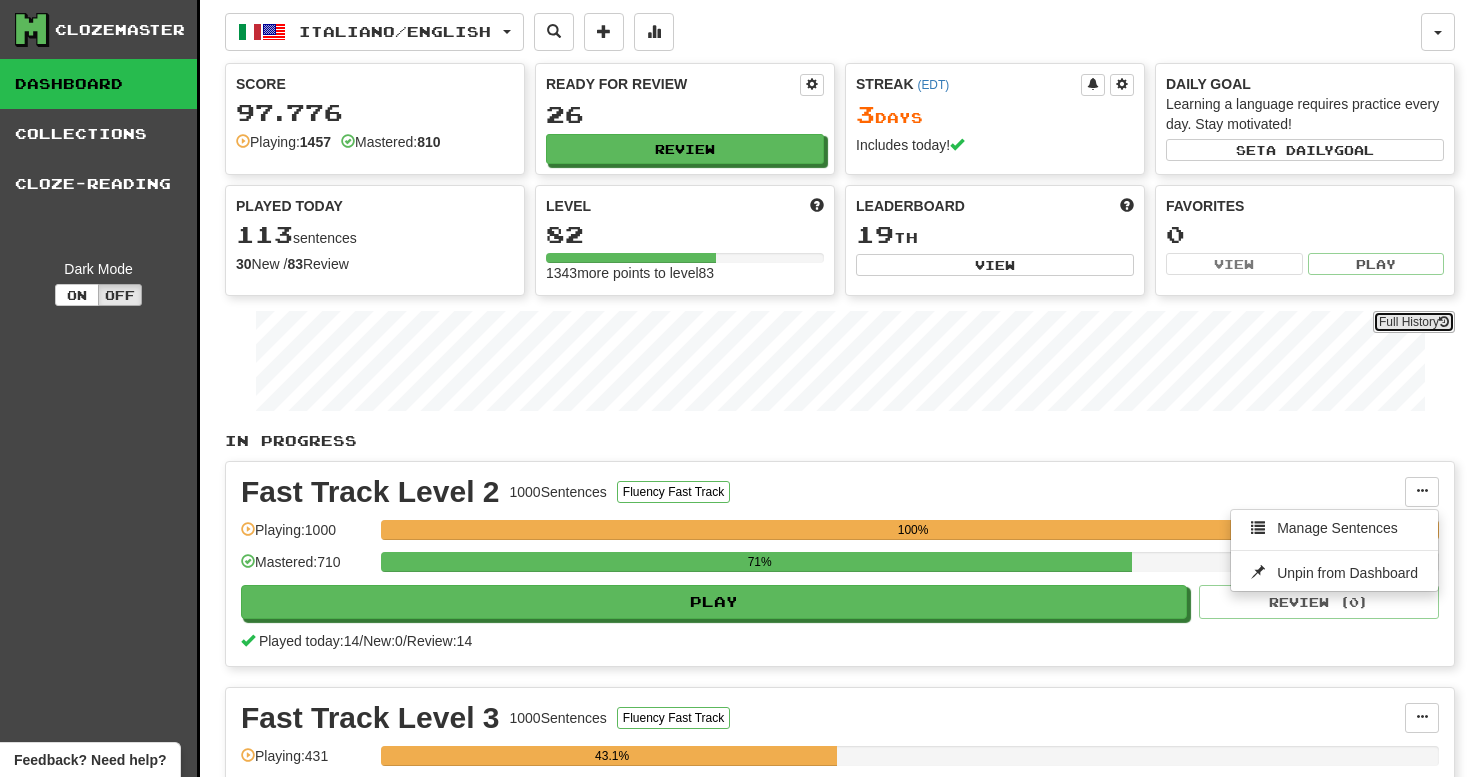 click on "Full History" at bounding box center [1414, 322] 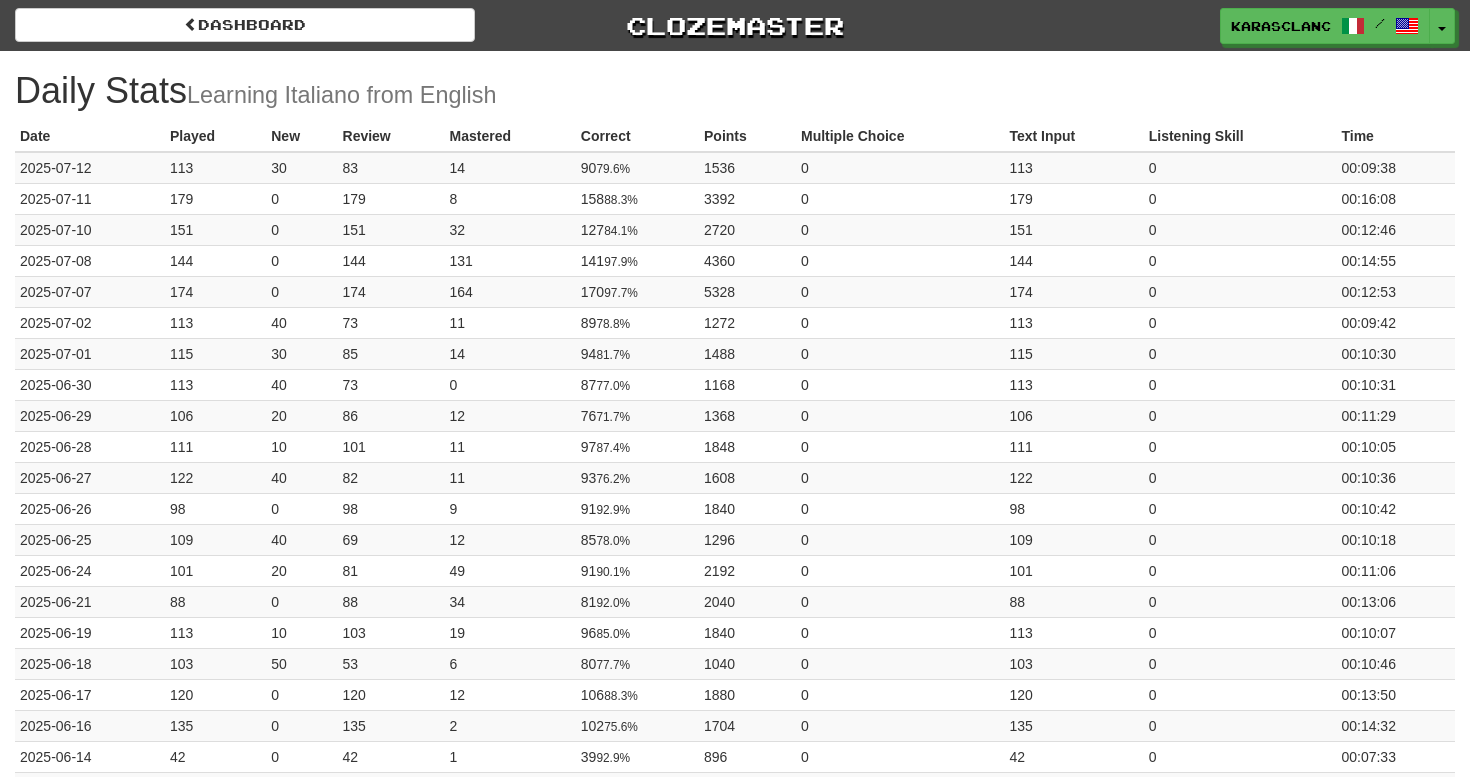 scroll, scrollTop: 0, scrollLeft: 0, axis: both 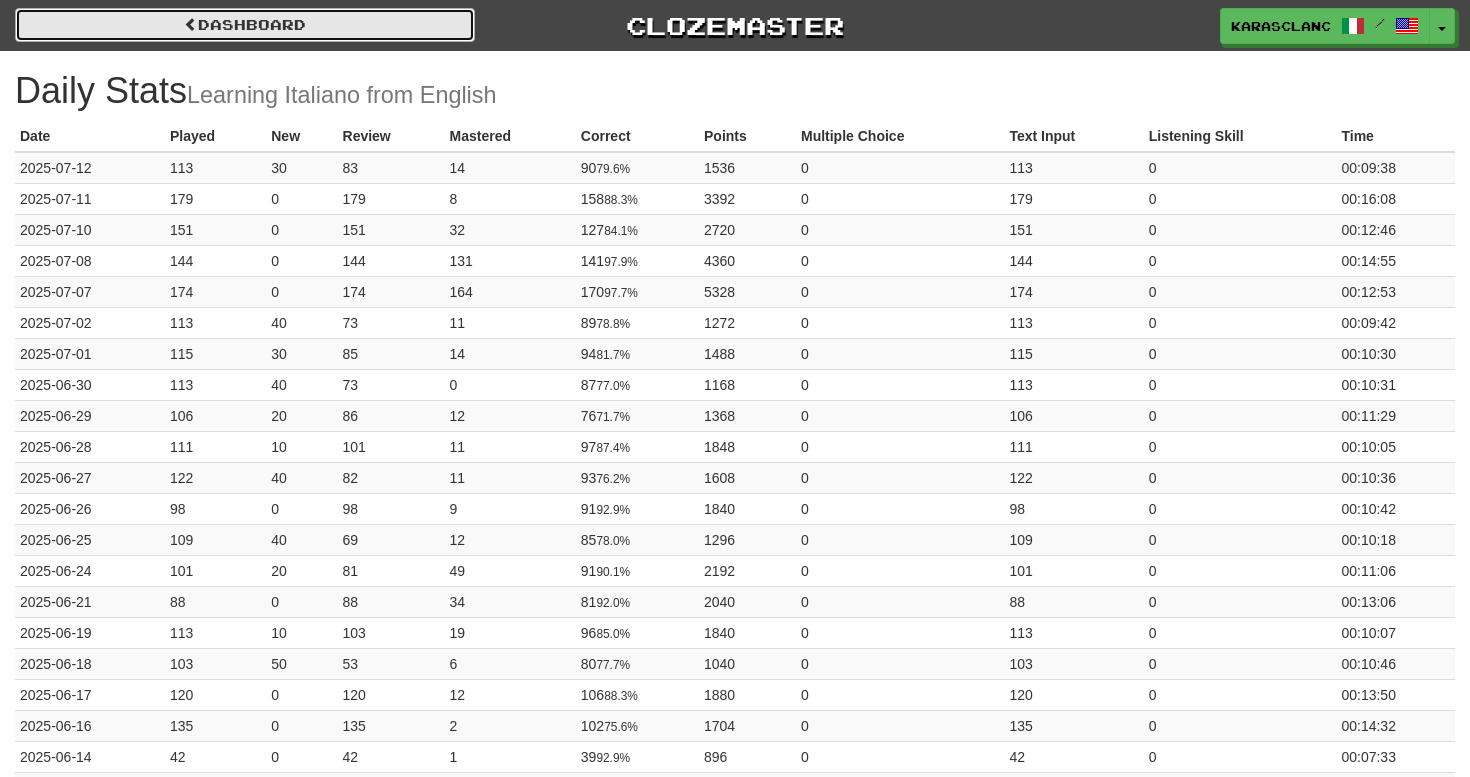click on "Dashboard" at bounding box center [245, 25] 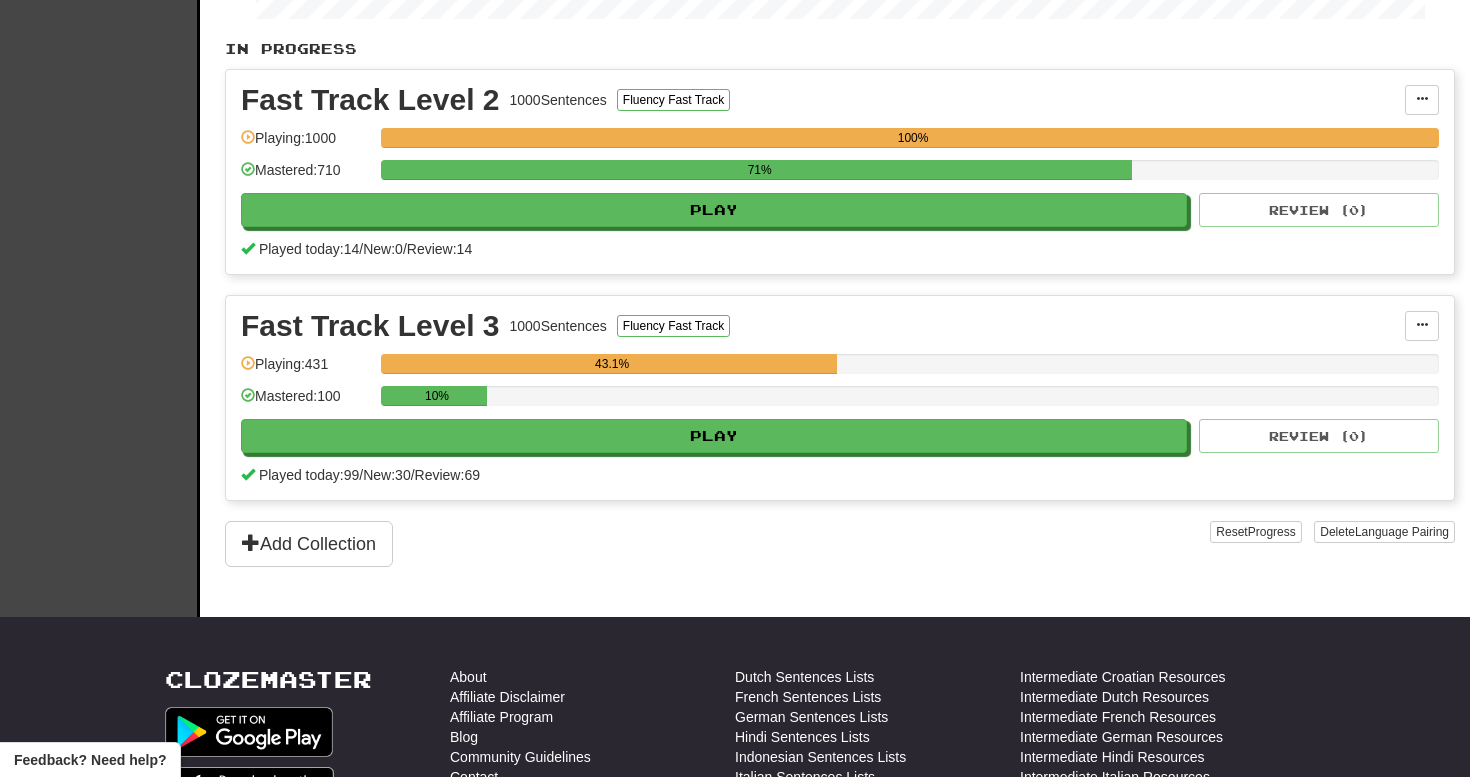 scroll, scrollTop: 396, scrollLeft: 0, axis: vertical 